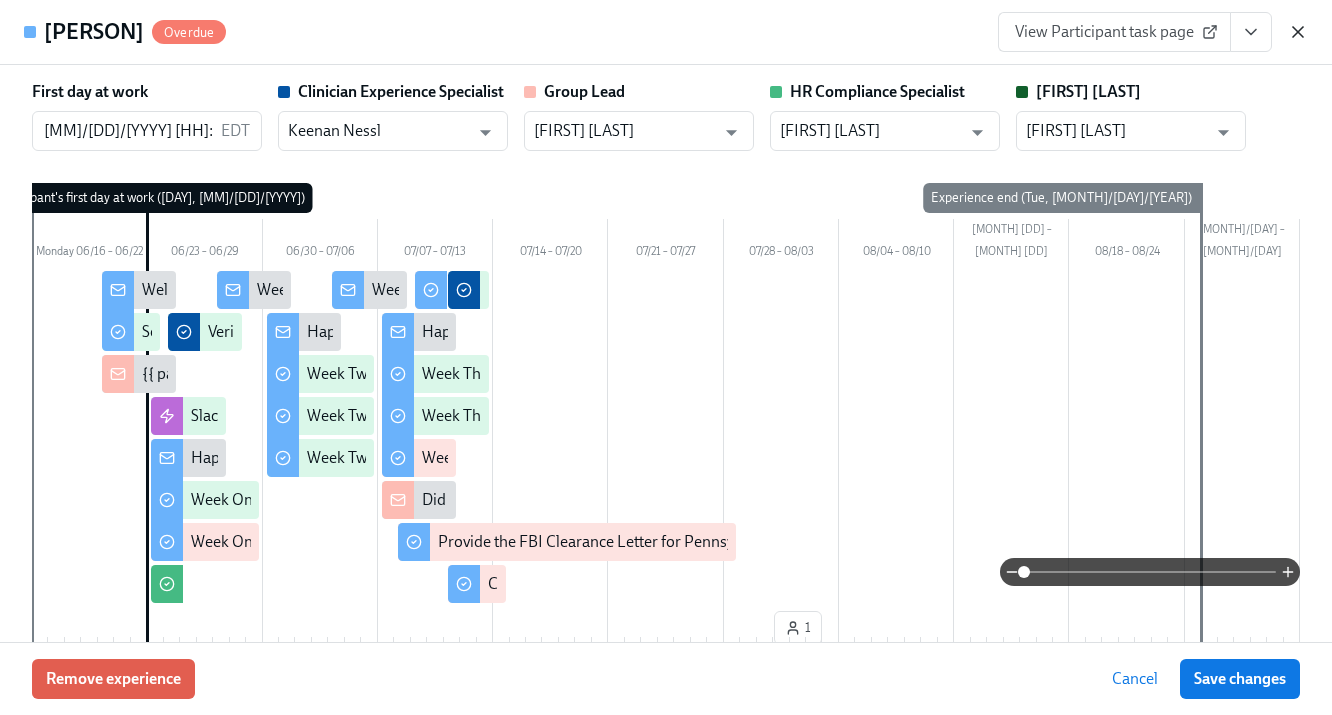 scroll, scrollTop: 1628, scrollLeft: 0, axis: vertical 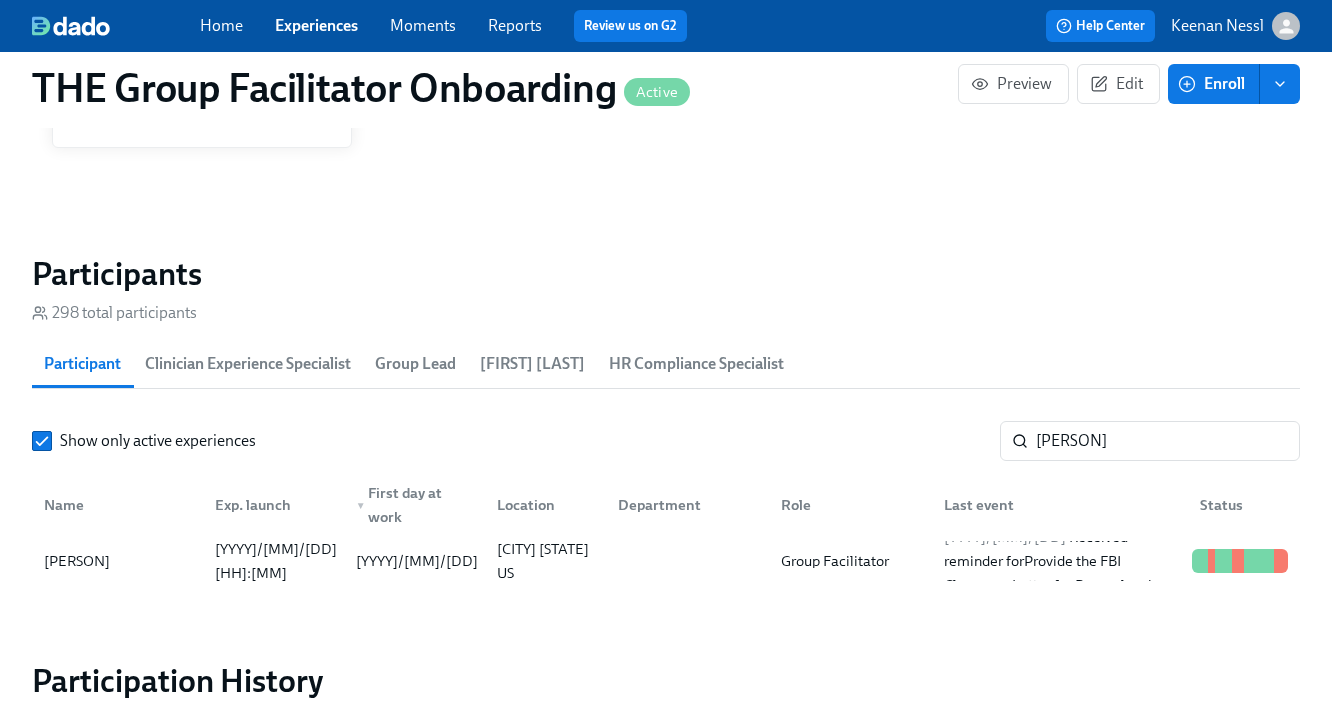click on "Experiences" at bounding box center [316, 25] 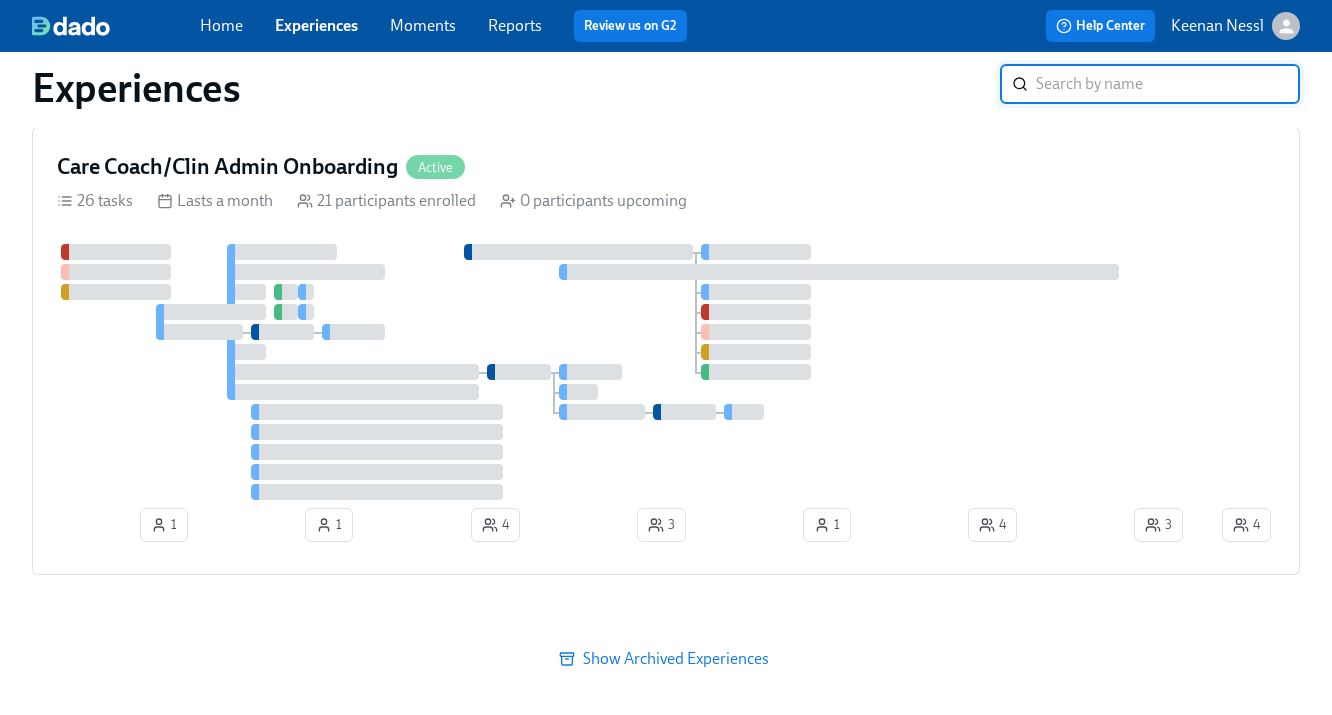 scroll, scrollTop: 1311, scrollLeft: 0, axis: vertical 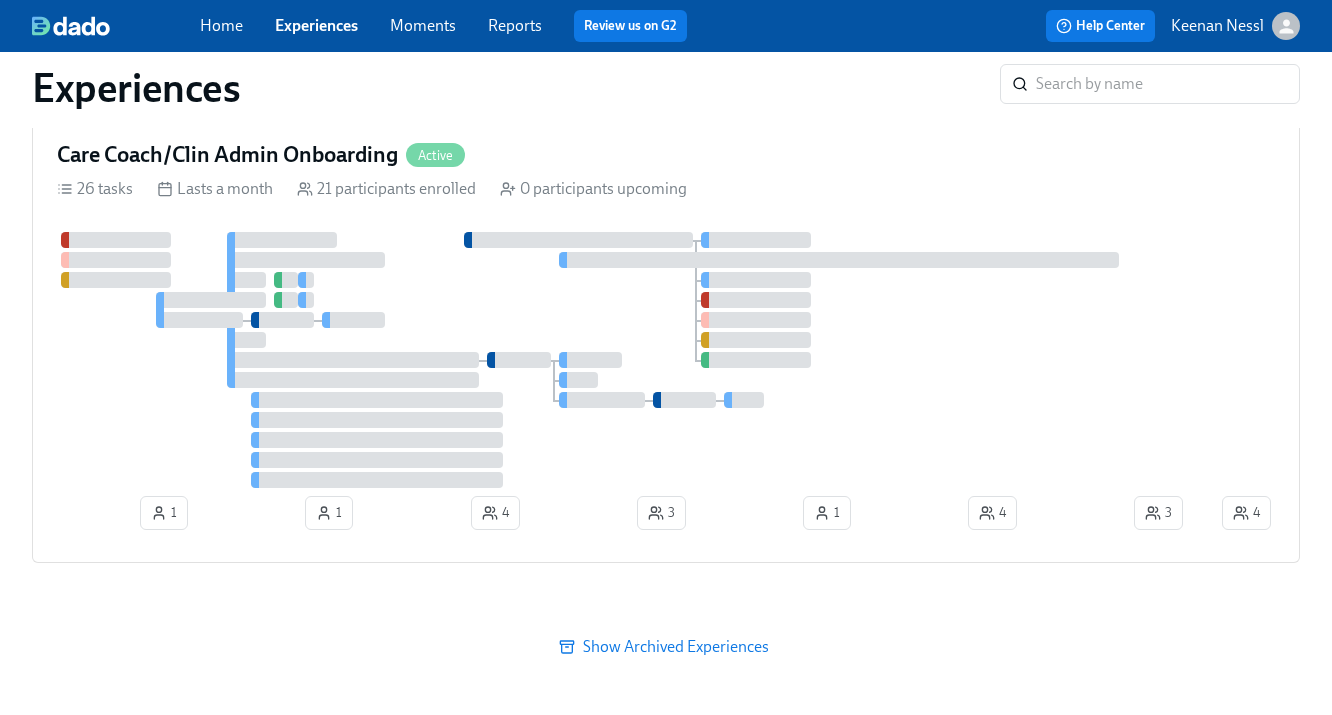 click at bounding box center [637, 360] 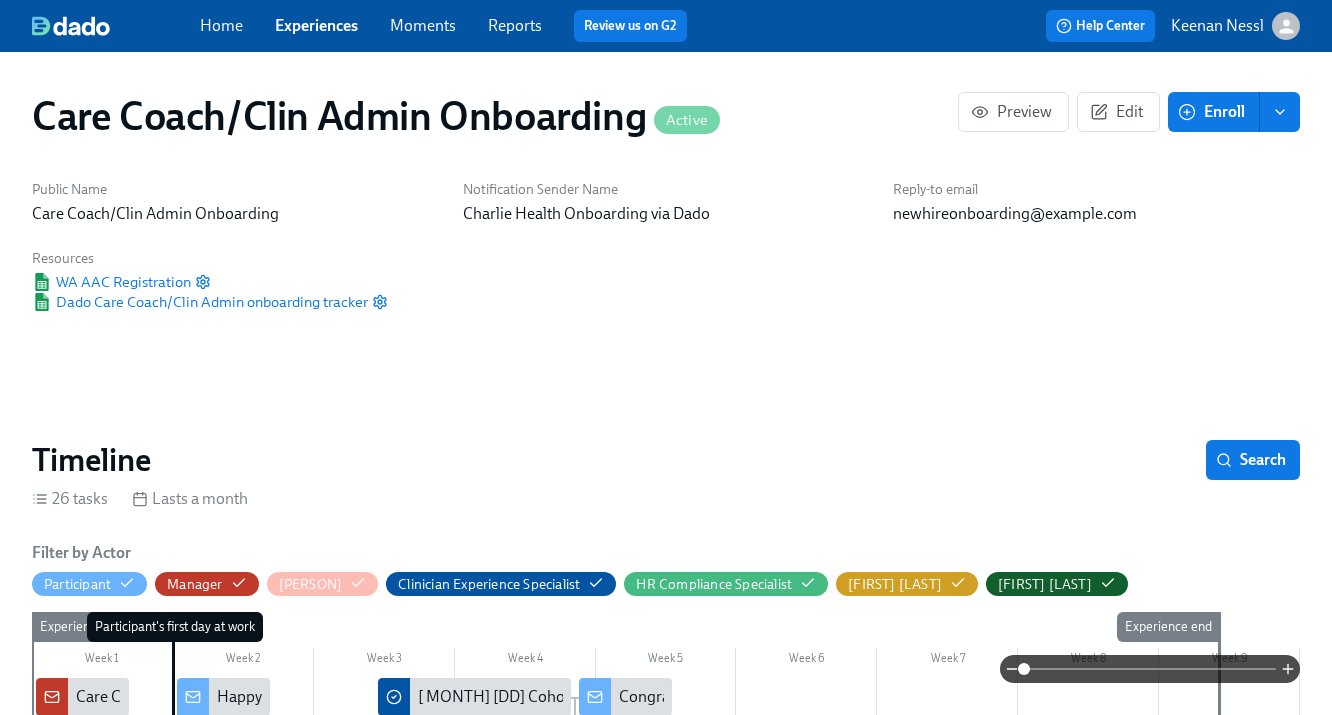 scroll, scrollTop: 0, scrollLeft: 11684, axis: horizontal 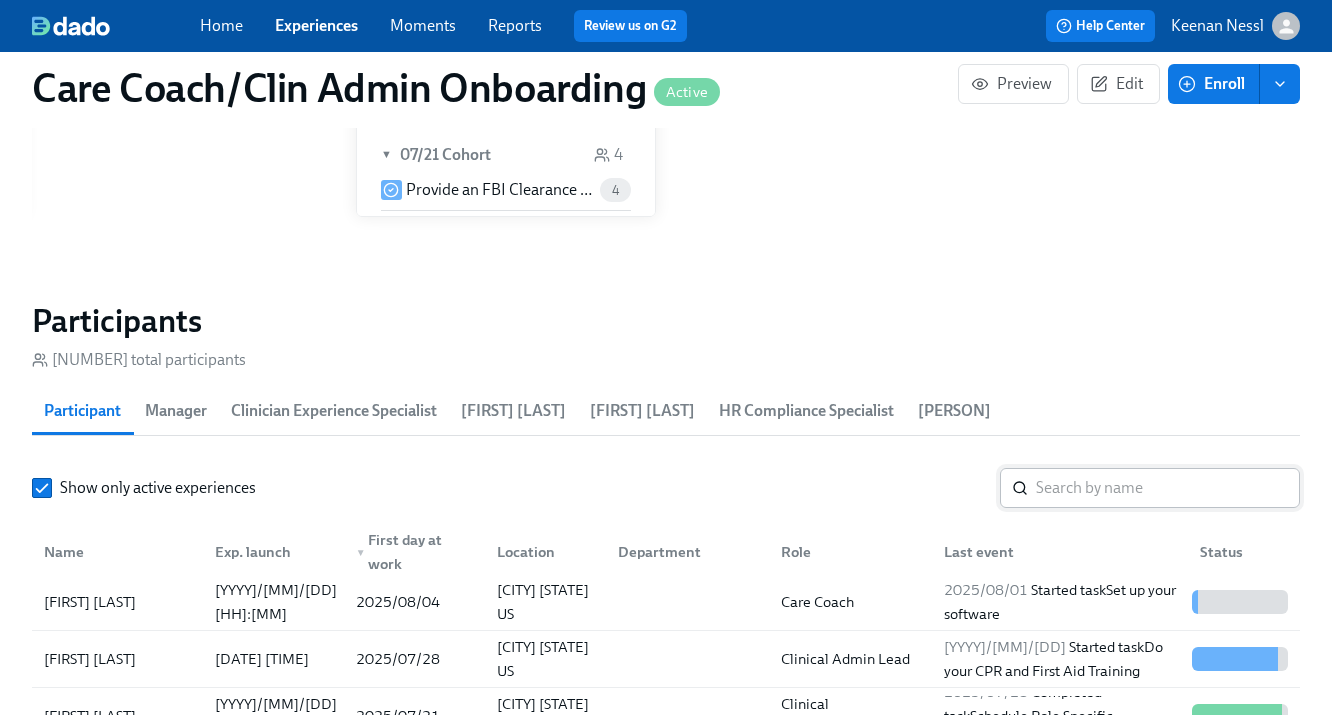 click at bounding box center (1168, 488) 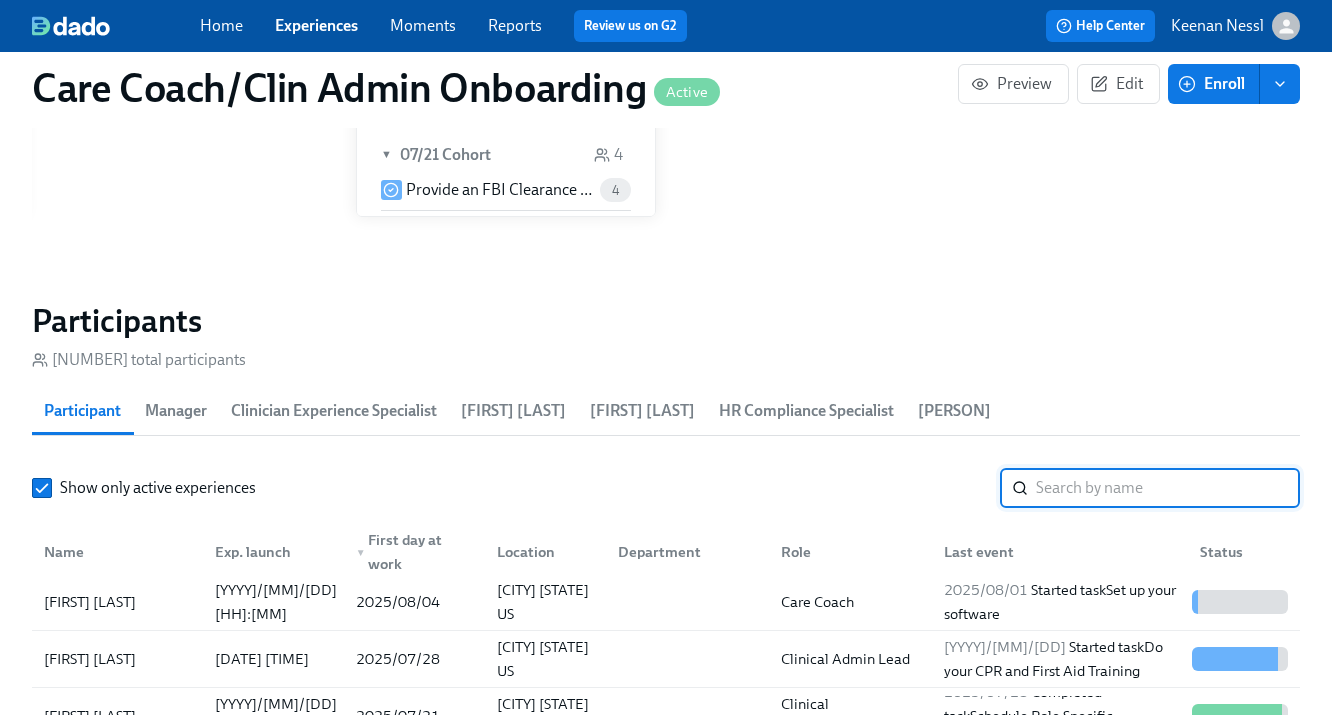 paste on "Claire Price" 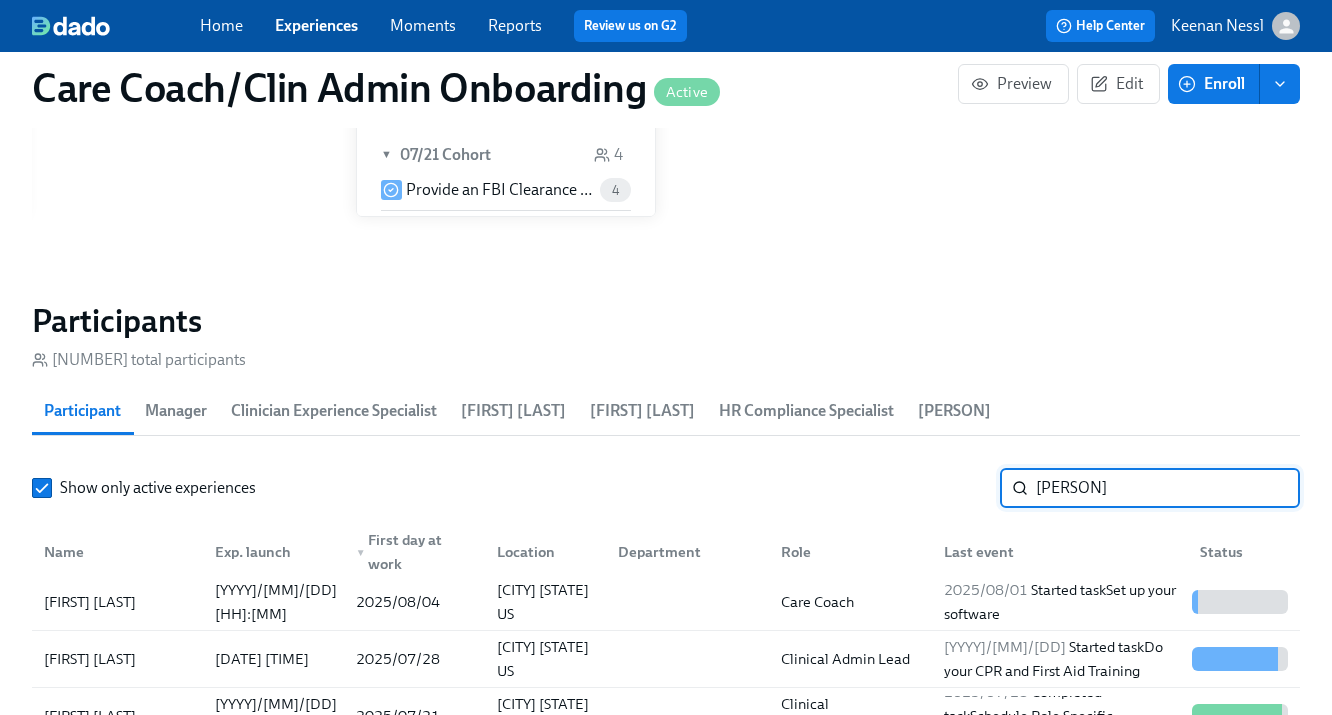 type on "Claire Price" 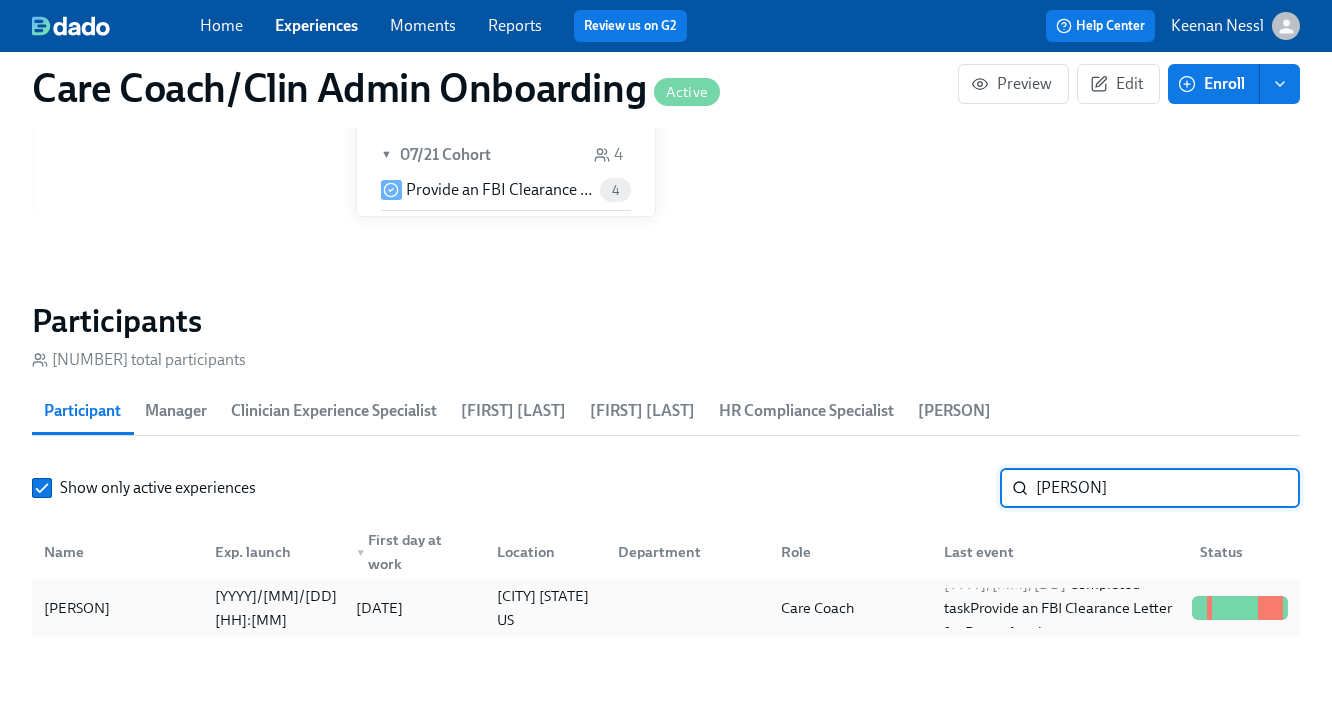 click on "Claire Price 2025/06/13 16:21 2025/06/16 FORT LAUDERDALE FL US Care Coach 2025/07/31   Completed task  Provide an FBI Clearance Letter for Pennsylvania" at bounding box center [666, 608] 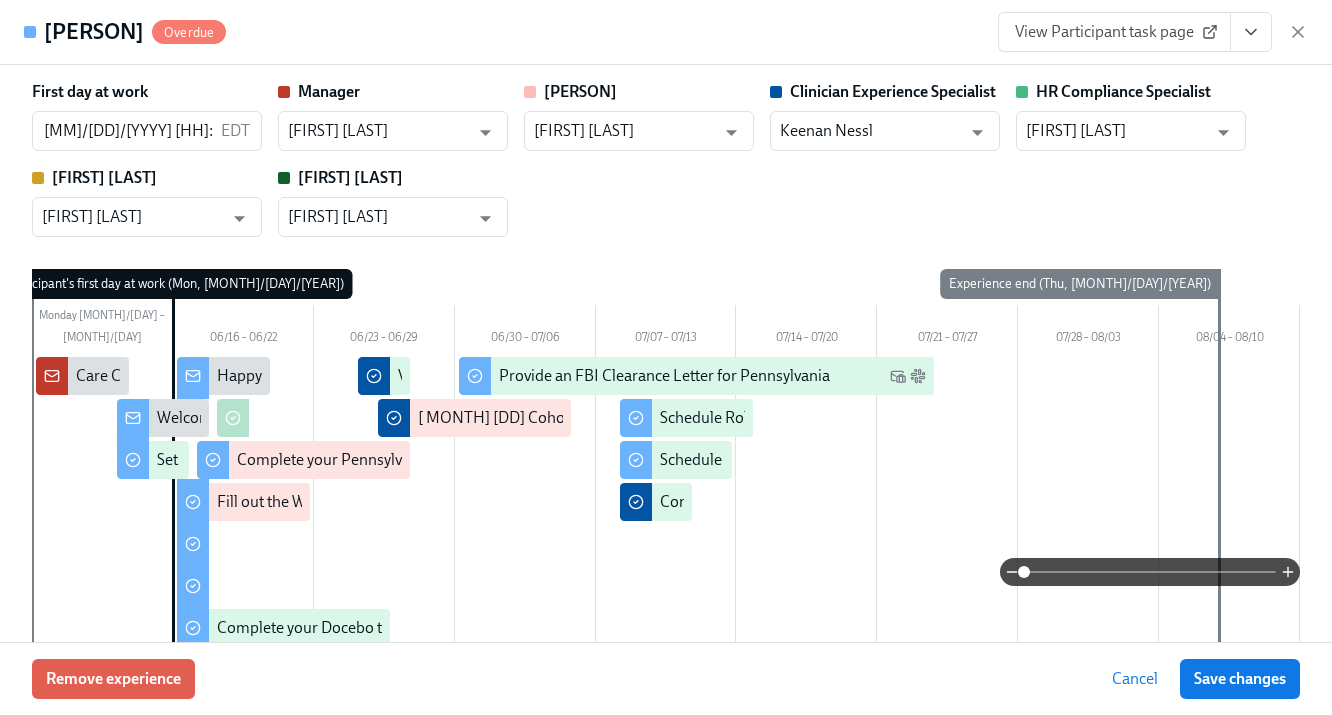 click on "View Participant task page" at bounding box center (1114, 32) 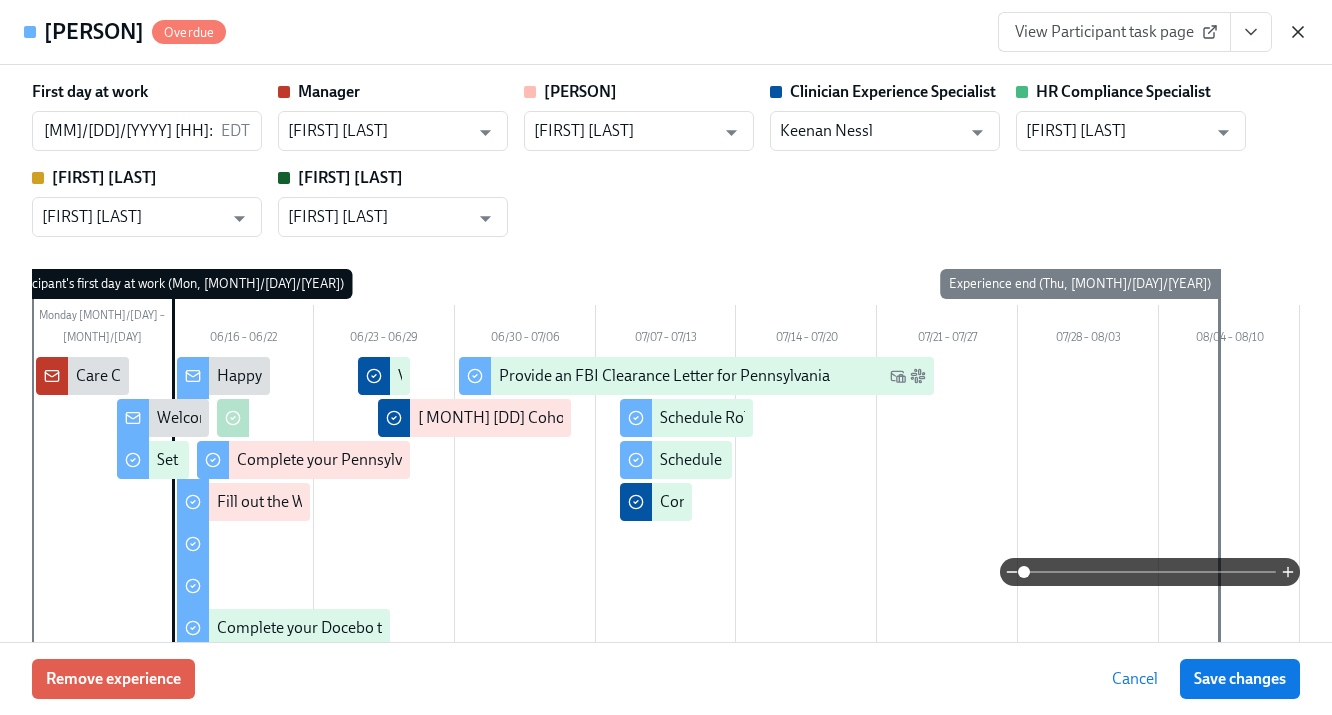 click 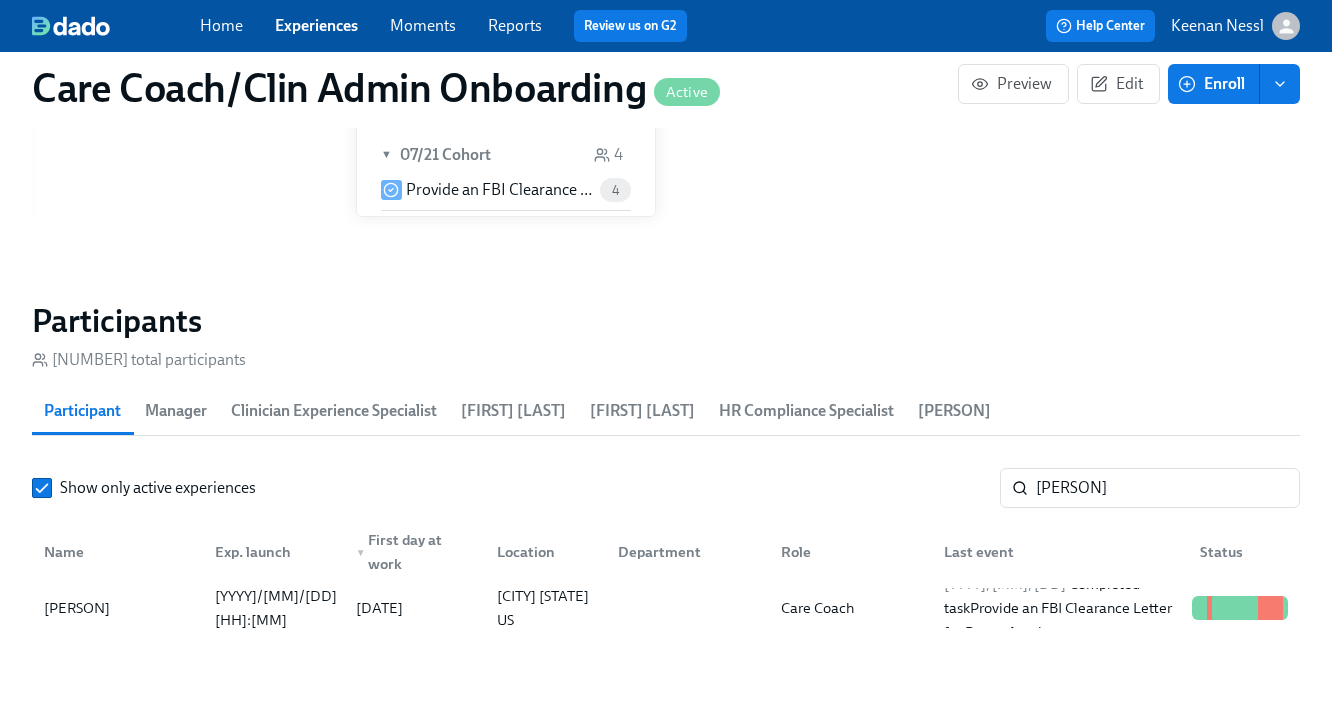click on "Experiences" at bounding box center (316, 25) 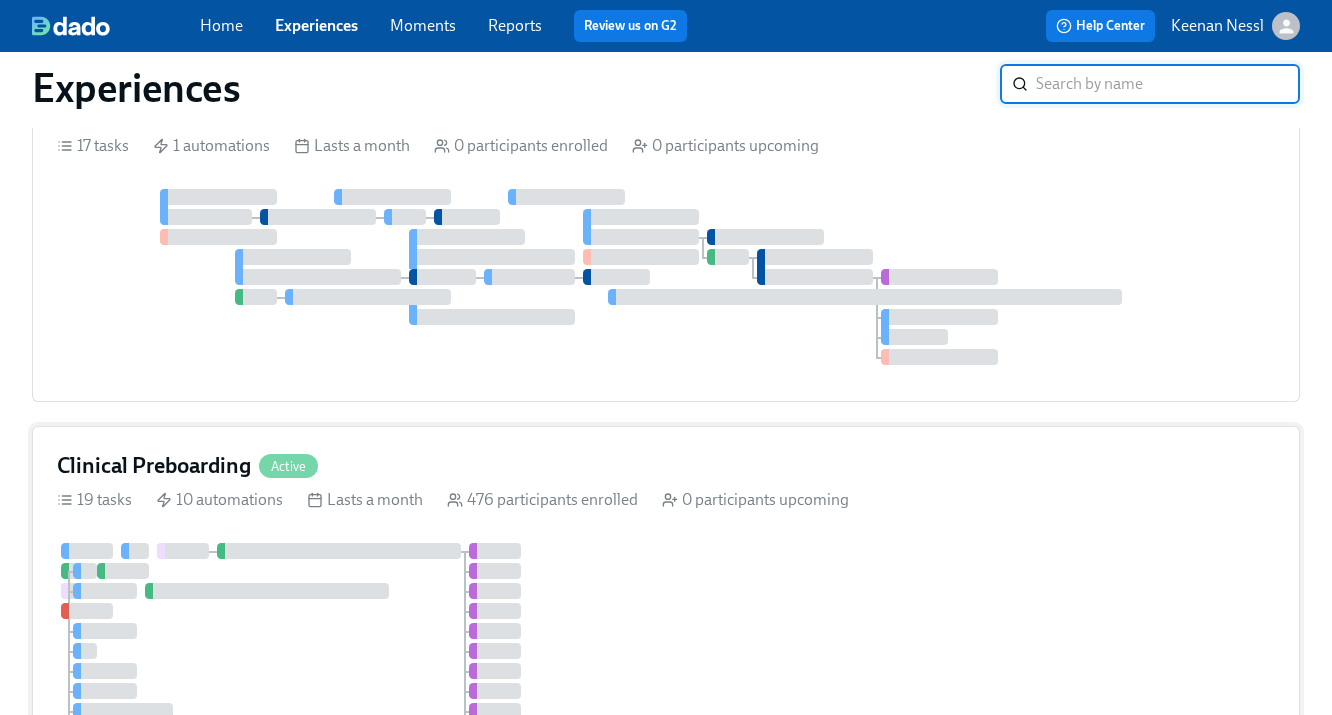 scroll, scrollTop: 55, scrollLeft: 0, axis: vertical 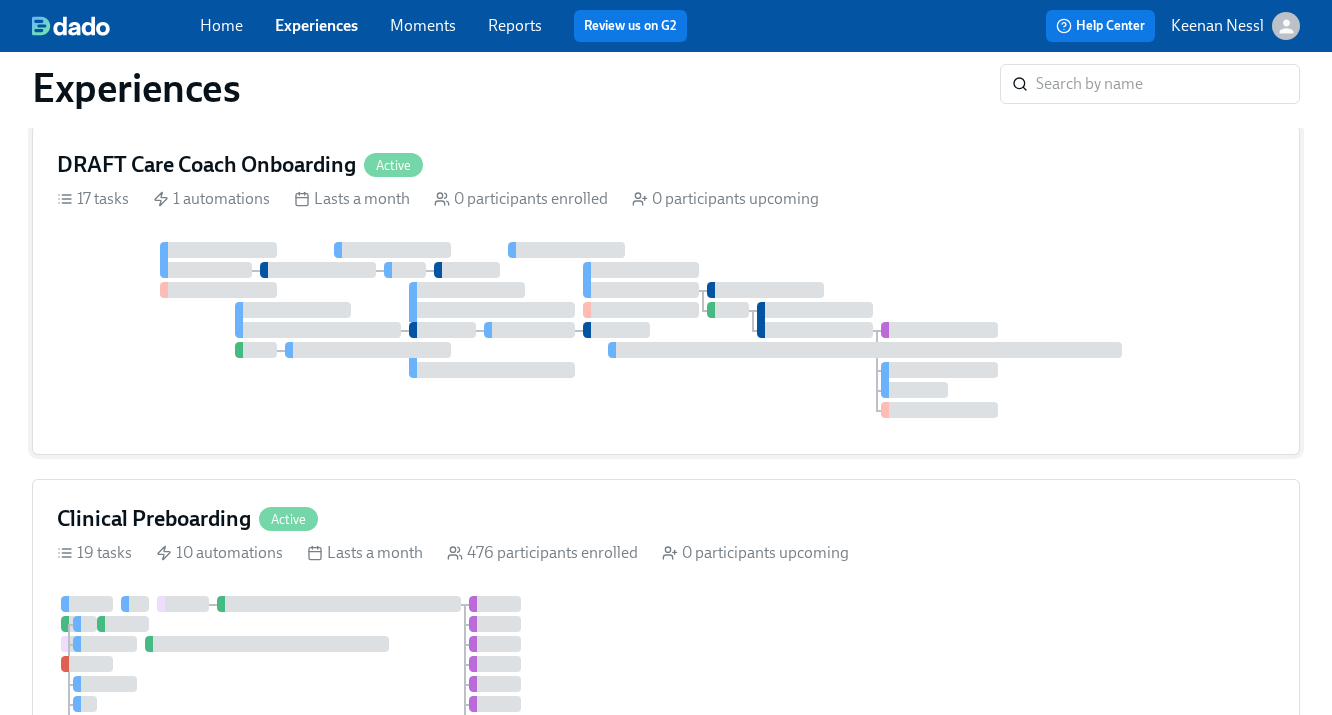 click at bounding box center (666, 330) 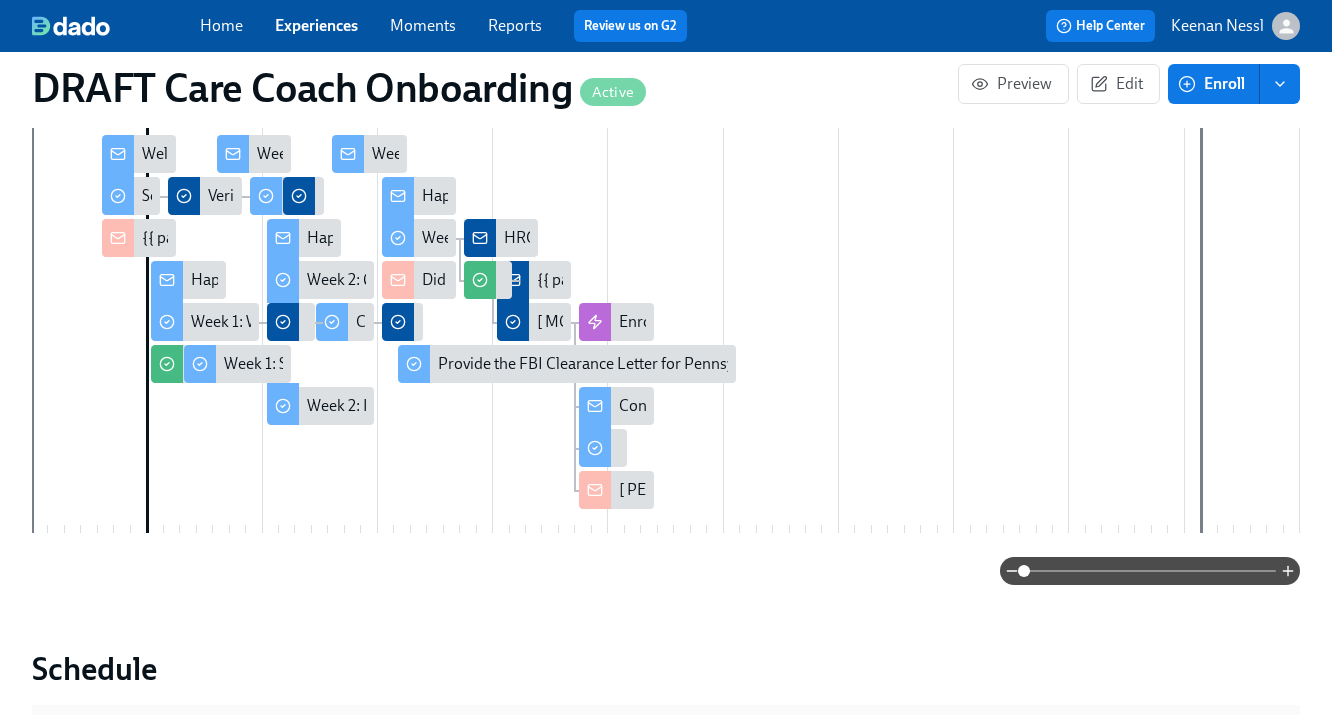 scroll, scrollTop: 554, scrollLeft: 0, axis: vertical 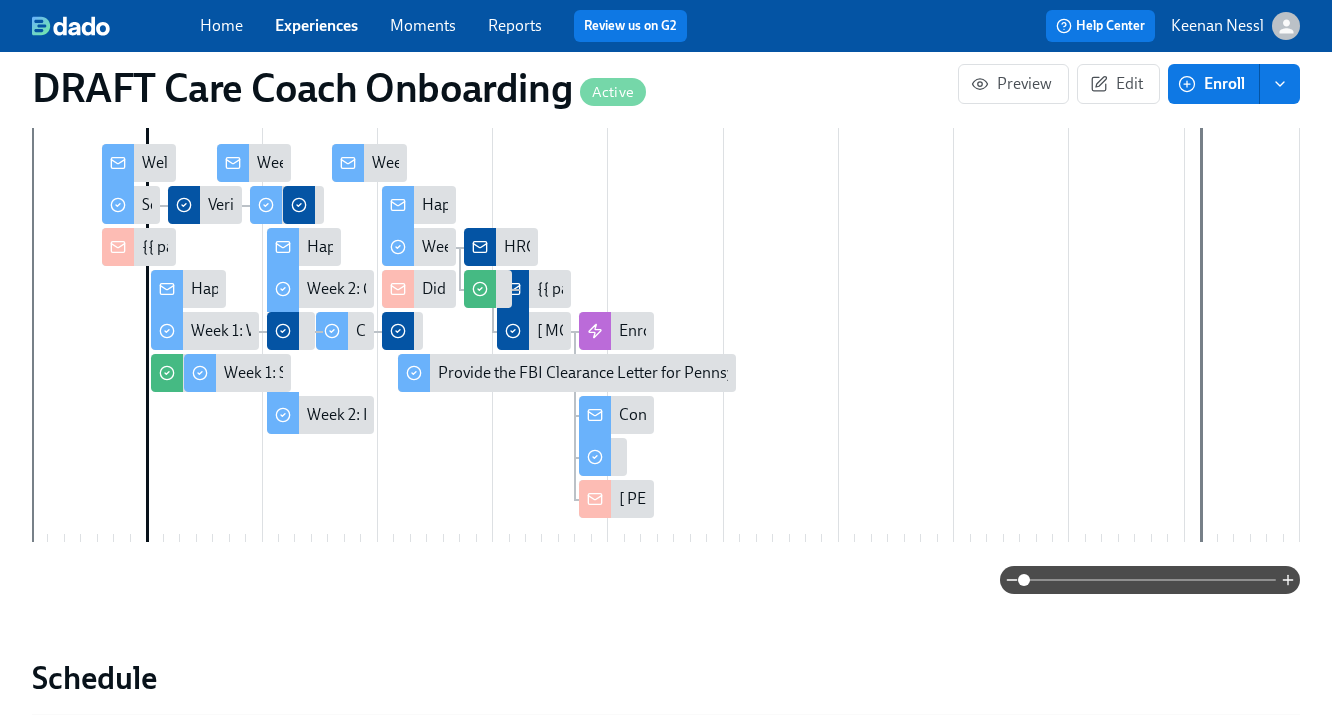 click on "Congratulations on Successfully Onboarding!" at bounding box center (773, 415) 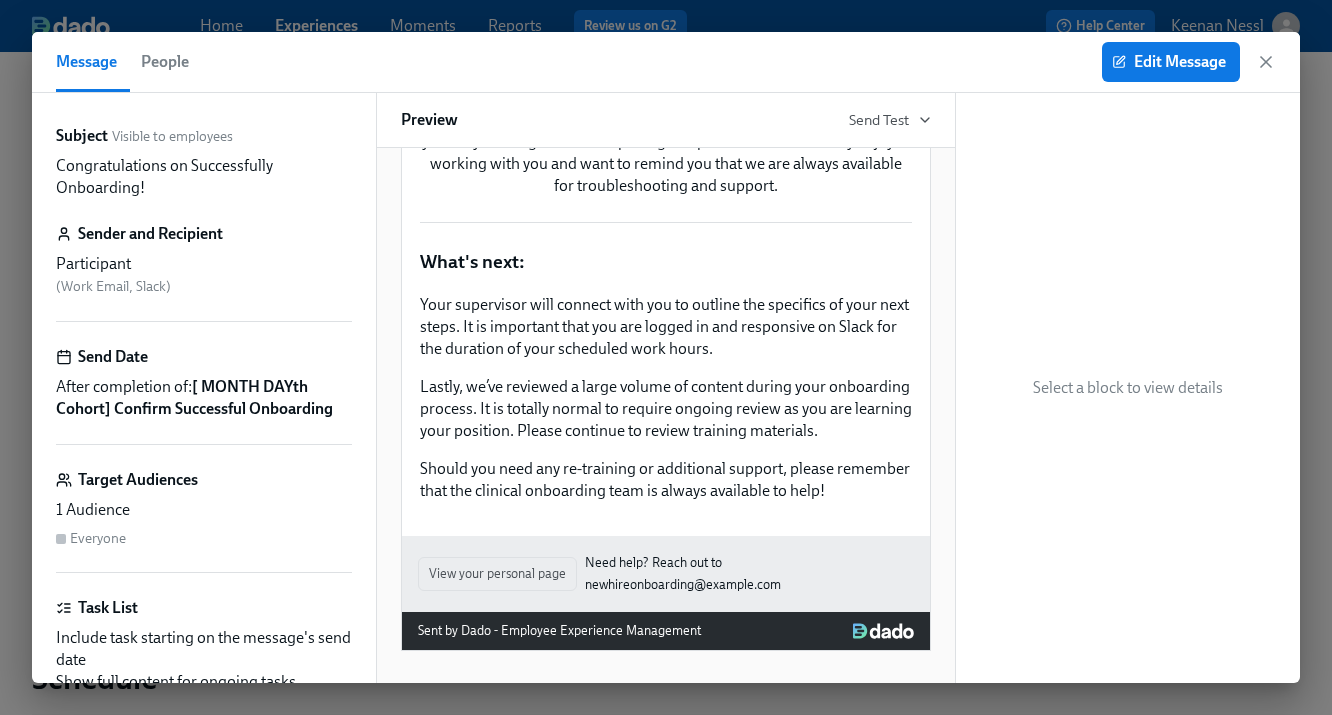 scroll, scrollTop: 389, scrollLeft: 0, axis: vertical 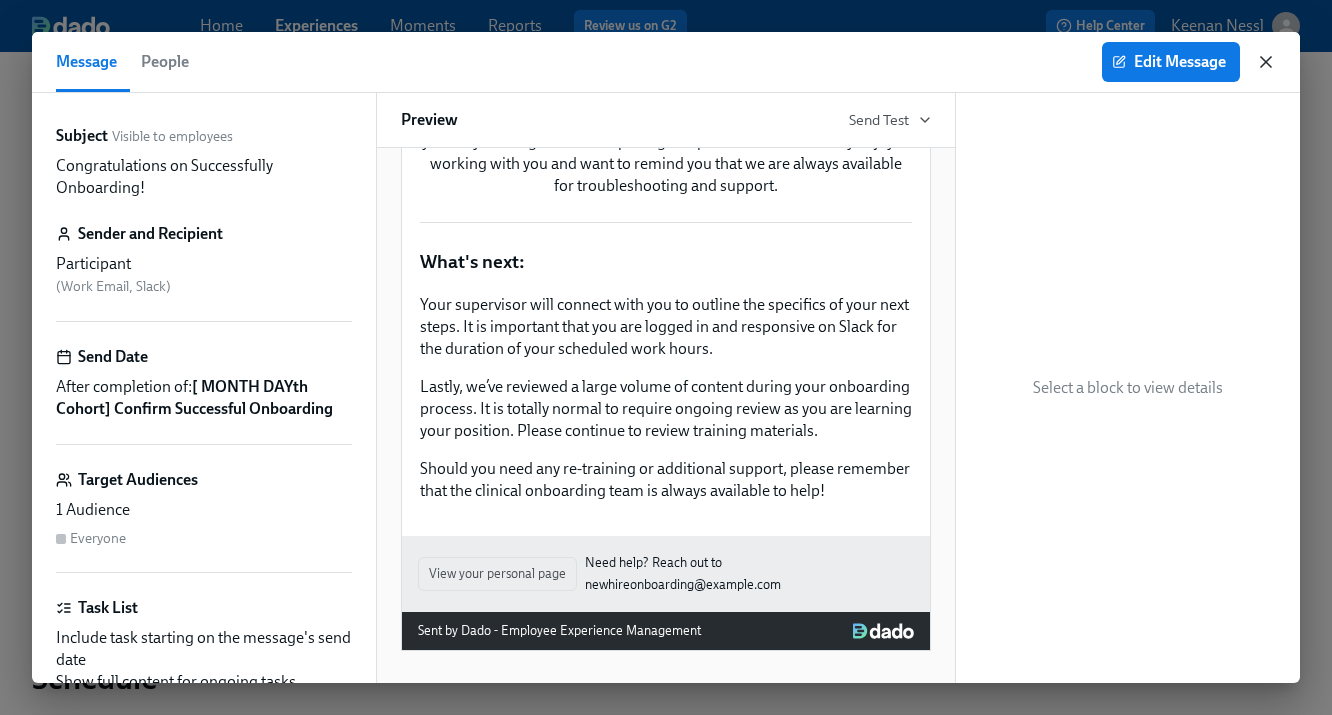 click 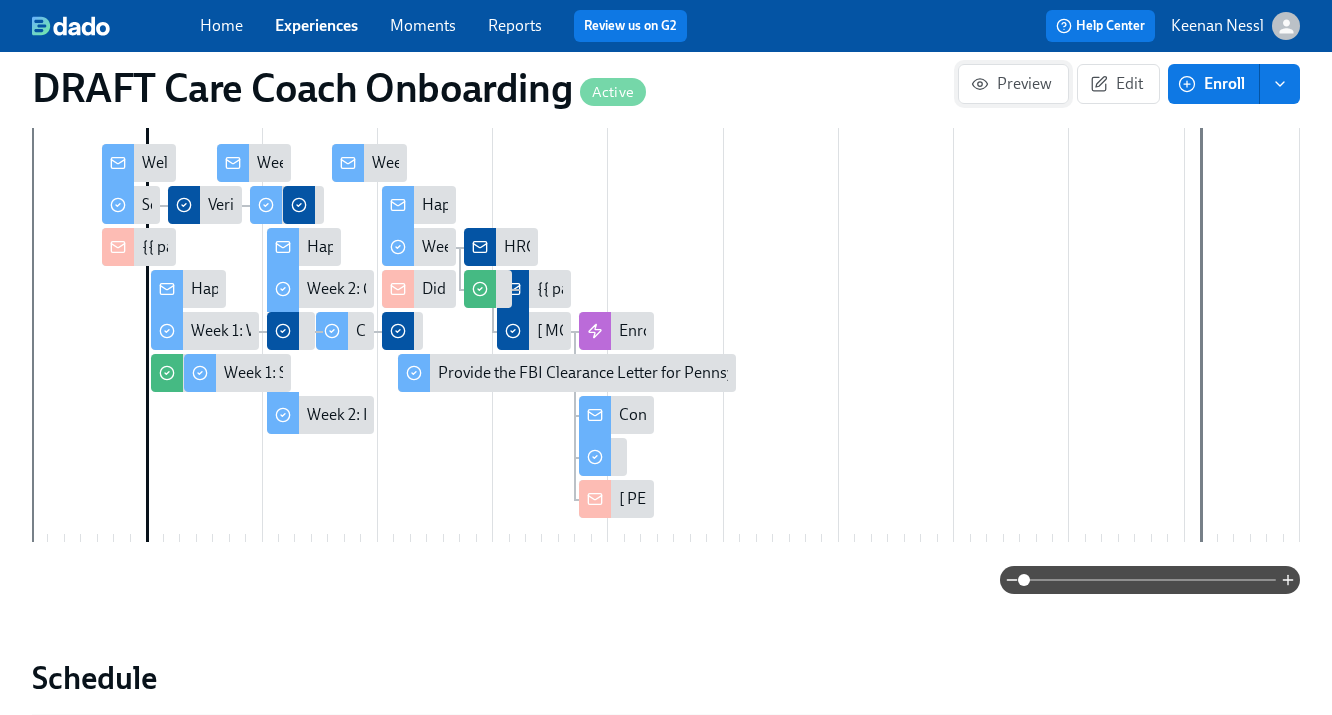 click on "Preview" at bounding box center (1013, 84) 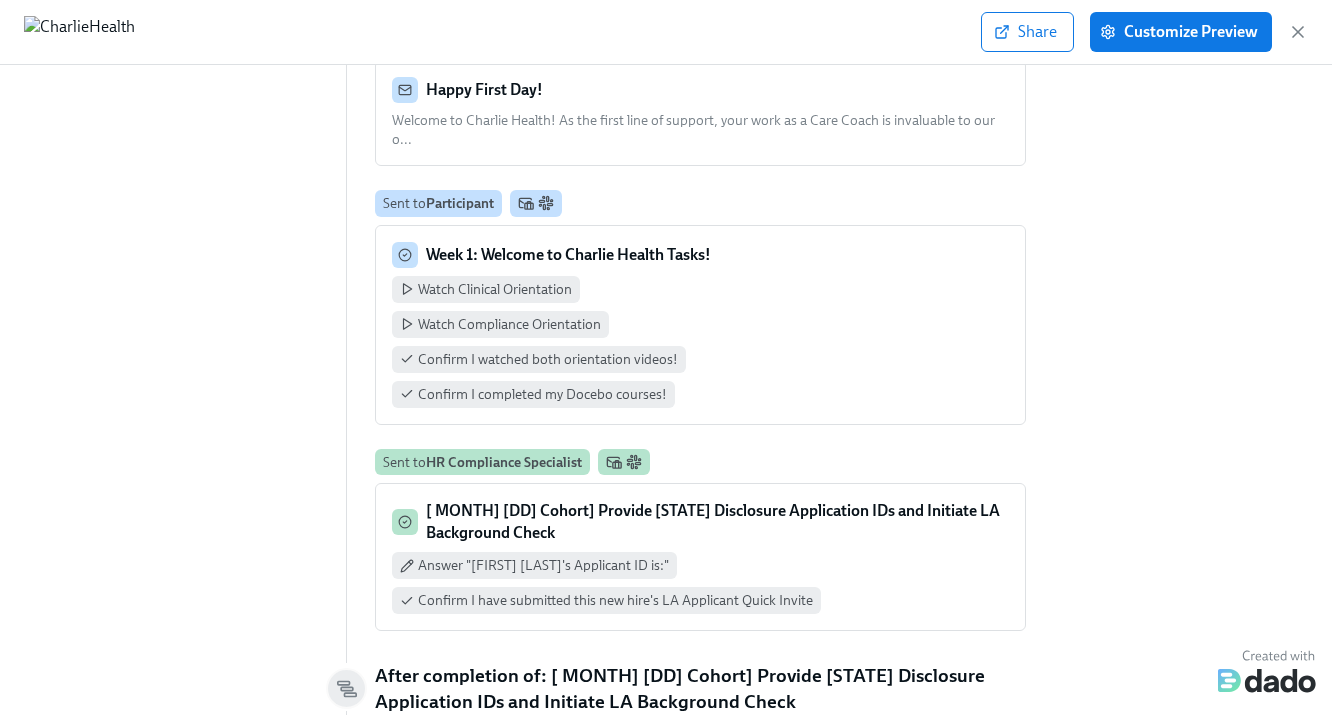 scroll, scrollTop: 1743, scrollLeft: 0, axis: vertical 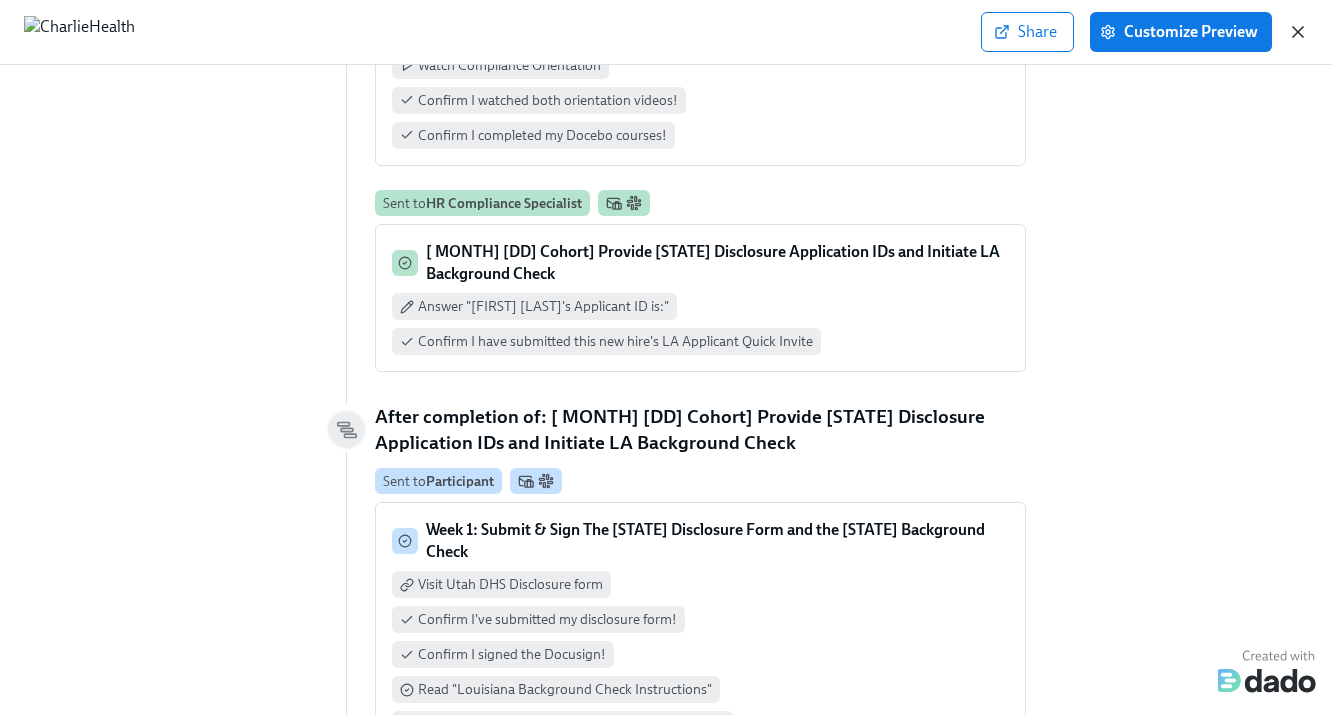 click 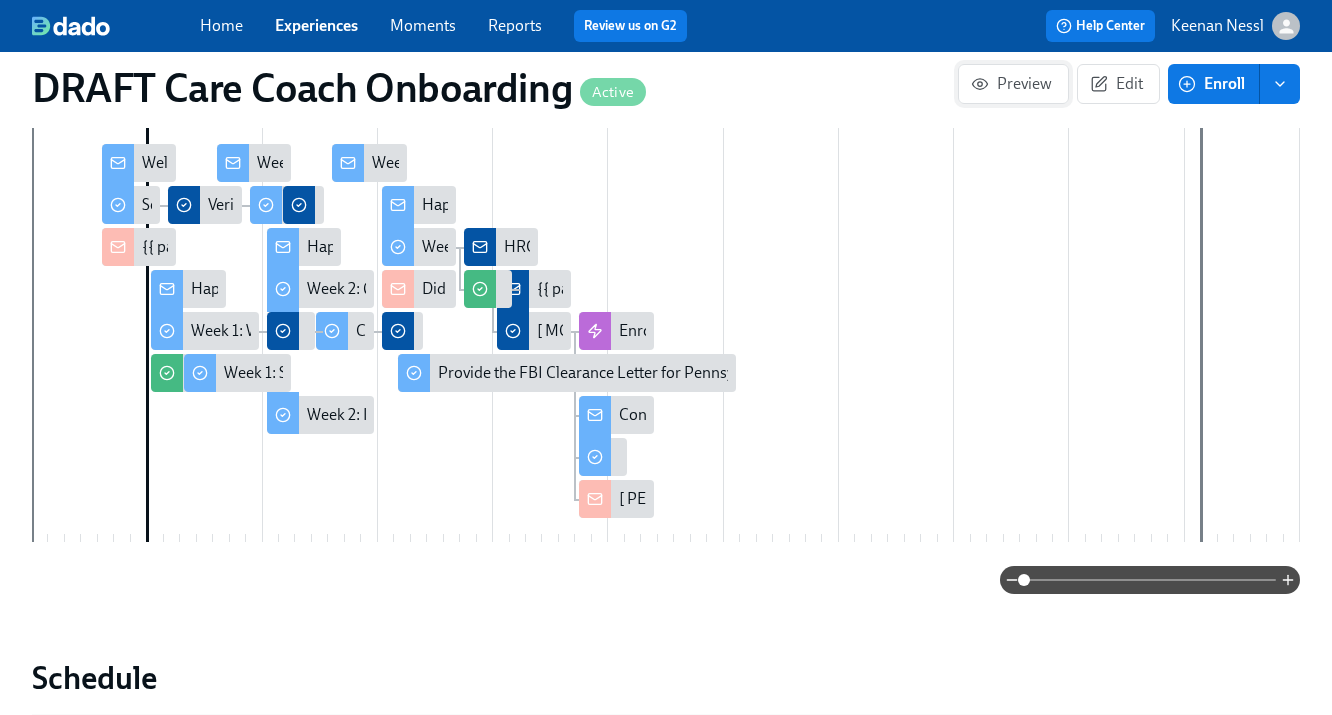 click on "Preview" at bounding box center [1013, 84] 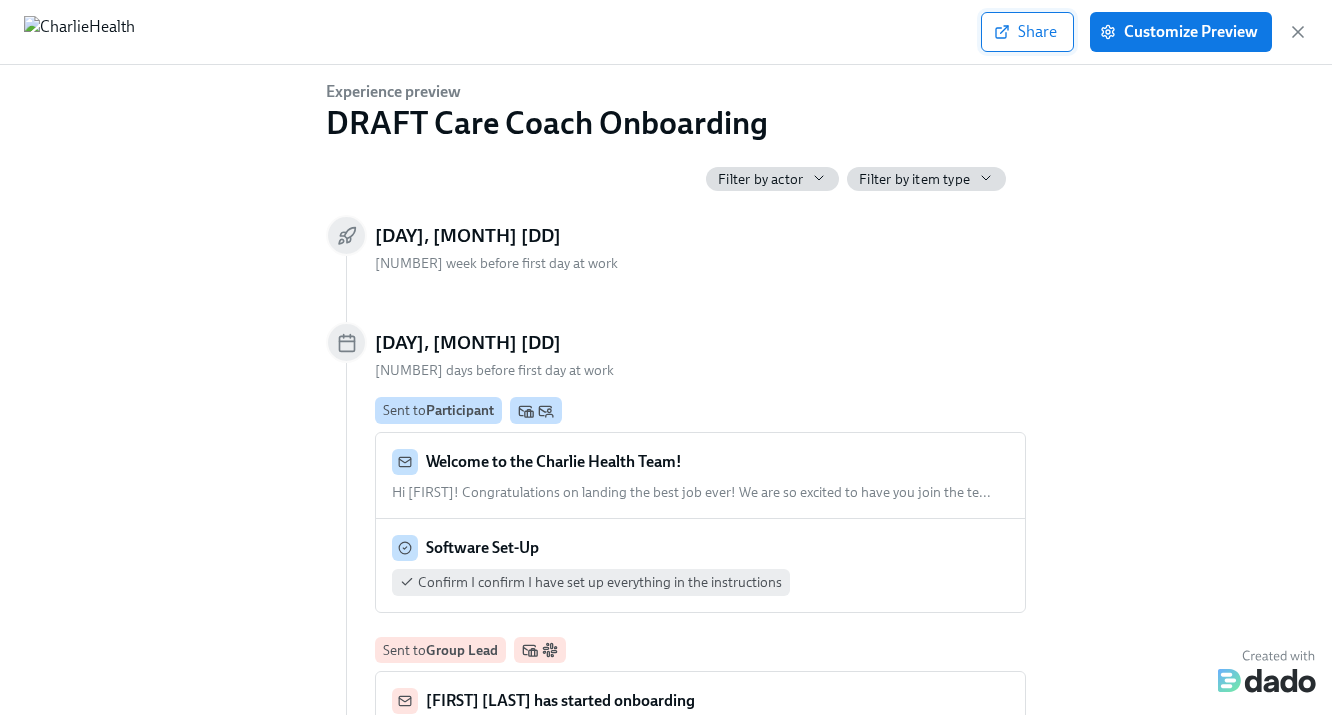 click on "Share" at bounding box center (1027, 32) 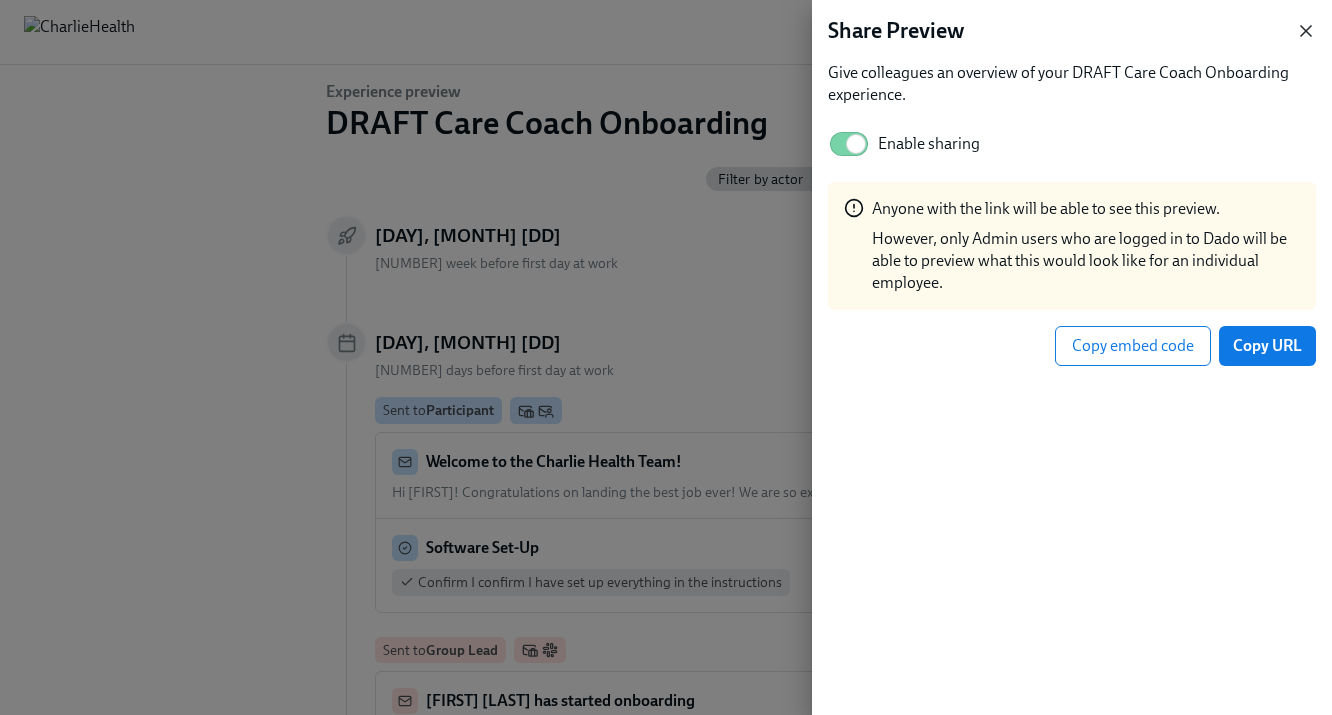 click 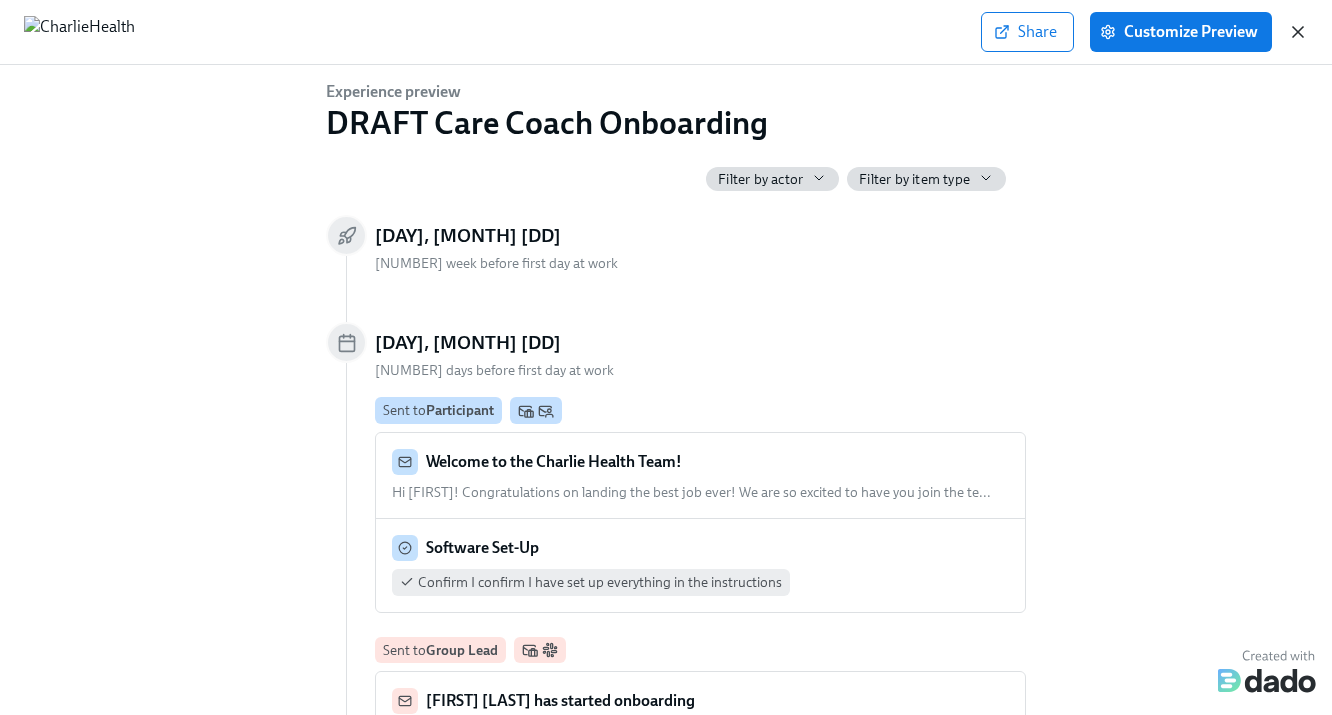 click 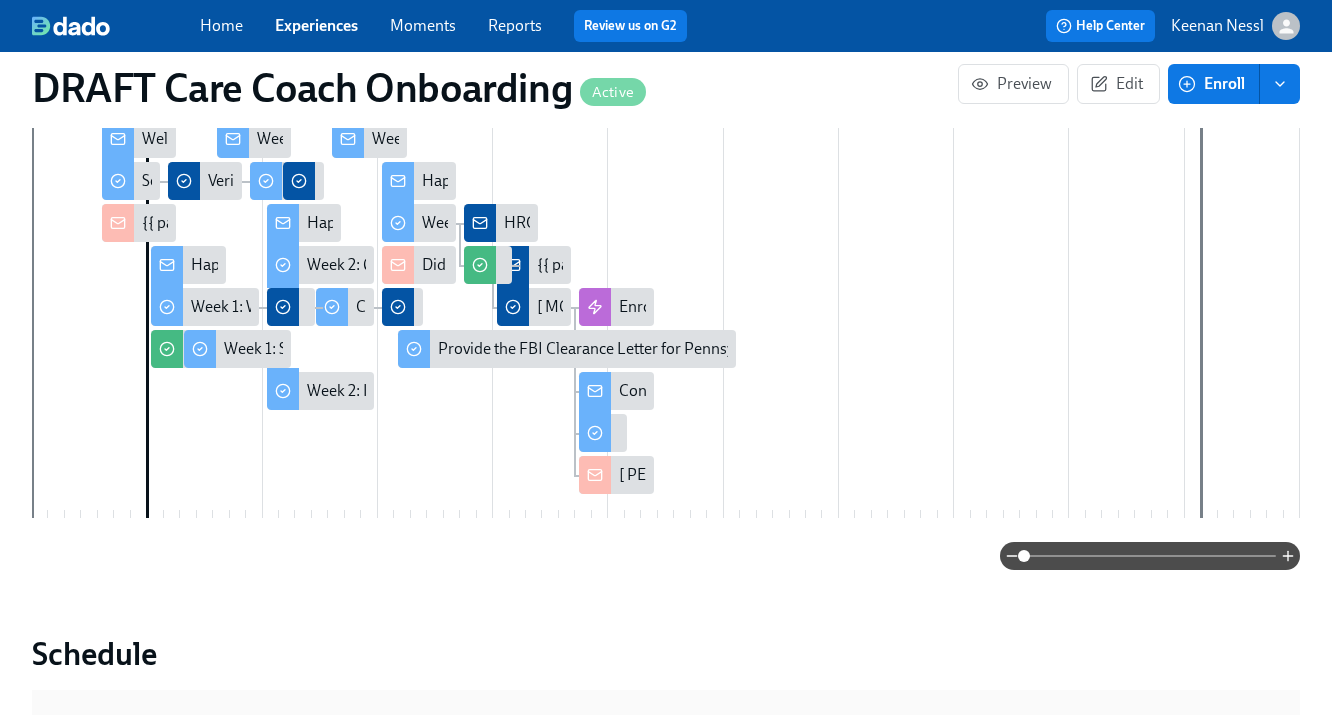 scroll, scrollTop: 478, scrollLeft: 0, axis: vertical 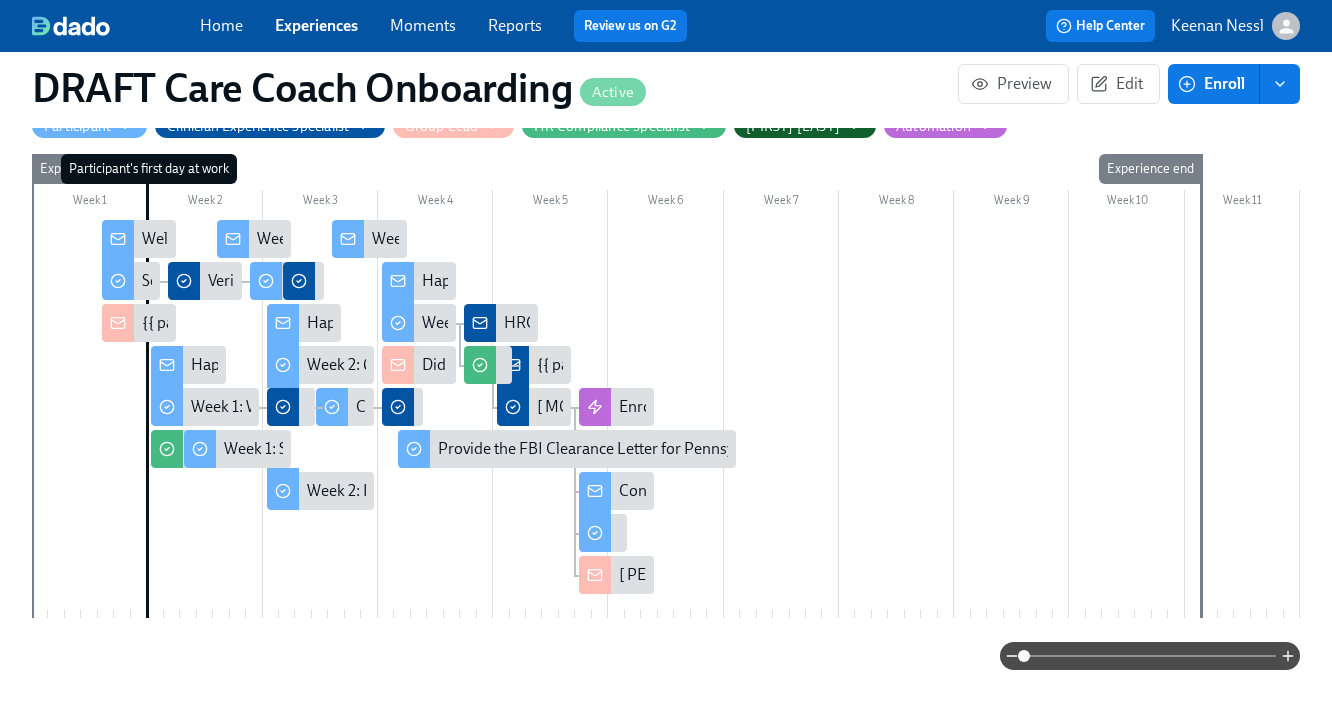 click on "Experiences" at bounding box center (316, 25) 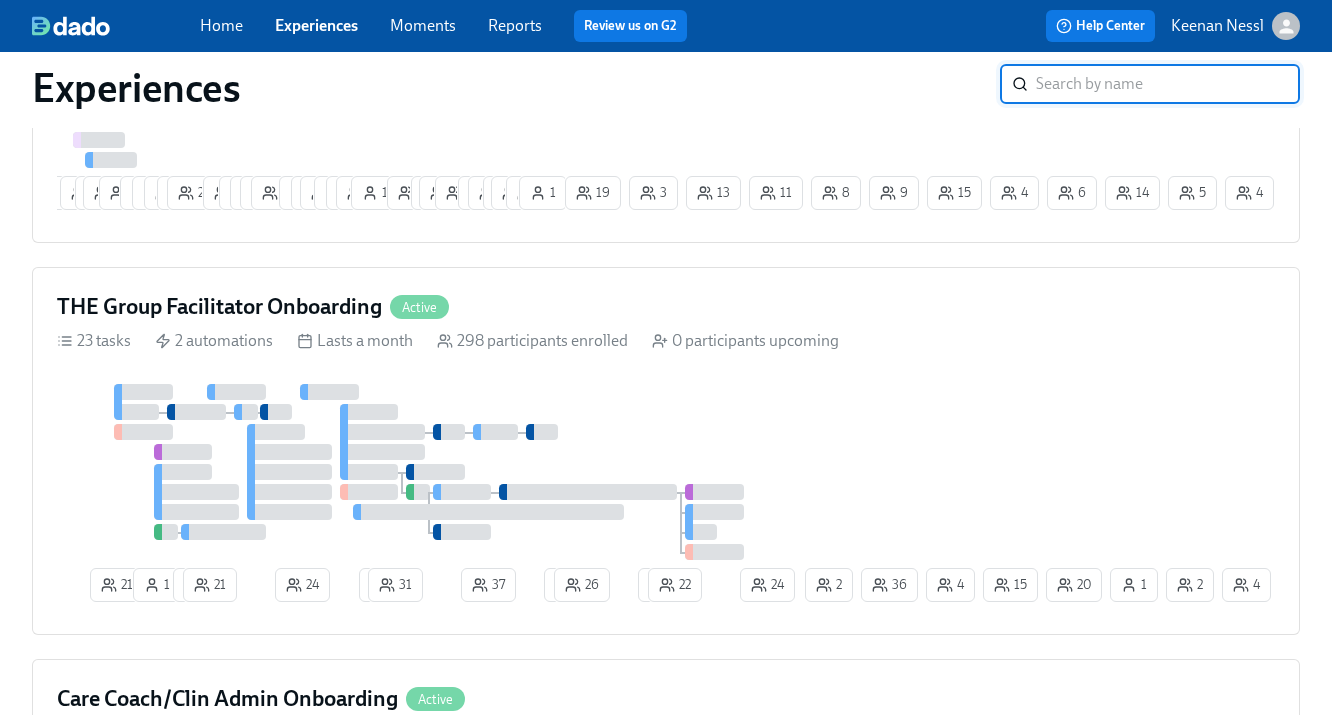 scroll, scrollTop: 762, scrollLeft: 0, axis: vertical 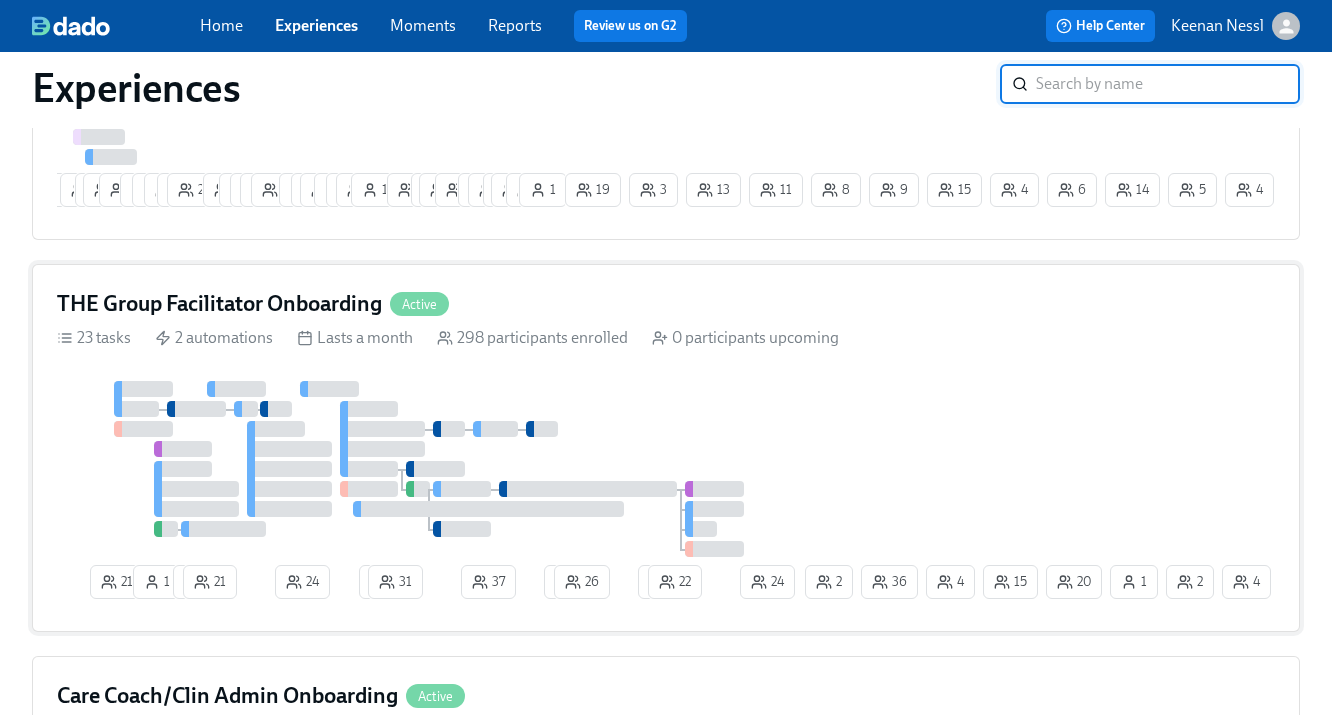 click on "21 1 1 21 24 1 31 37 3 26 2 22 20 4 4 36 15 2 2 24 1" at bounding box center [666, 494] 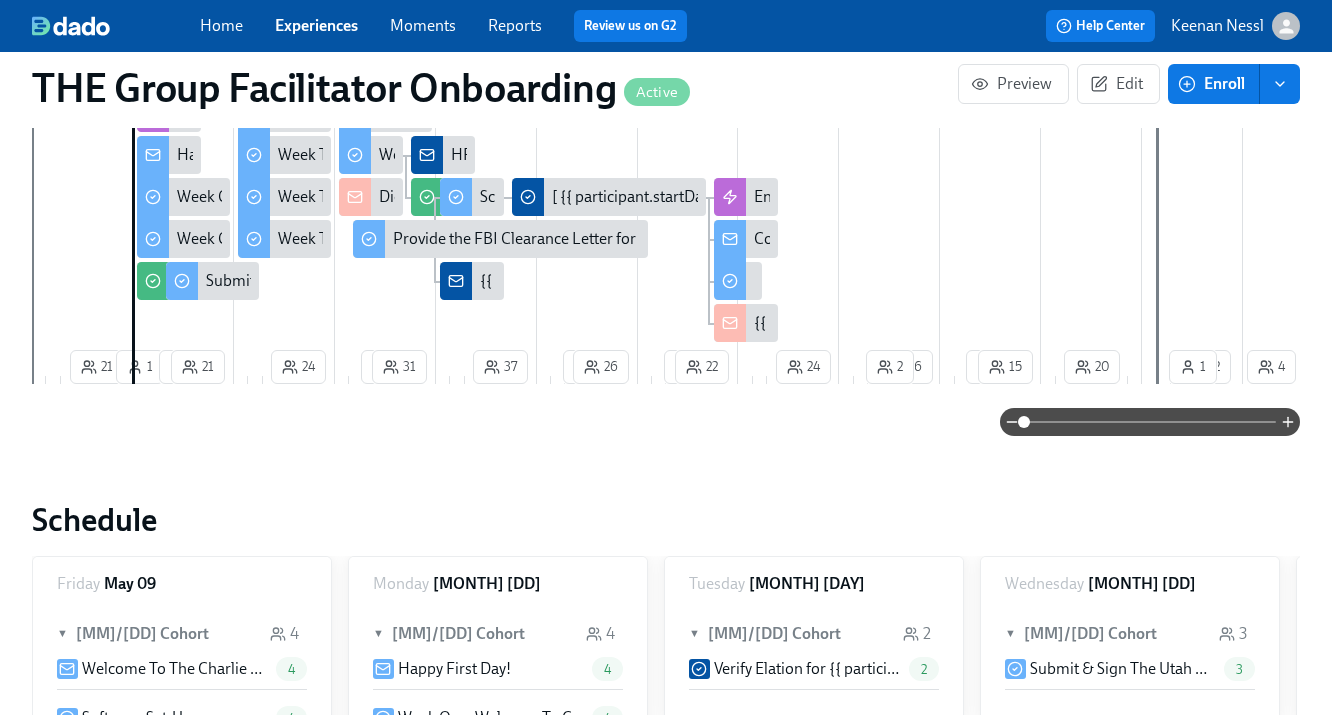 scroll, scrollTop: 0, scrollLeft: 0, axis: both 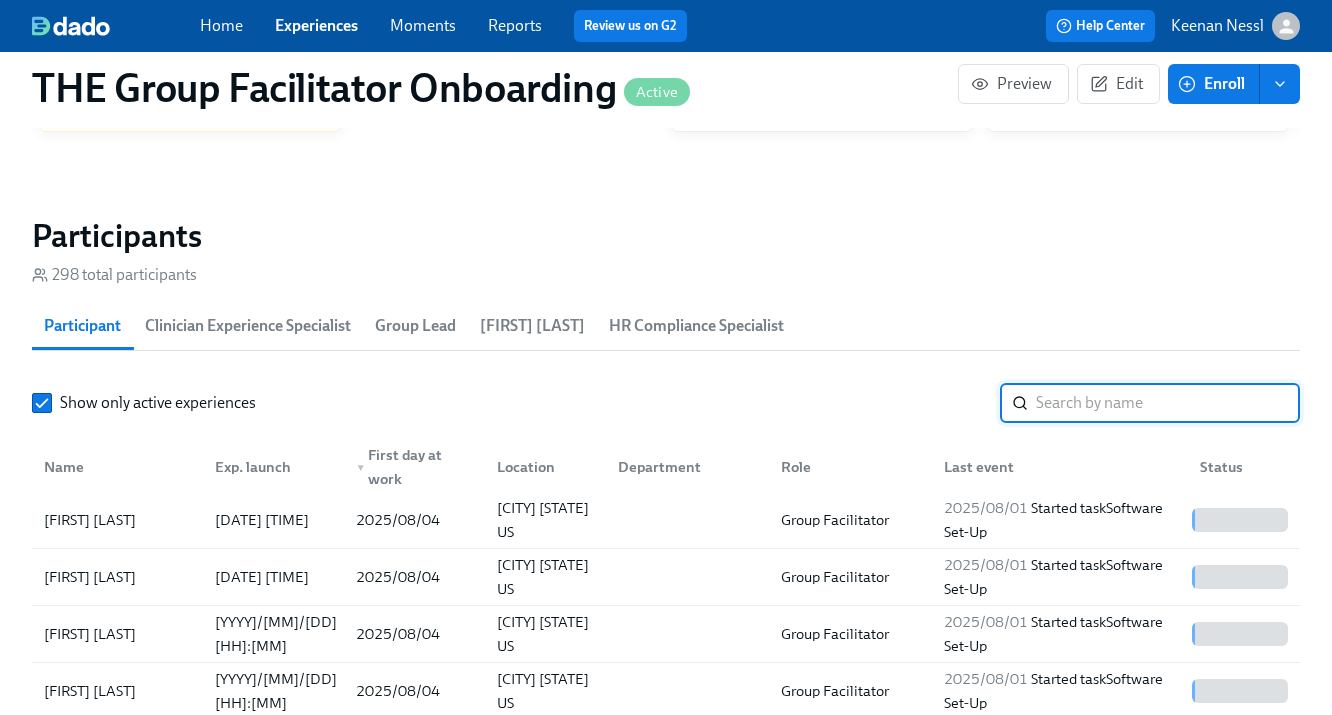 click at bounding box center [1168, 403] 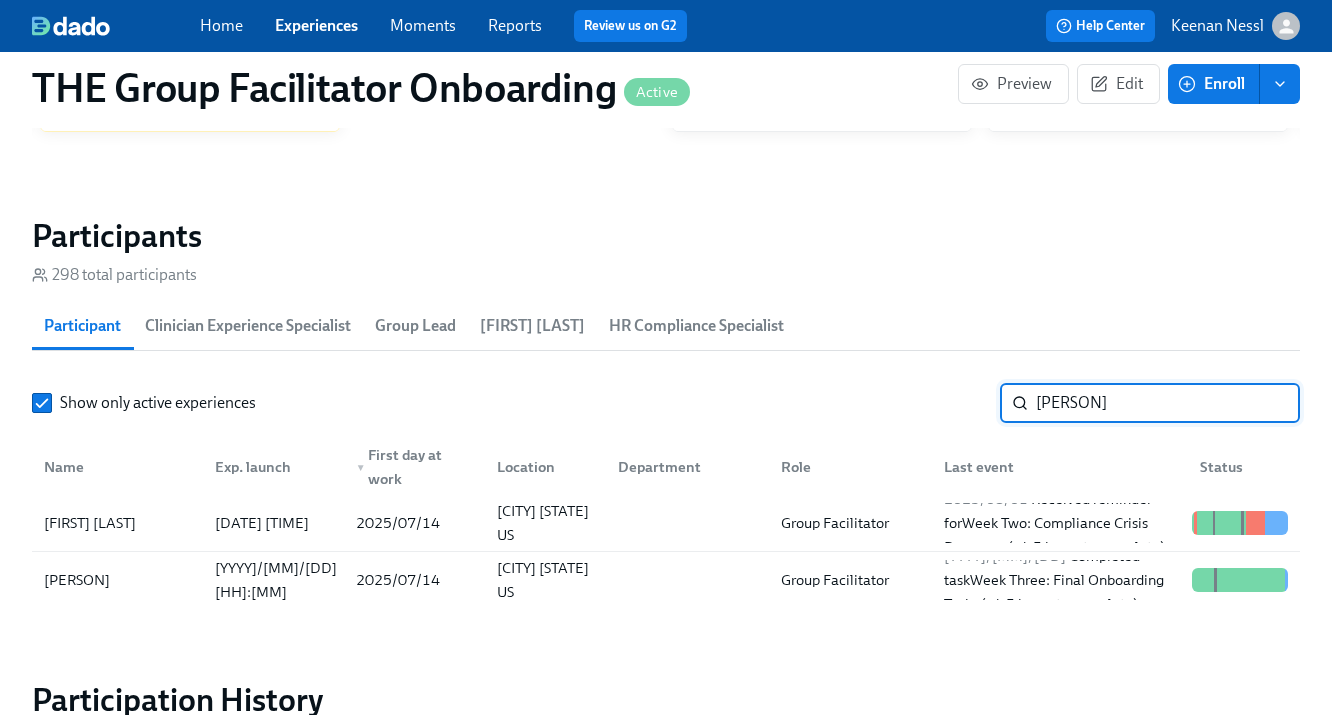 scroll, scrollTop: 0, scrollLeft: 0, axis: both 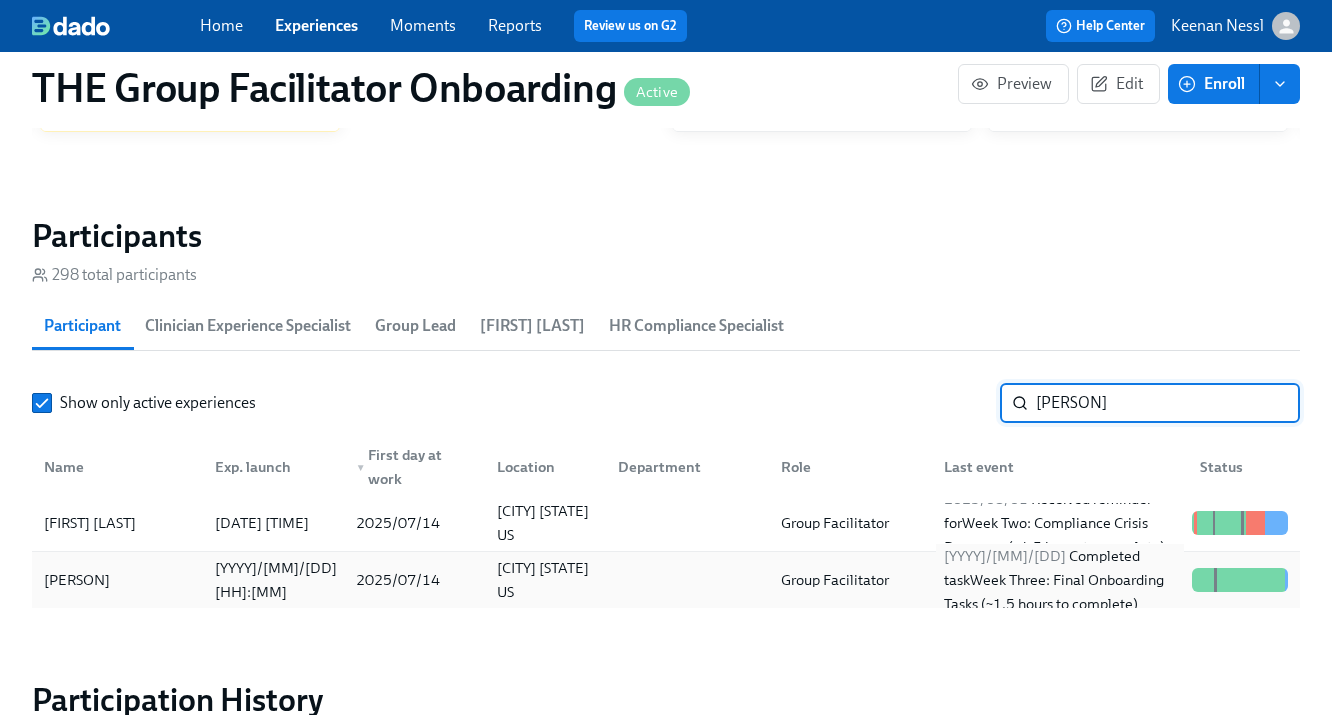 type on "dana" 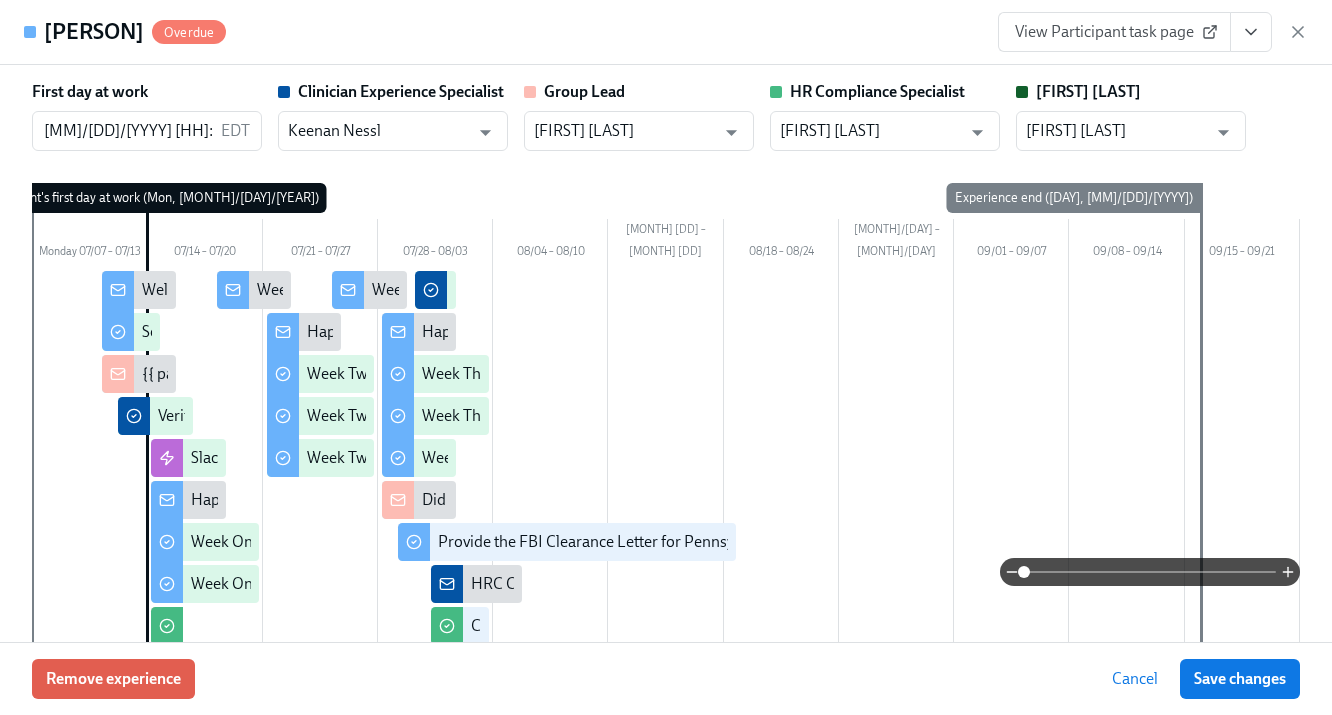 click 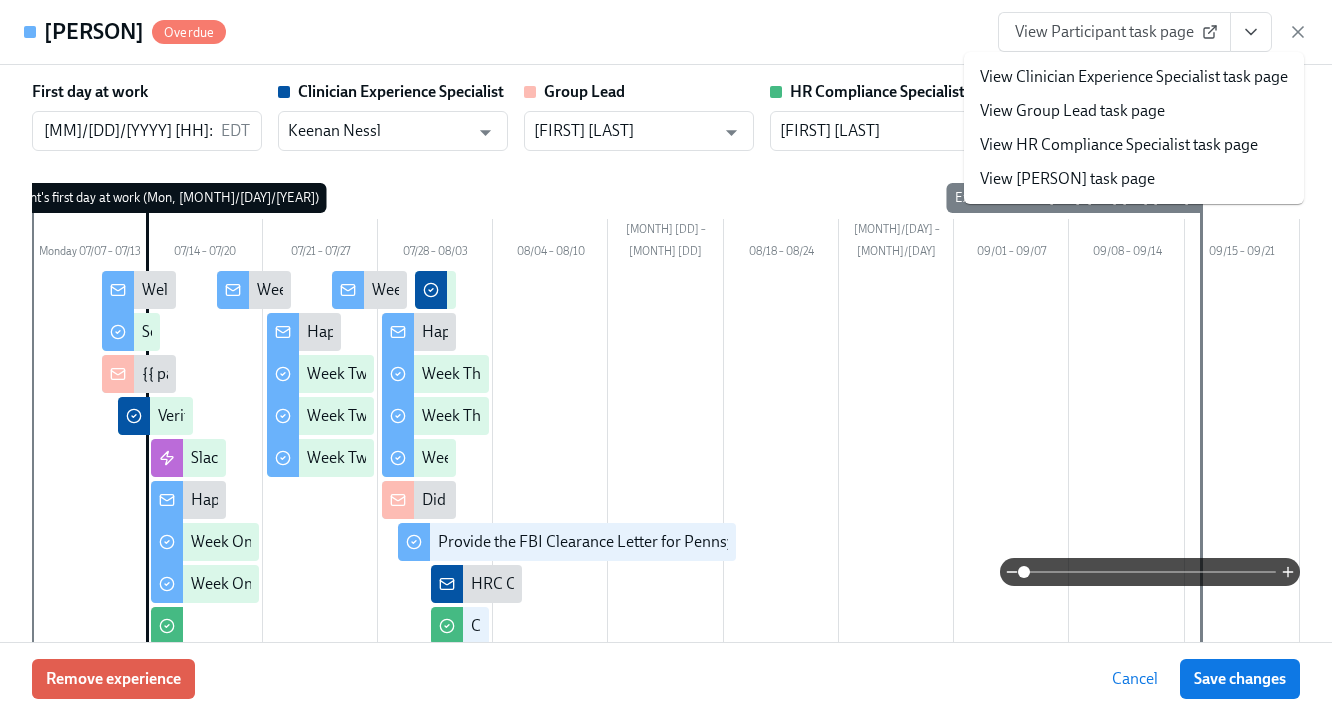 click on "View Clinician Experience Specialist task page" at bounding box center [1134, 77] 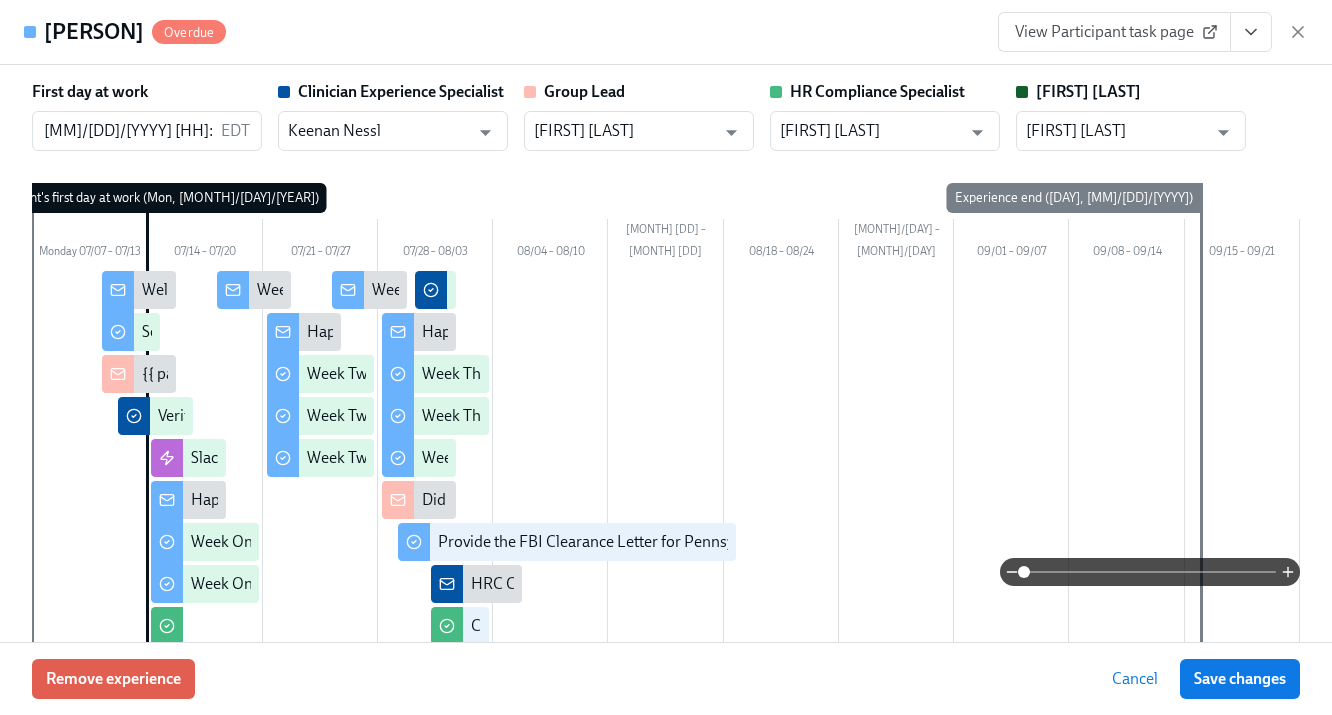 click 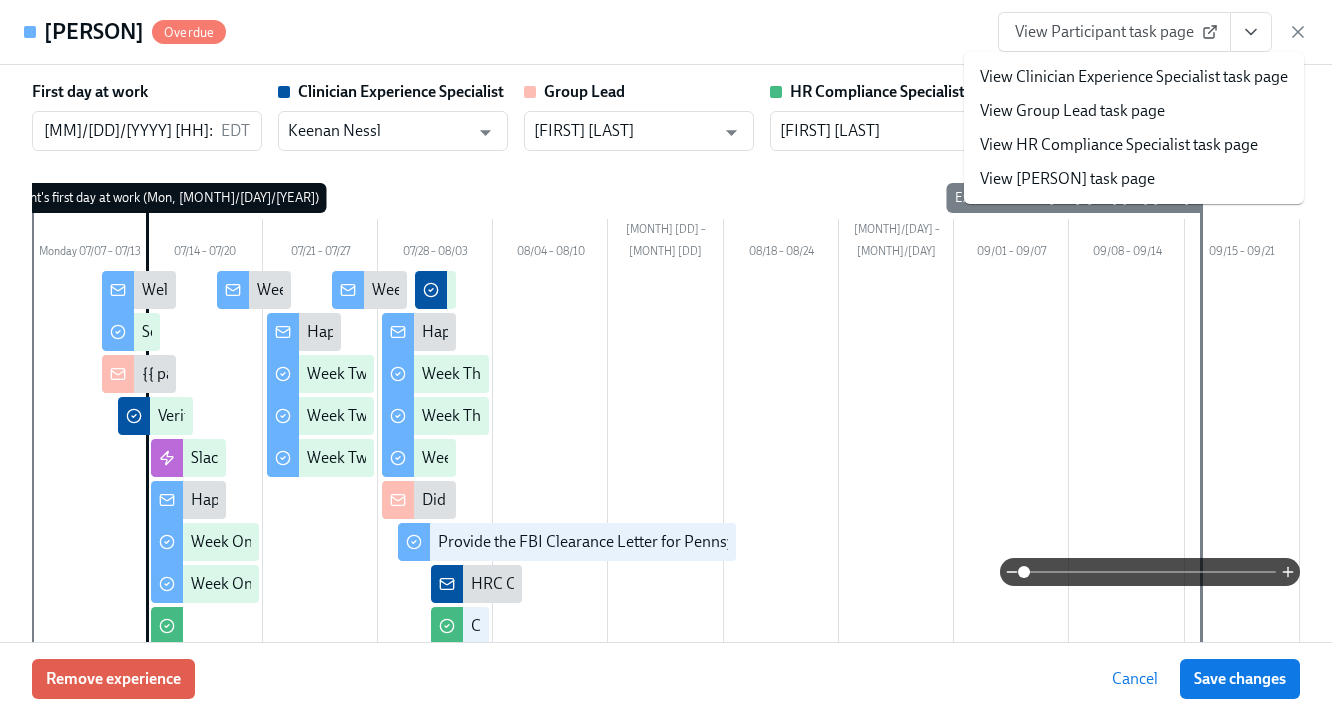 click on "View HR Compliance Specialist task page" at bounding box center [1119, 145] 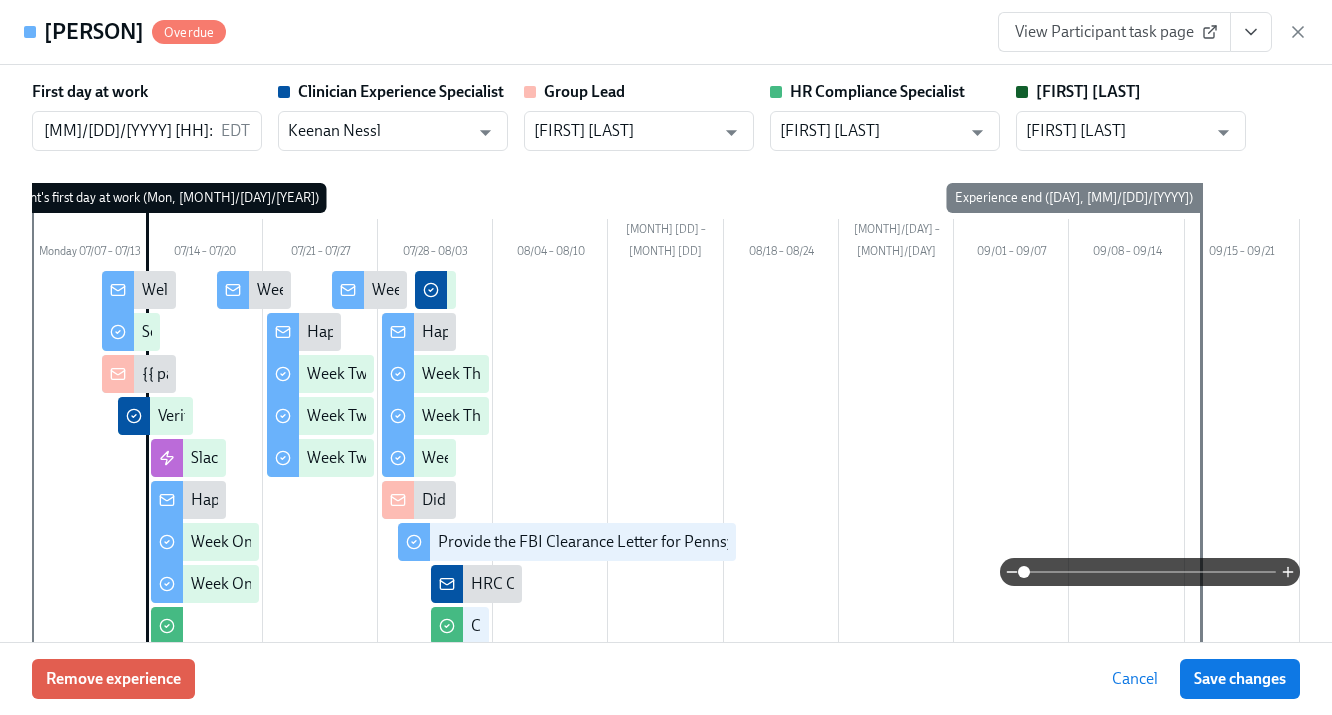 click on "View Participant task page" at bounding box center [1153, 32] 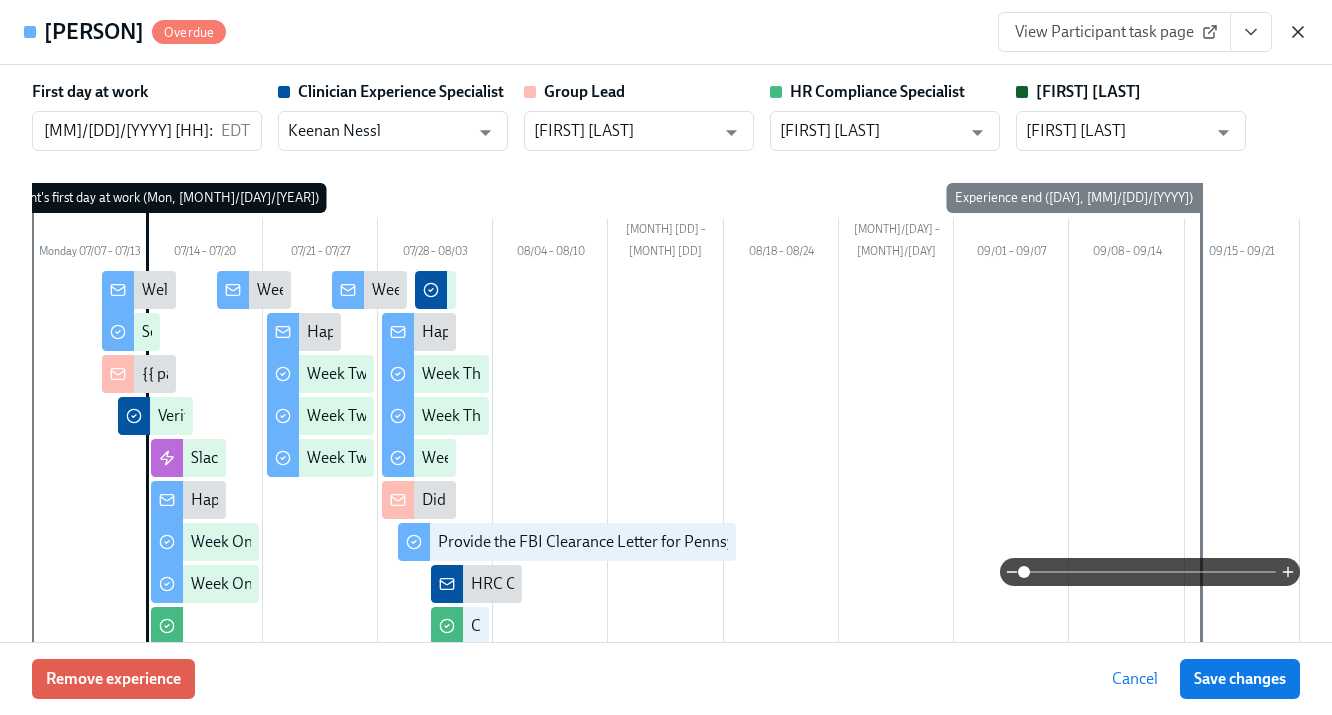 click 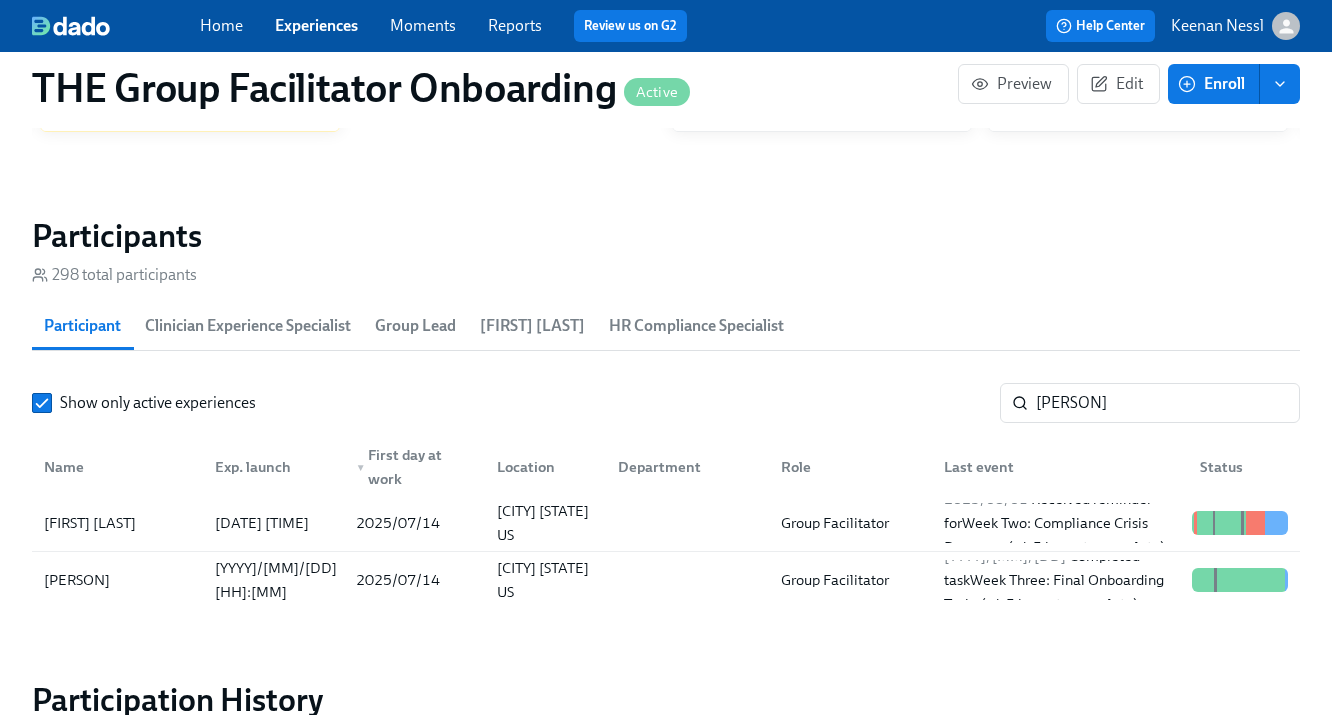 click on "Experiences" at bounding box center (316, 25) 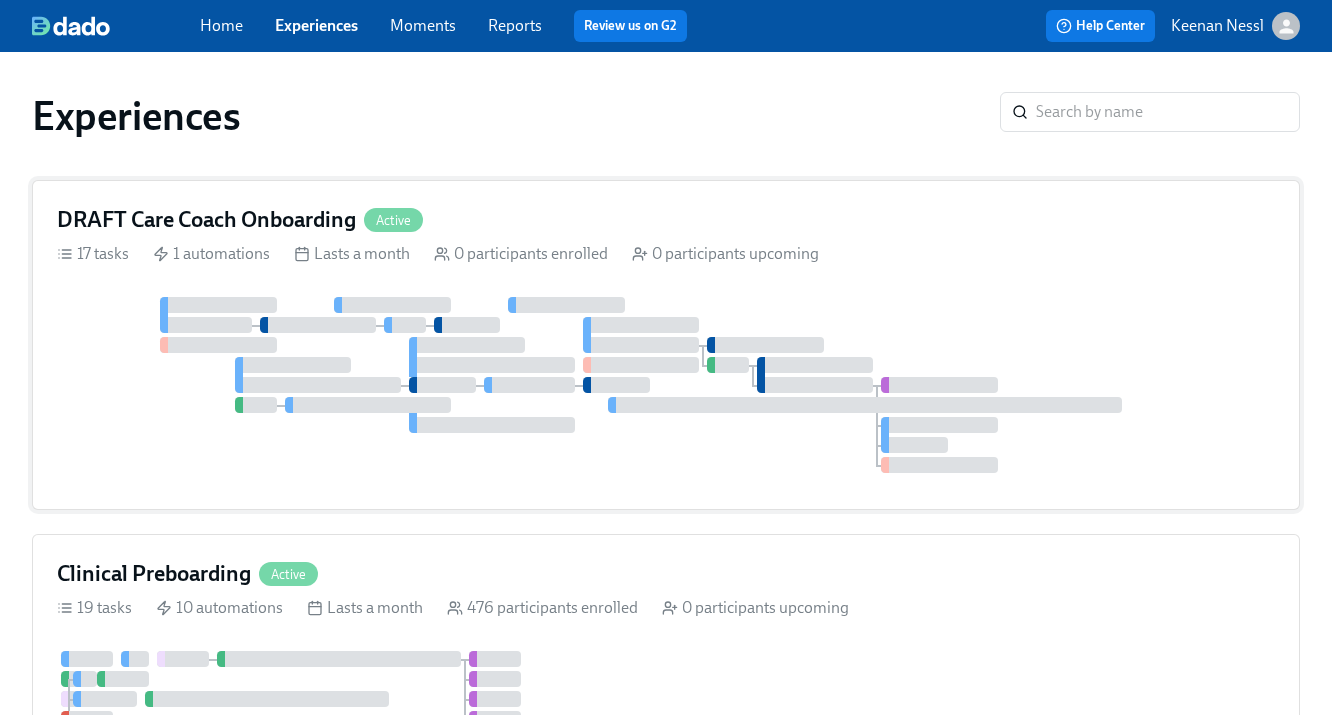 click at bounding box center [666, 385] 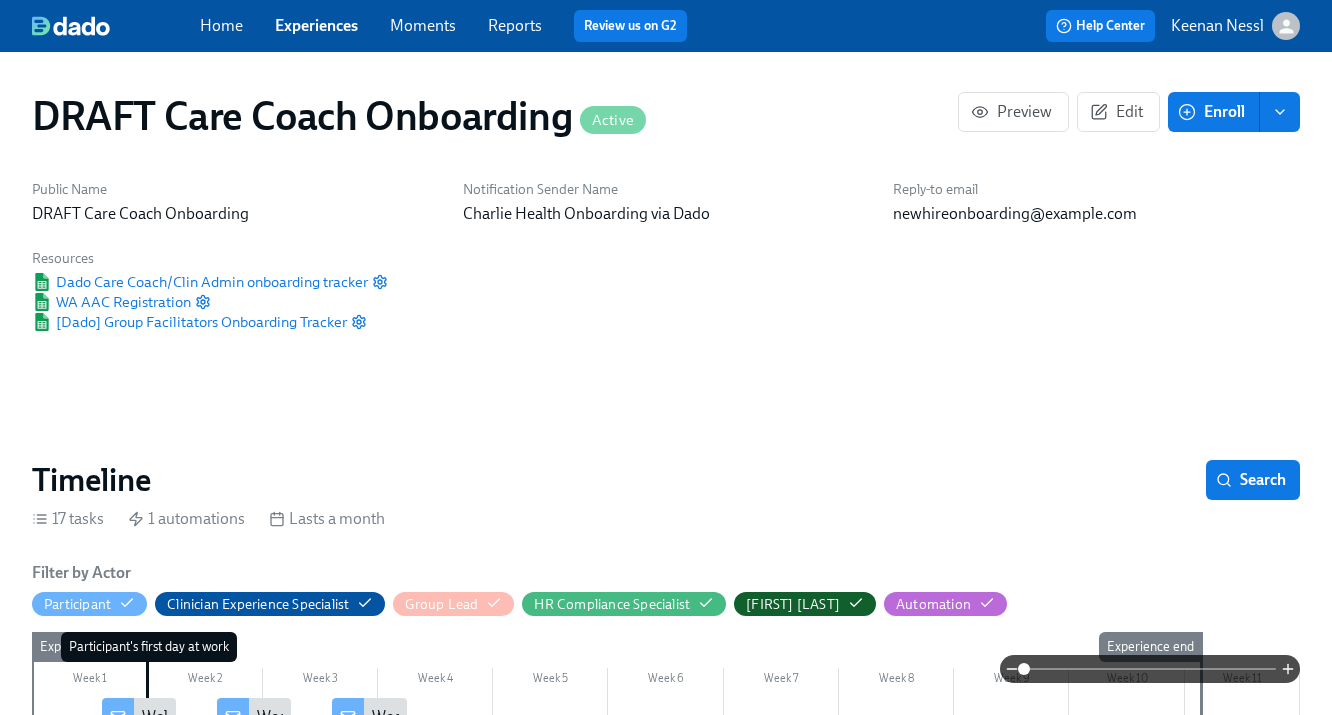 click on "Experiences" at bounding box center (316, 25) 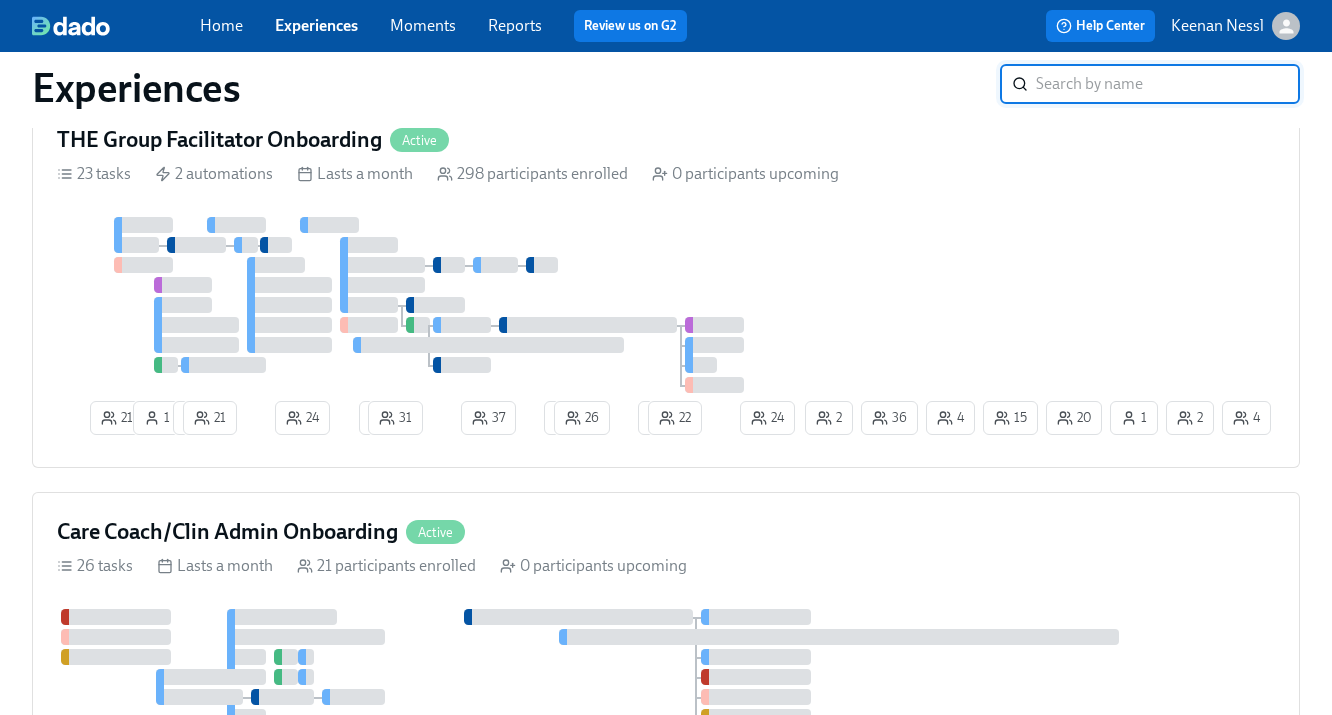 scroll, scrollTop: 1083, scrollLeft: 0, axis: vertical 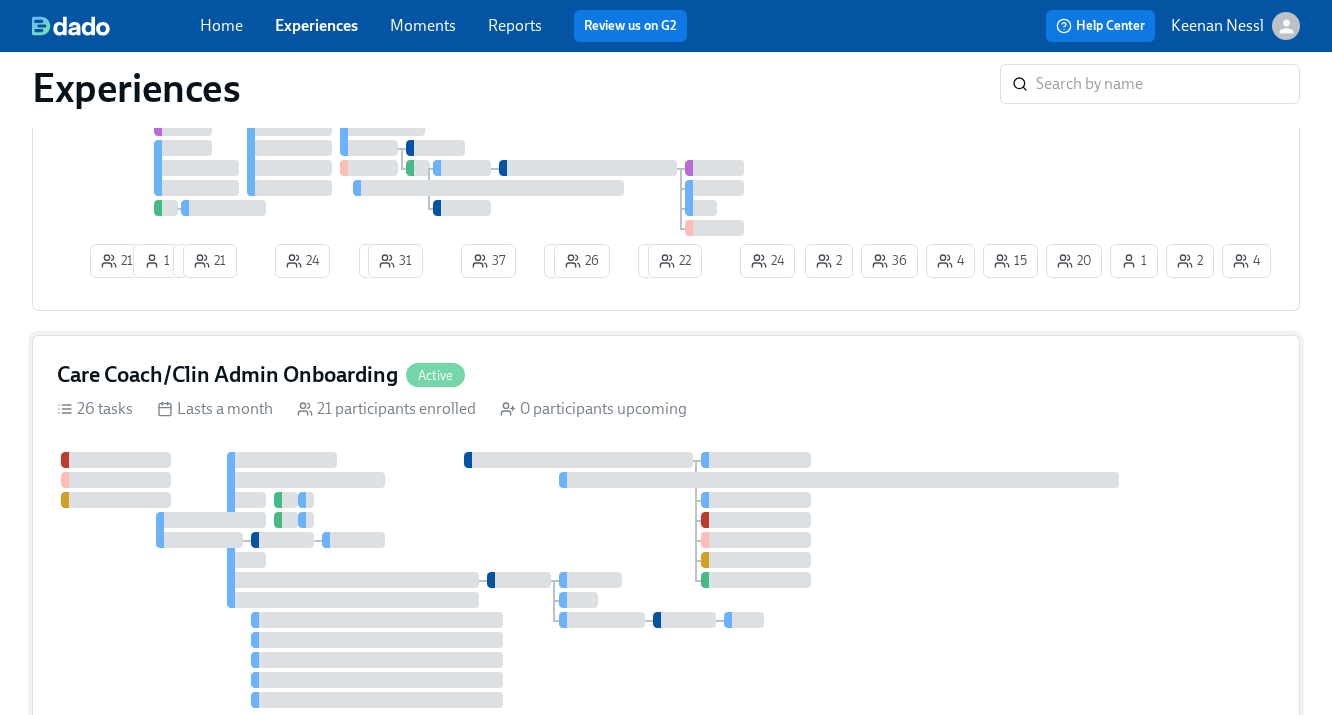 click at bounding box center [637, 580] 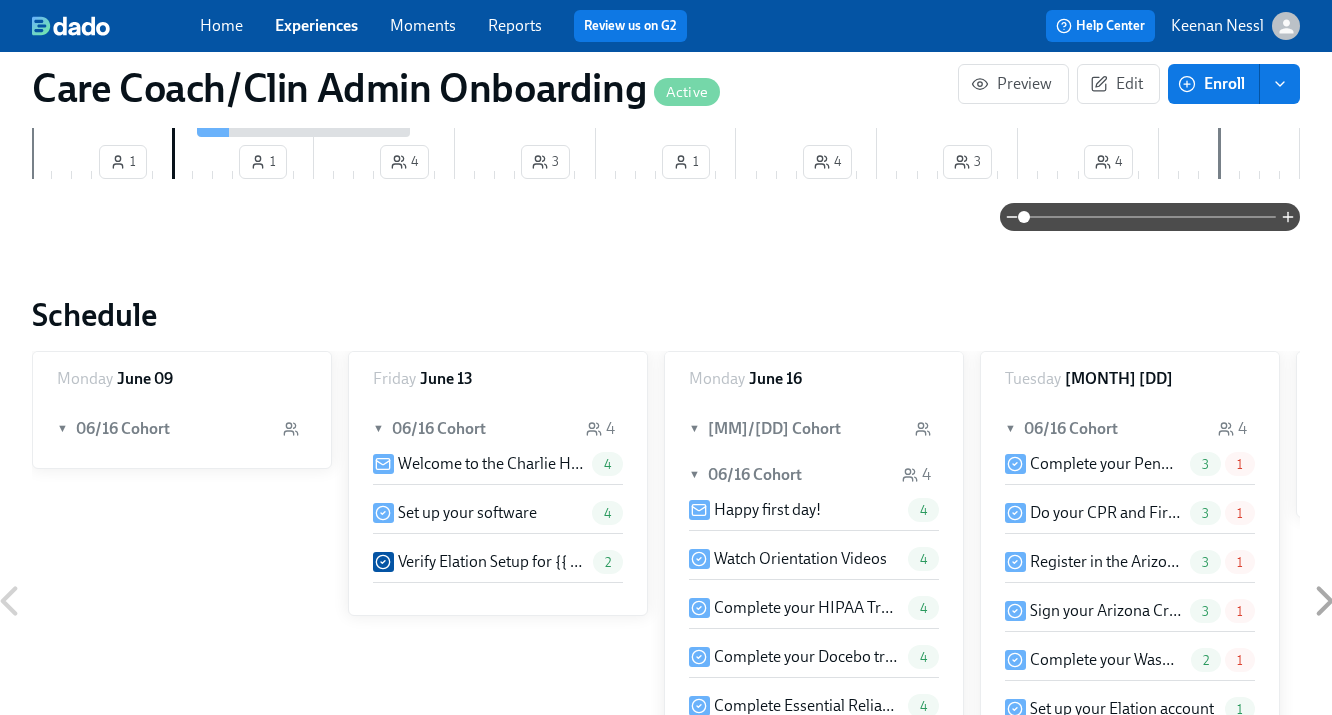 scroll, scrollTop: 0, scrollLeft: 0, axis: both 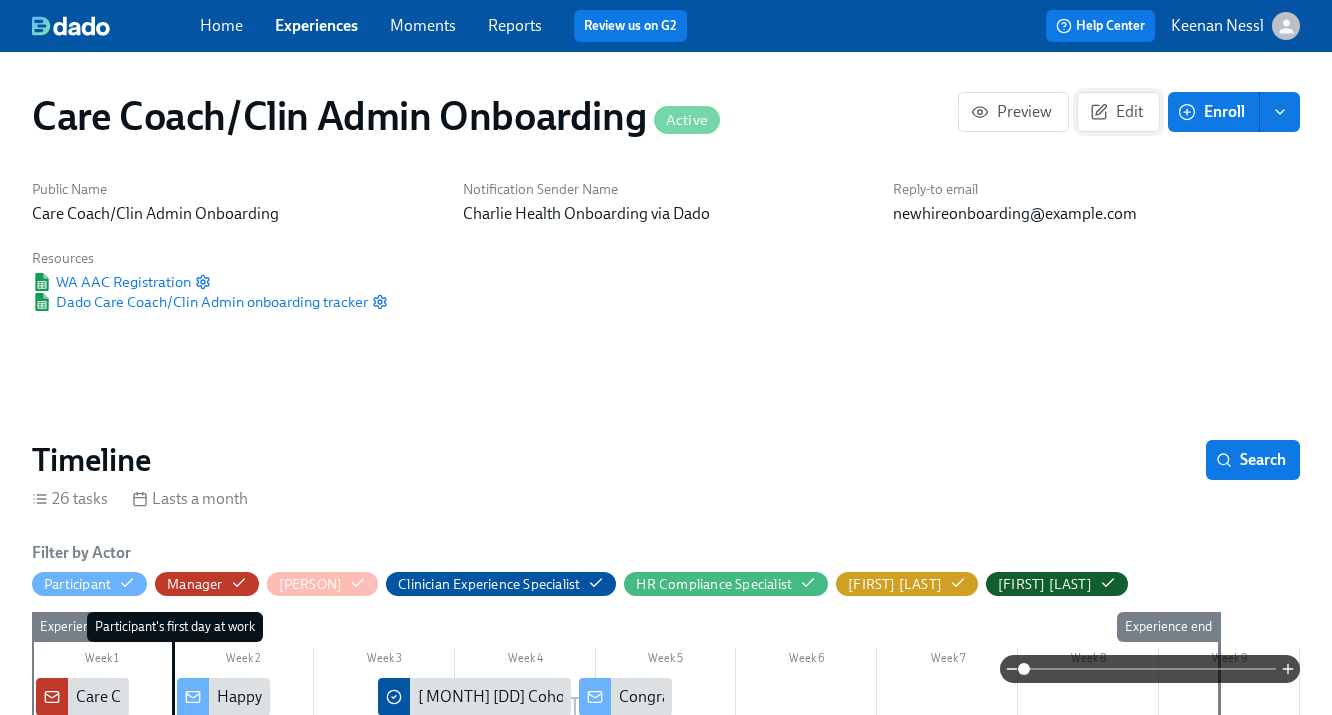 click on "Edit" at bounding box center (1118, 112) 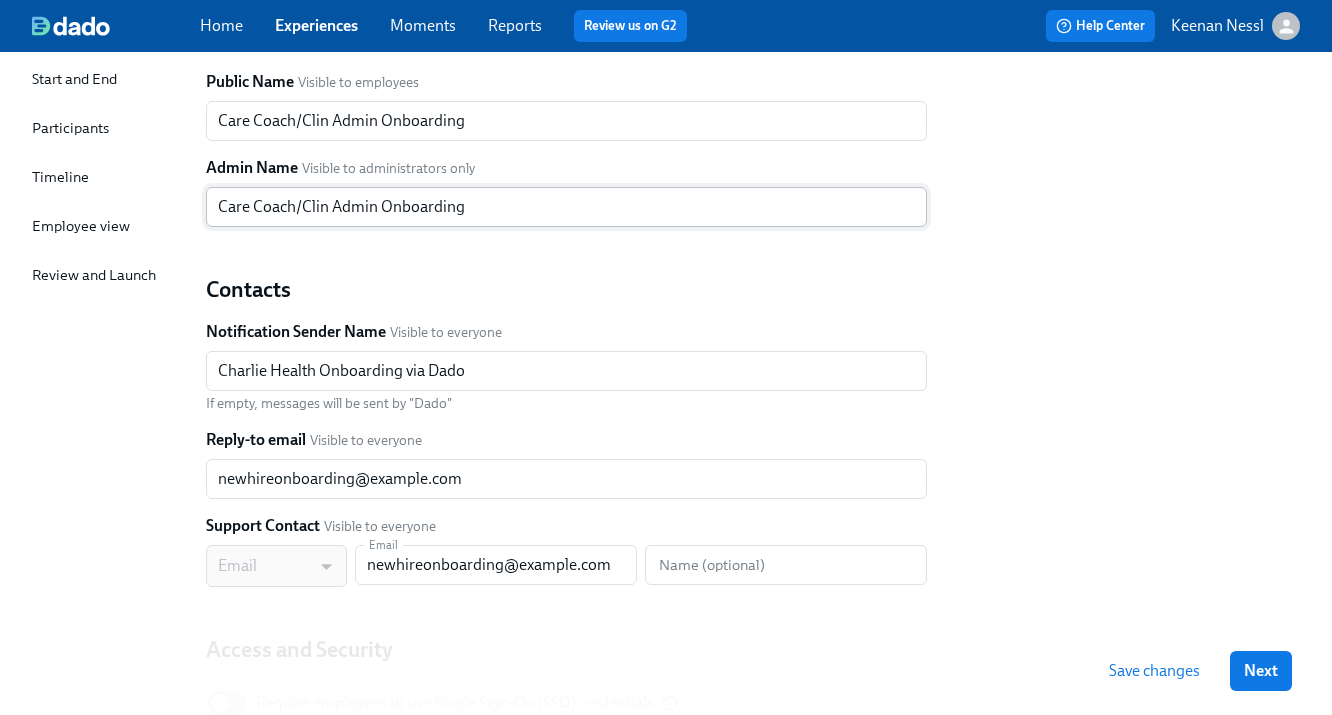 scroll, scrollTop: 54, scrollLeft: 0, axis: vertical 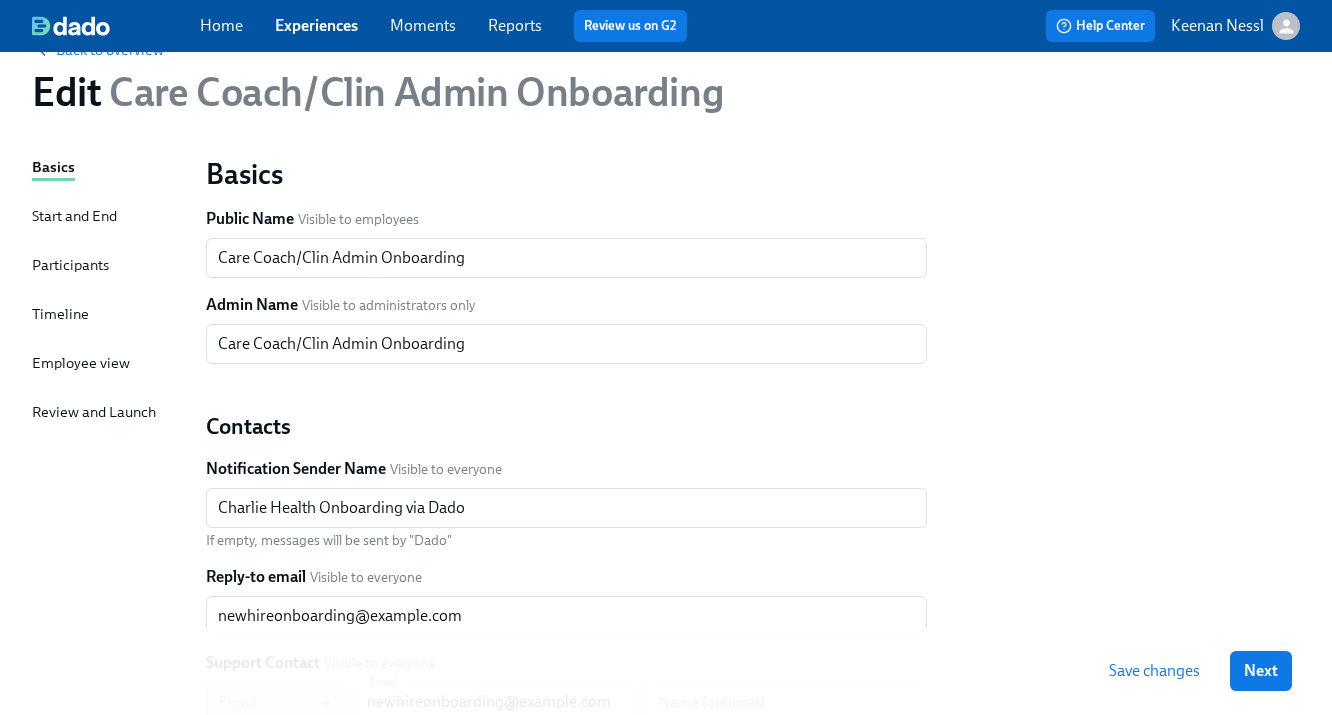 click on "Start and End" at bounding box center [74, 216] 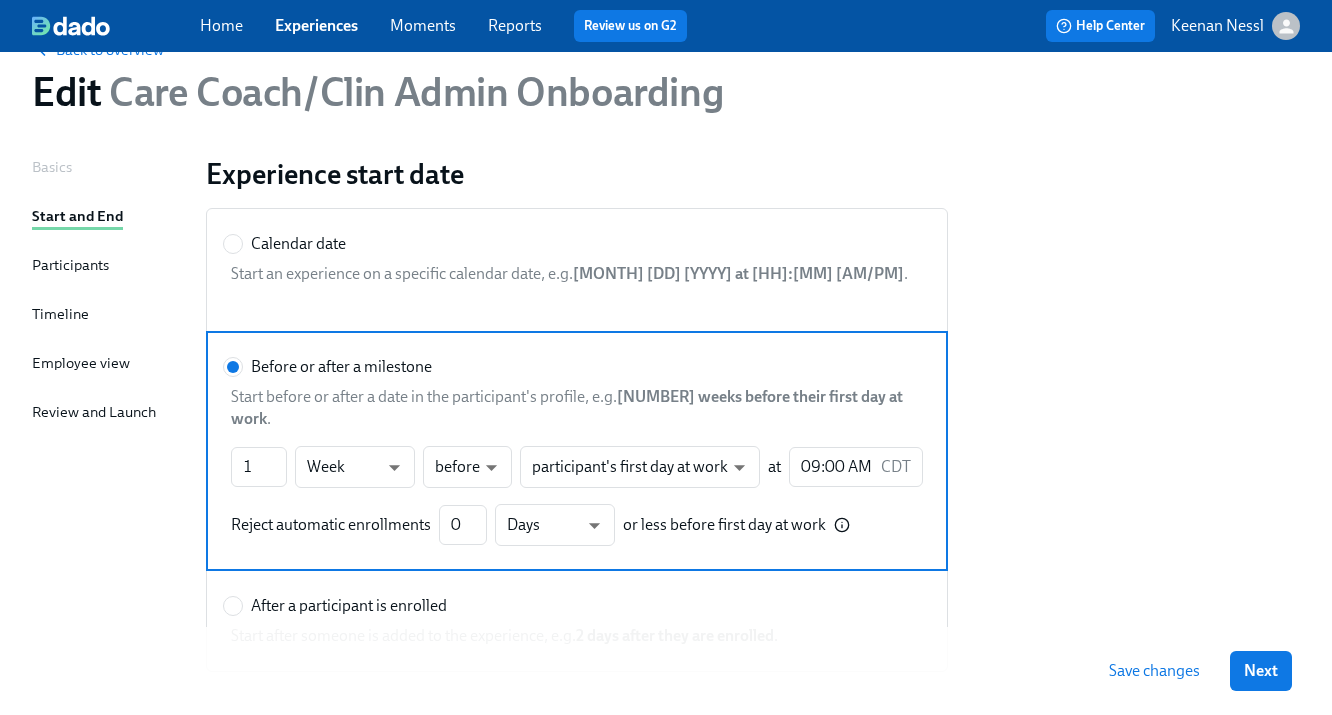 click on "Participants" at bounding box center [70, 265] 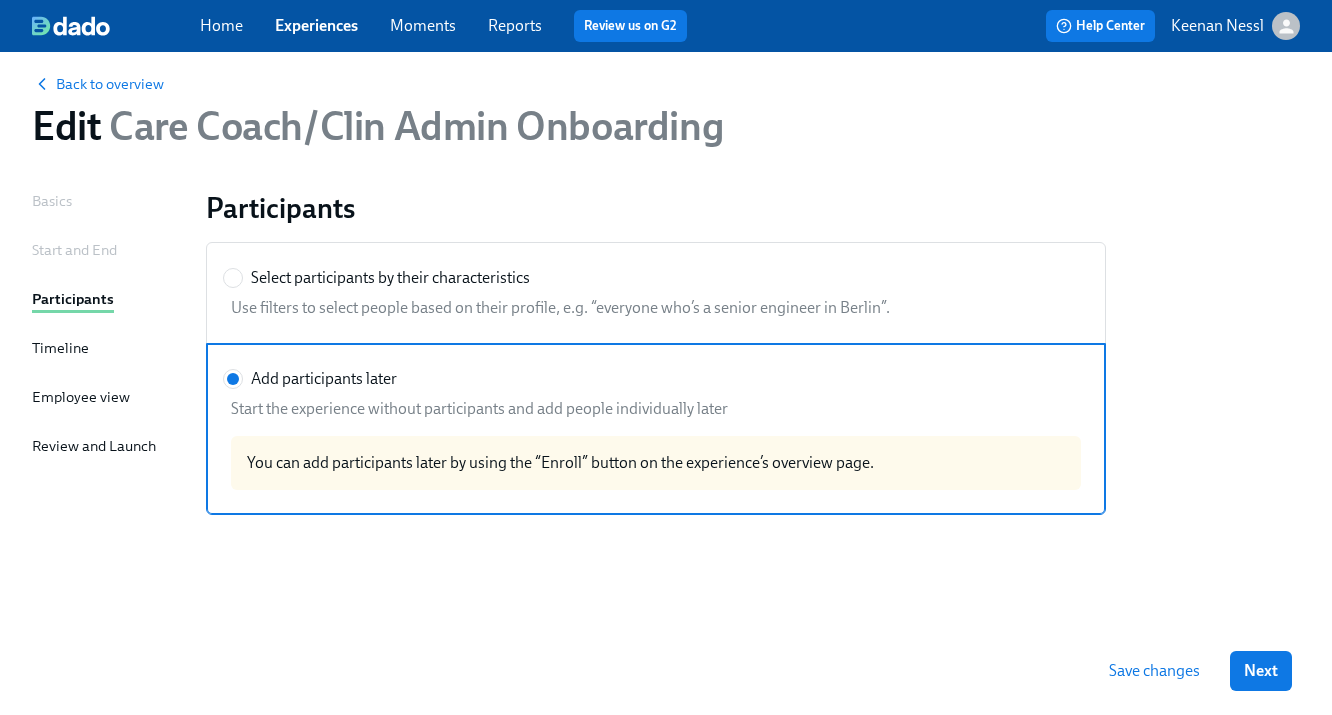 scroll, scrollTop: 20, scrollLeft: 0, axis: vertical 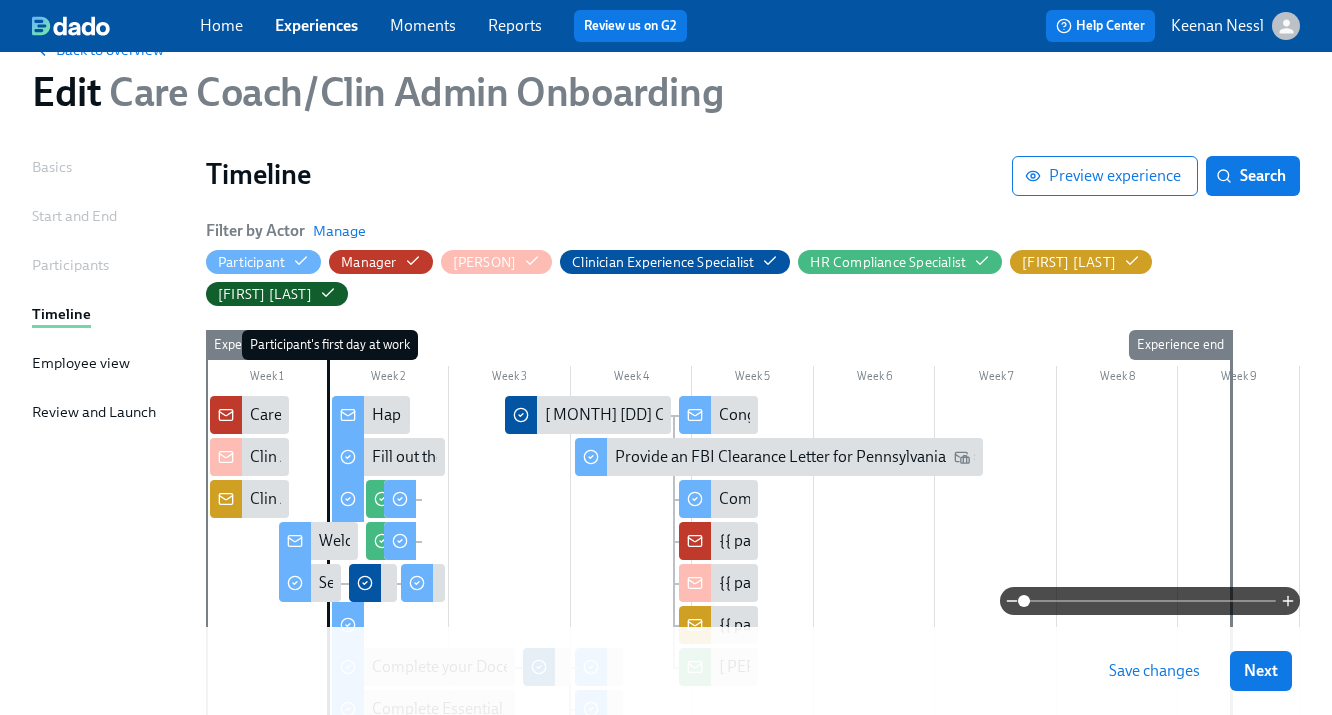 click on "Basics Start and End Participants Timeline Employee view Review and Launch" at bounding box center (107, 599) 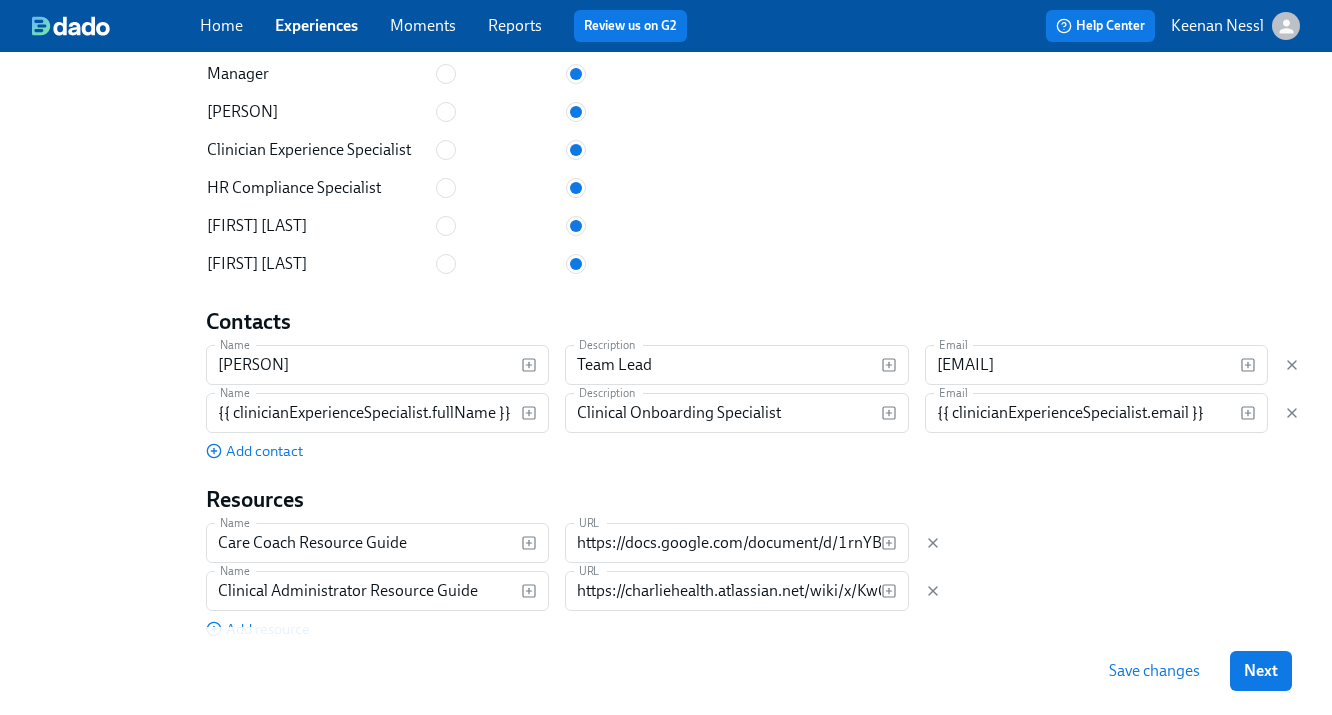 scroll, scrollTop: 1653, scrollLeft: 0, axis: vertical 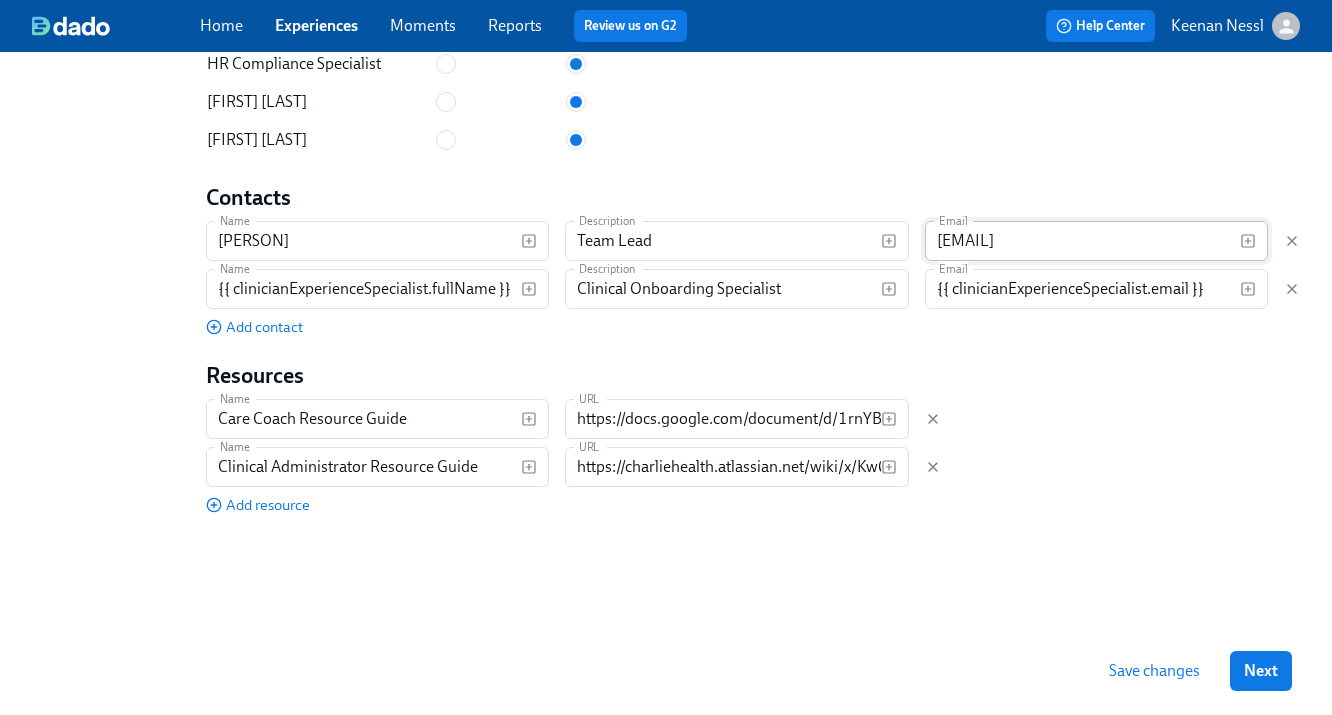click on "{{ manager.email }}" at bounding box center [1082, 241] 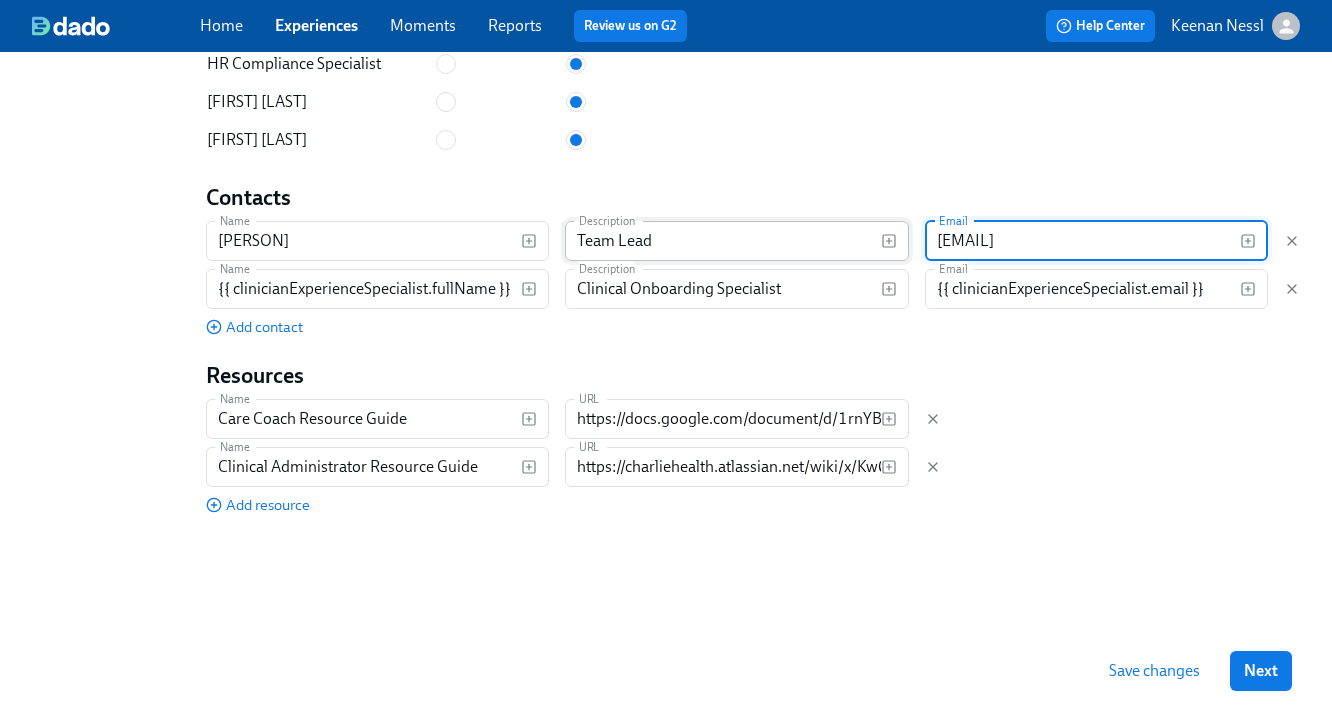 drag, startPoint x: 1089, startPoint y: 245, endPoint x: 856, endPoint y: 221, distance: 234.23279 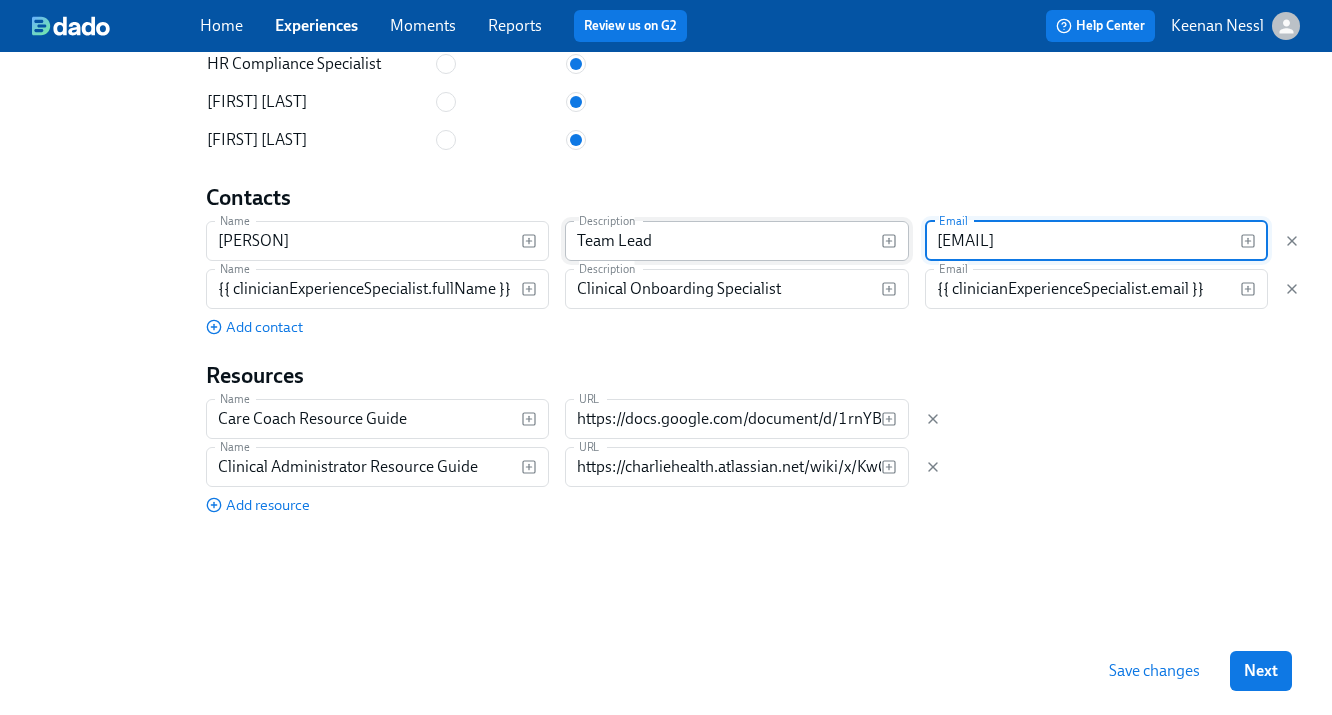 click on "Name {{ manager.fullName }} Name Description Team Lead Description Email {{ manager.email }} Email" at bounding box center (753, 241) 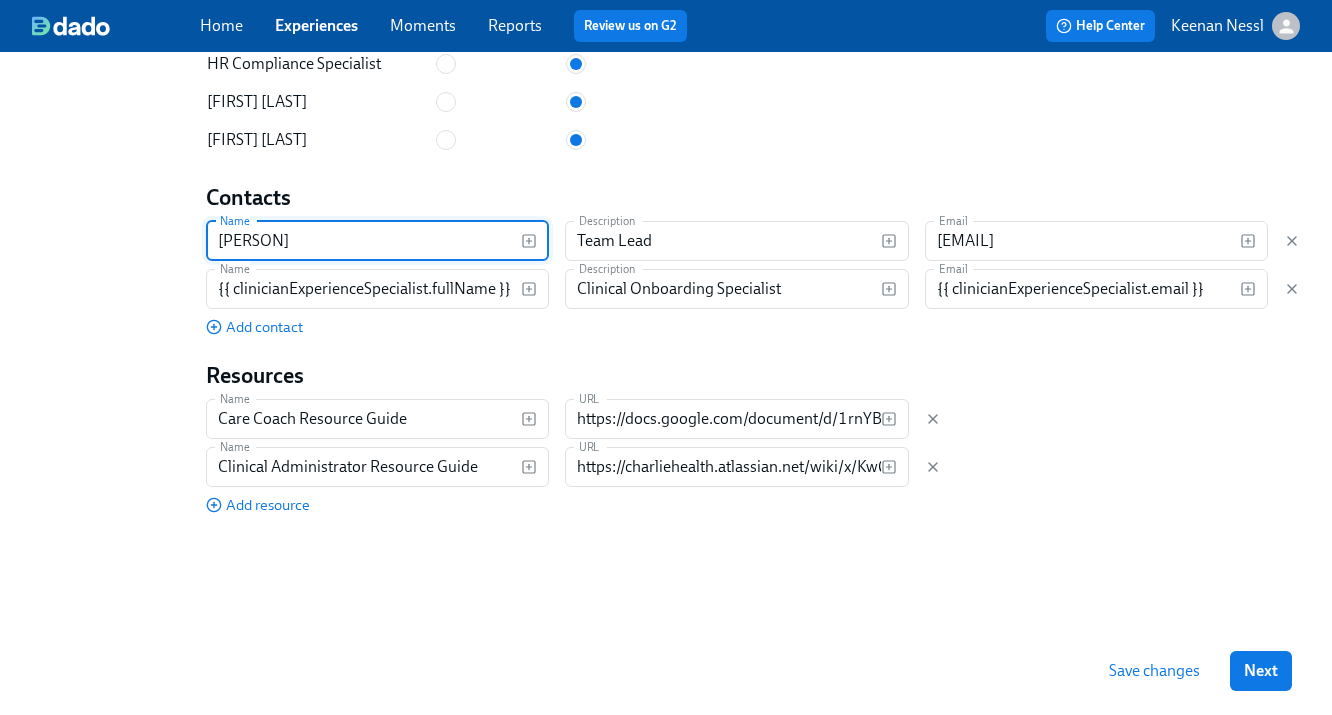 click on "{{ manager.fullName }}" at bounding box center [363, 241] 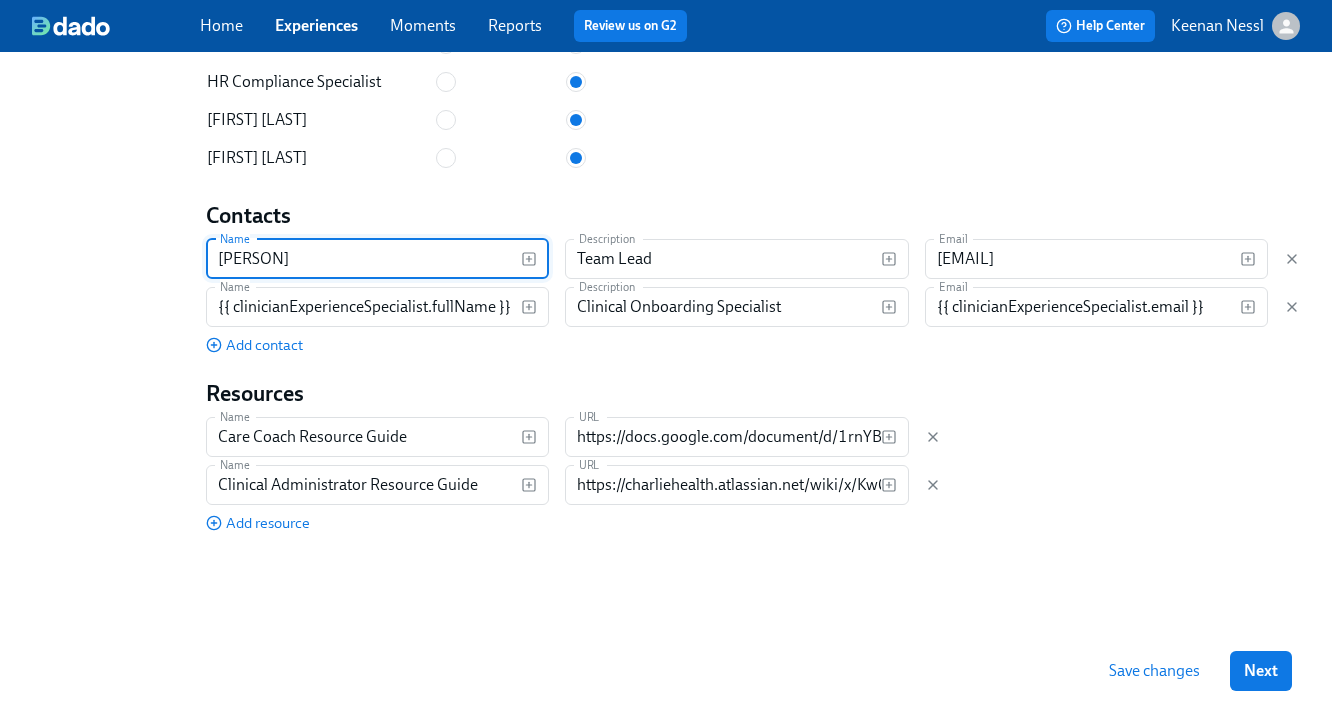 scroll, scrollTop: 1521, scrollLeft: 0, axis: vertical 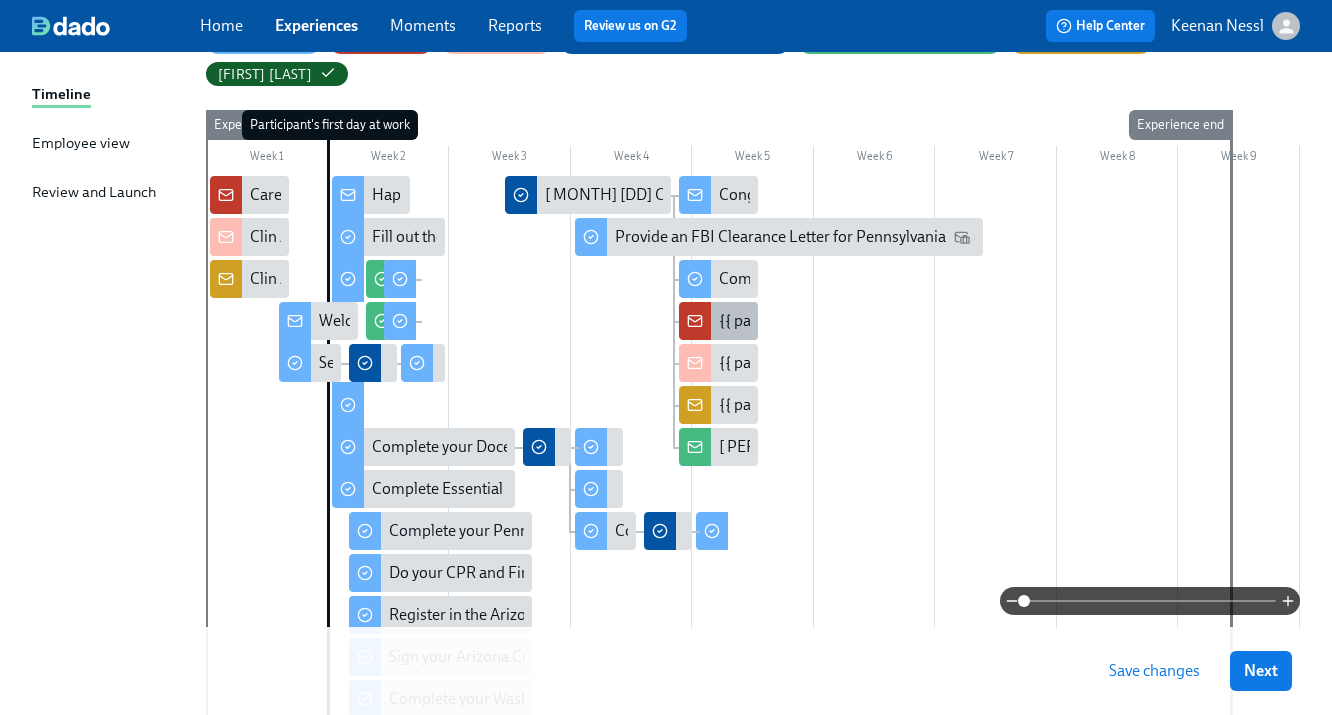 click on "{{ participant.fullName }} passed their check-out!" at bounding box center (885, 321) 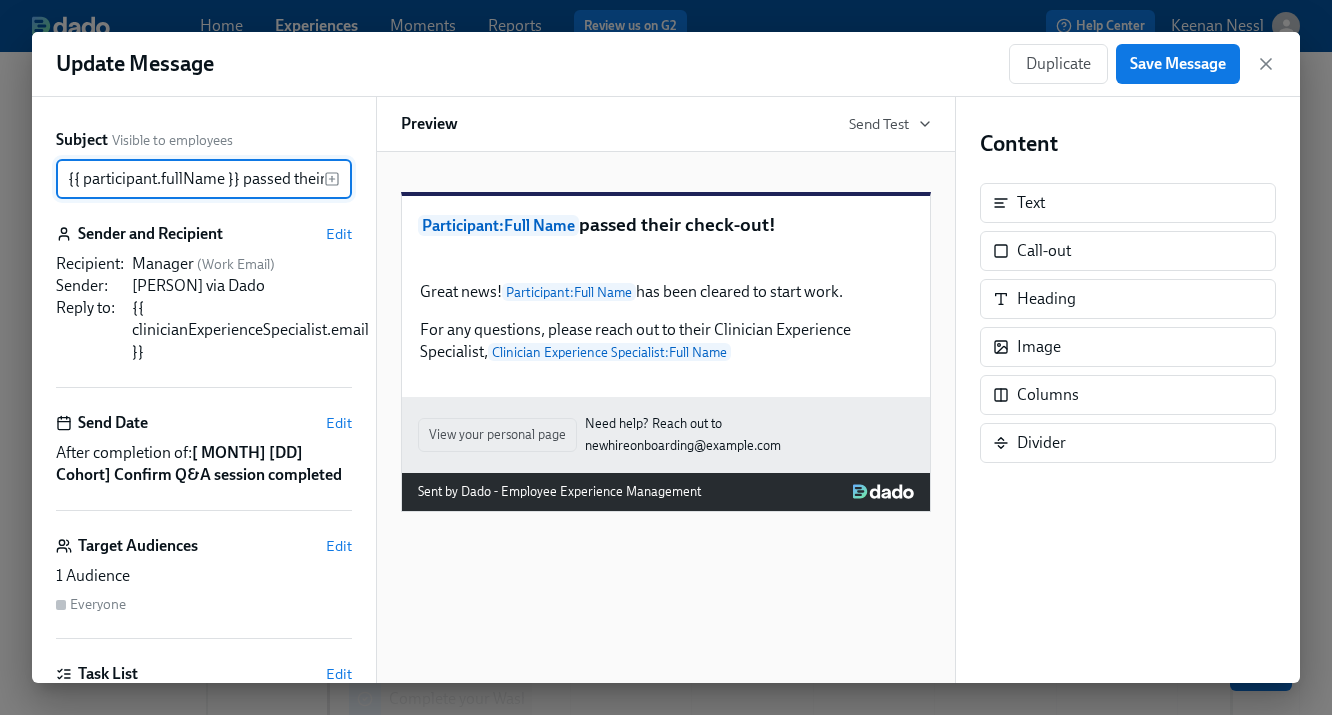scroll, scrollTop: 0, scrollLeft: 78, axis: horizontal 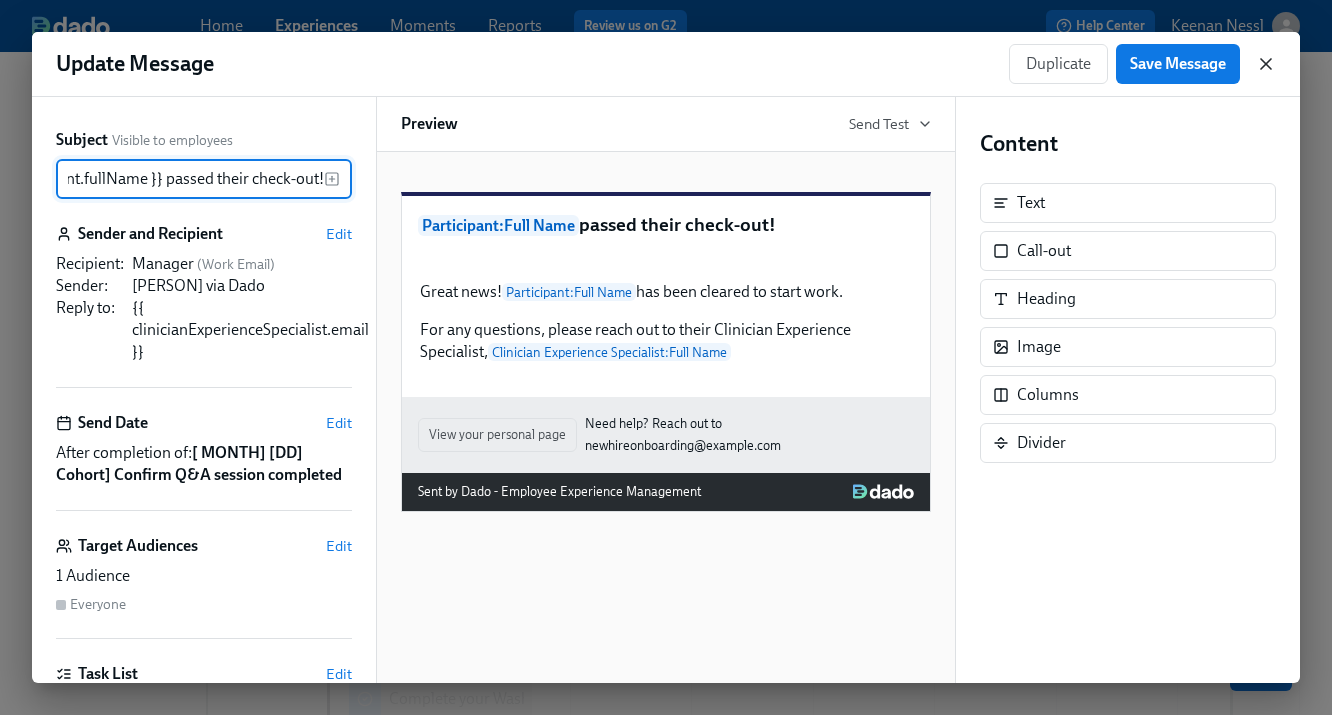 click 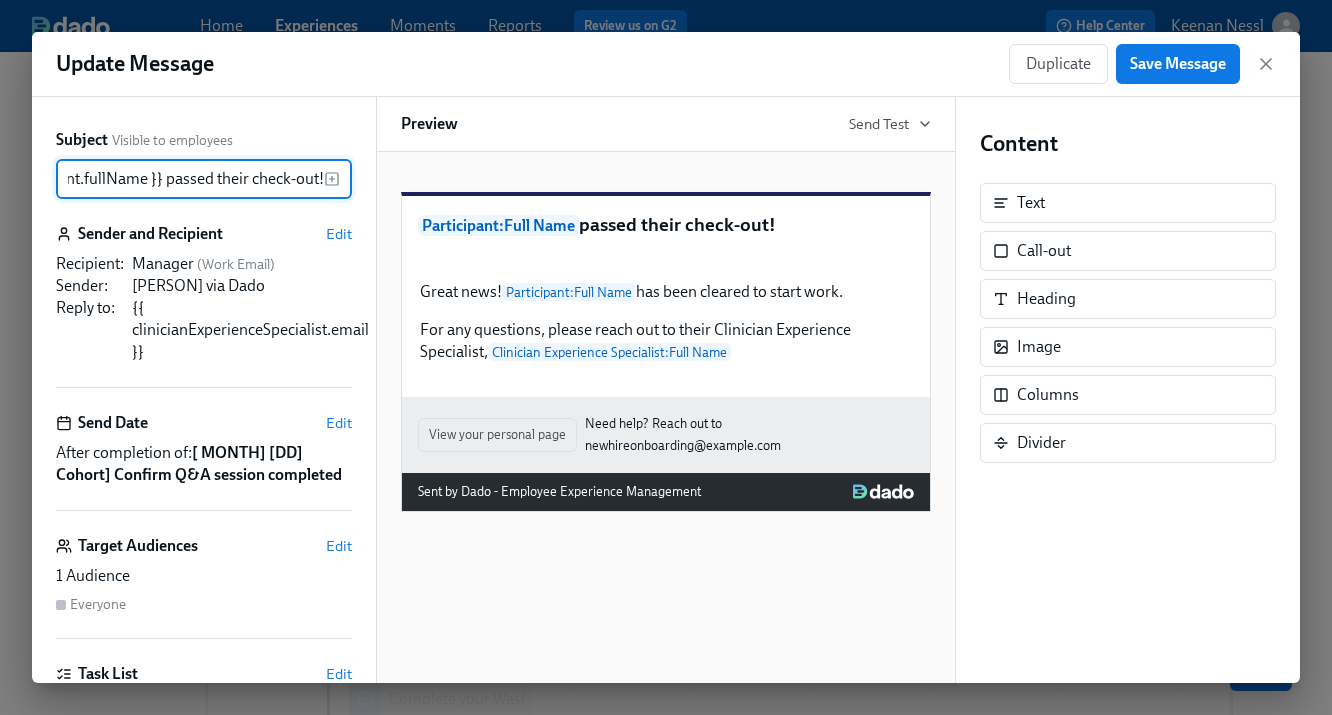 scroll, scrollTop: 0, scrollLeft: 0, axis: both 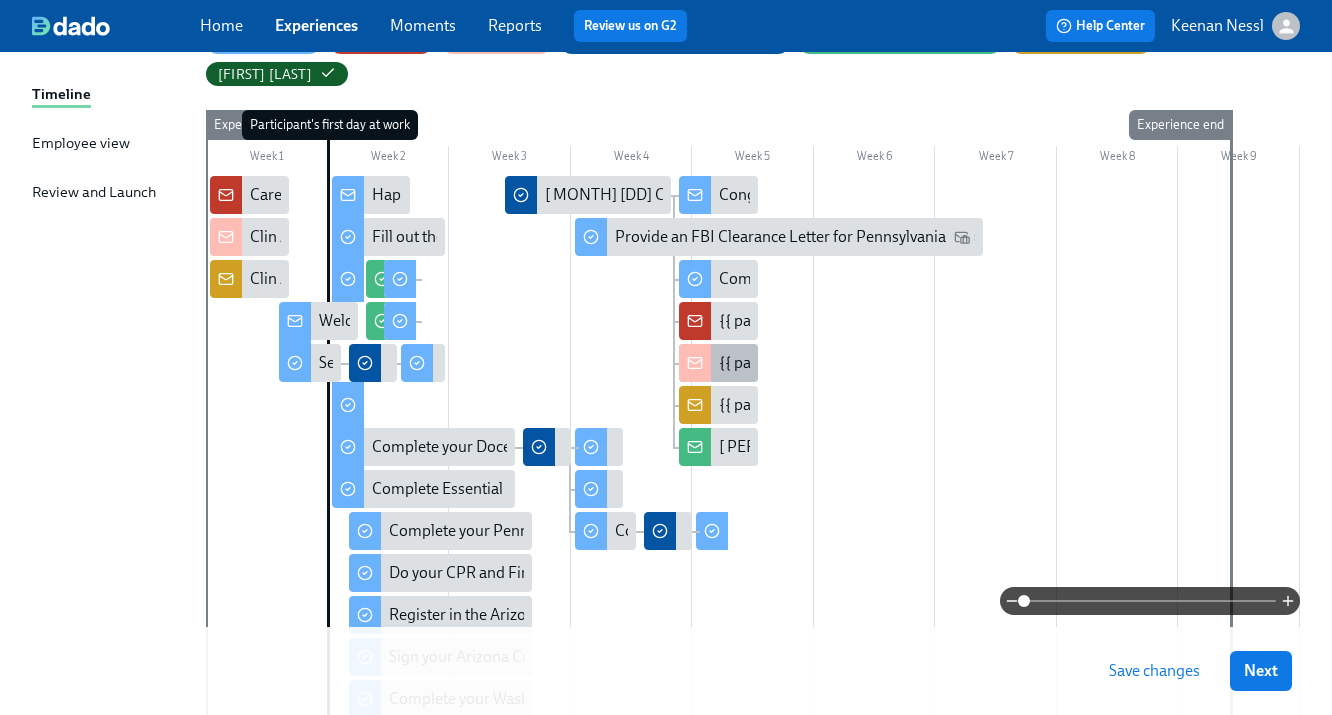 click on "{{ participant.fullName }} passed their check-out!" at bounding box center [718, 363] 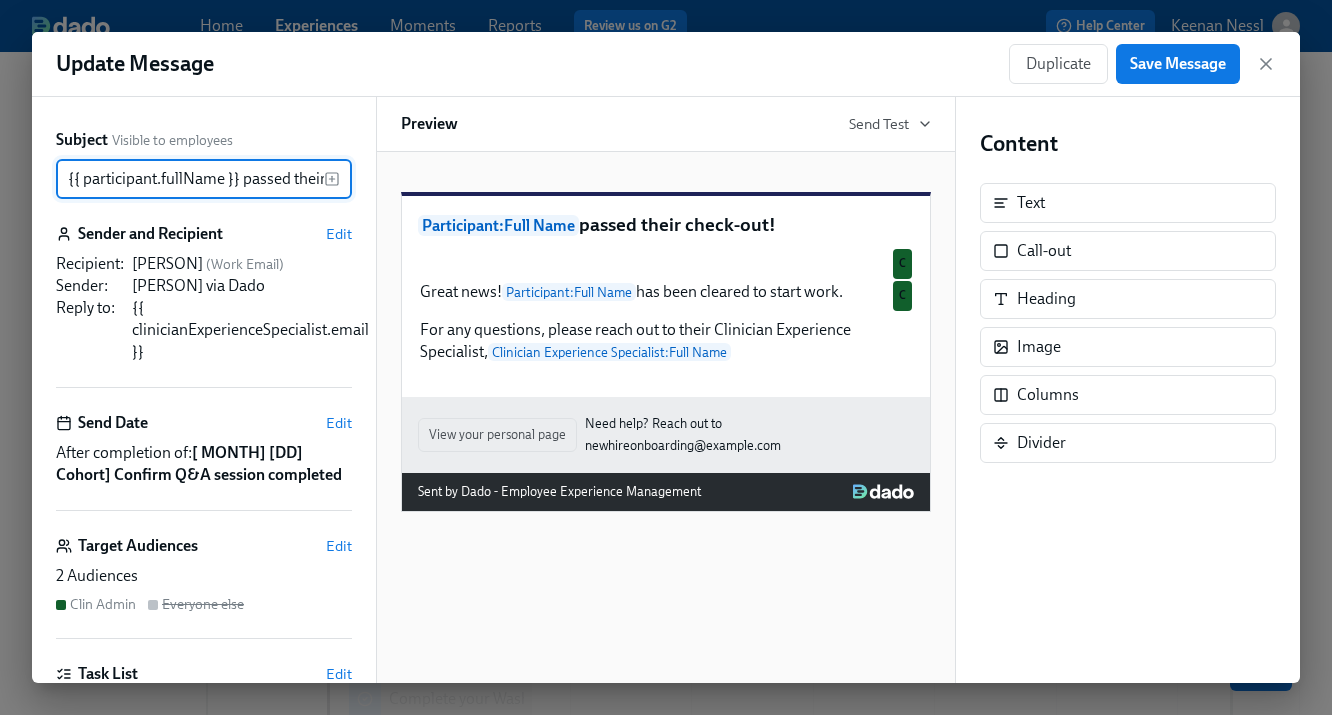 scroll, scrollTop: 0, scrollLeft: 78, axis: horizontal 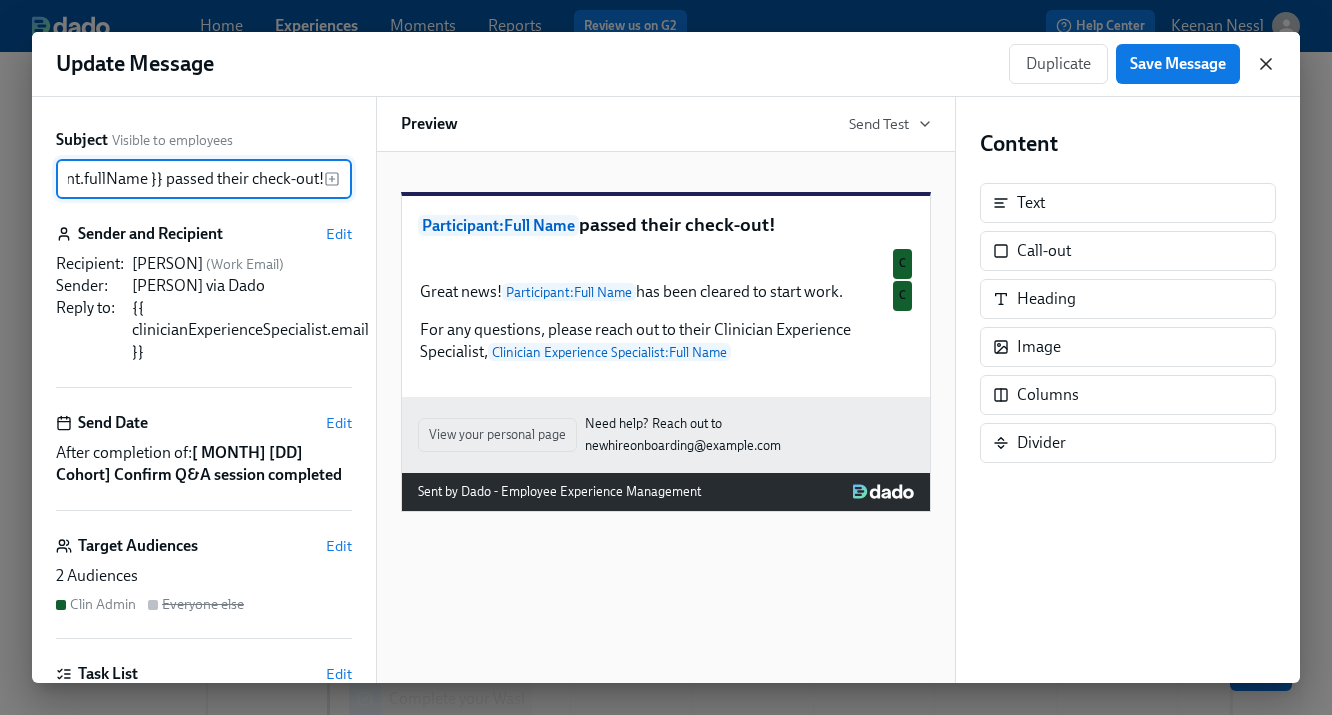 click 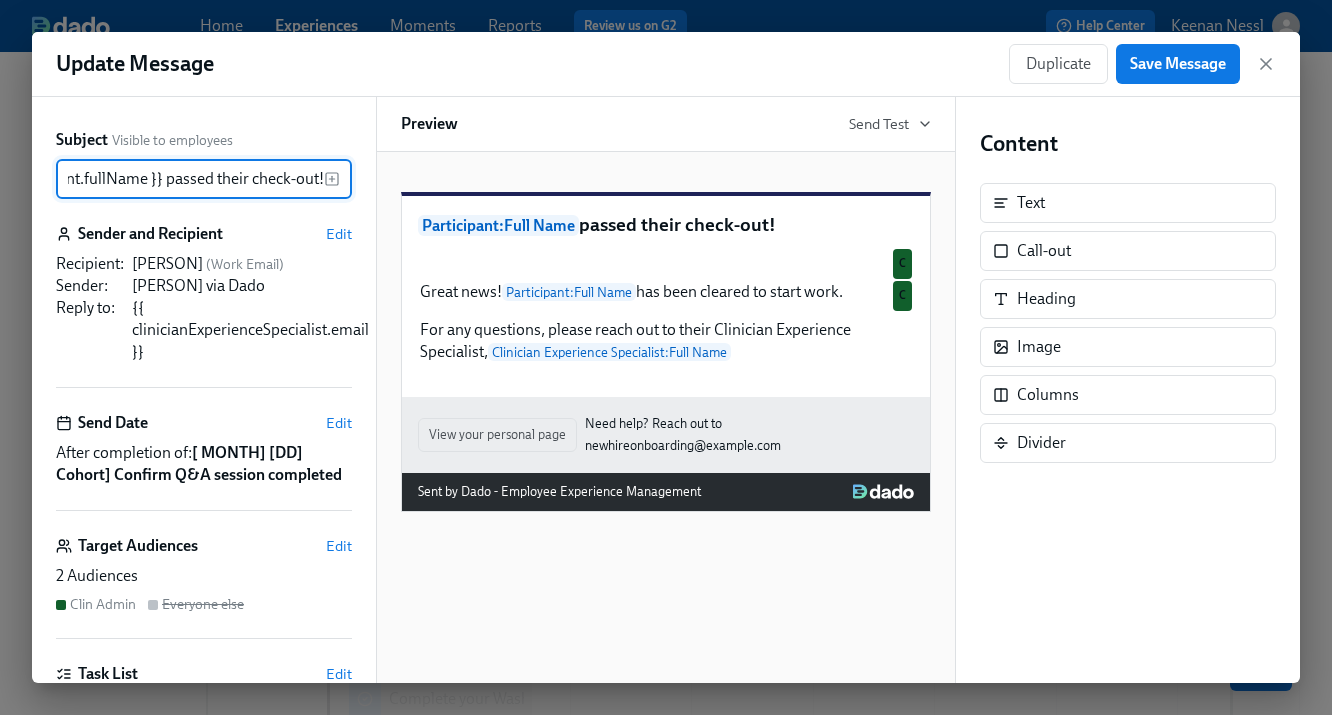 scroll, scrollTop: 0, scrollLeft: 0, axis: both 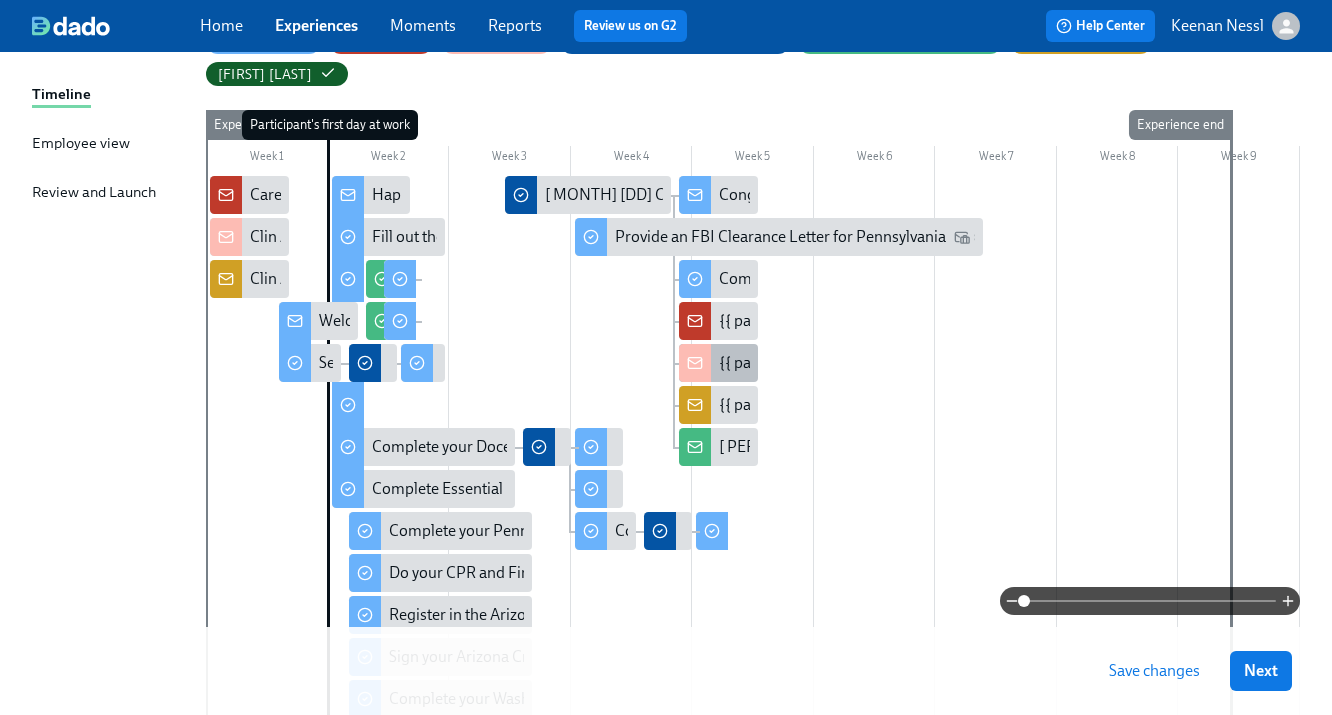 click on "{{ participant.fullName }} passed their check-out!" at bounding box center [885, 363] 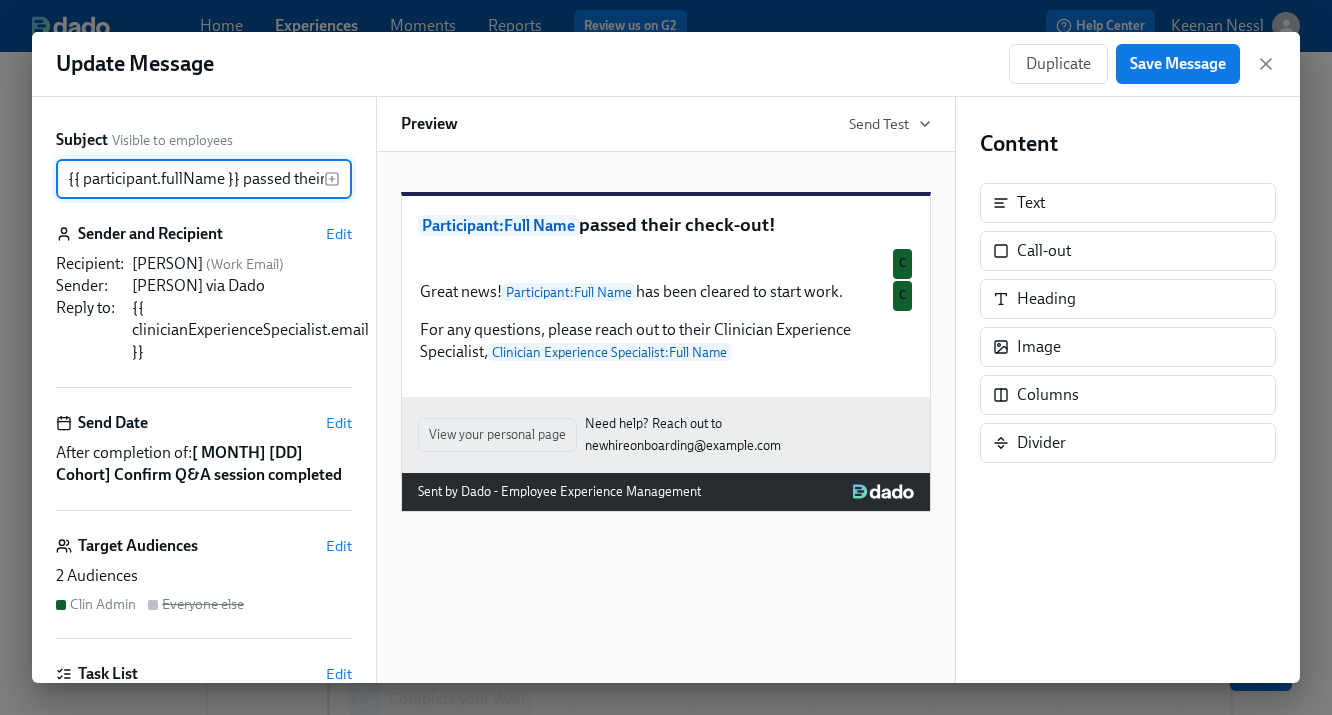 scroll, scrollTop: 0, scrollLeft: 78, axis: horizontal 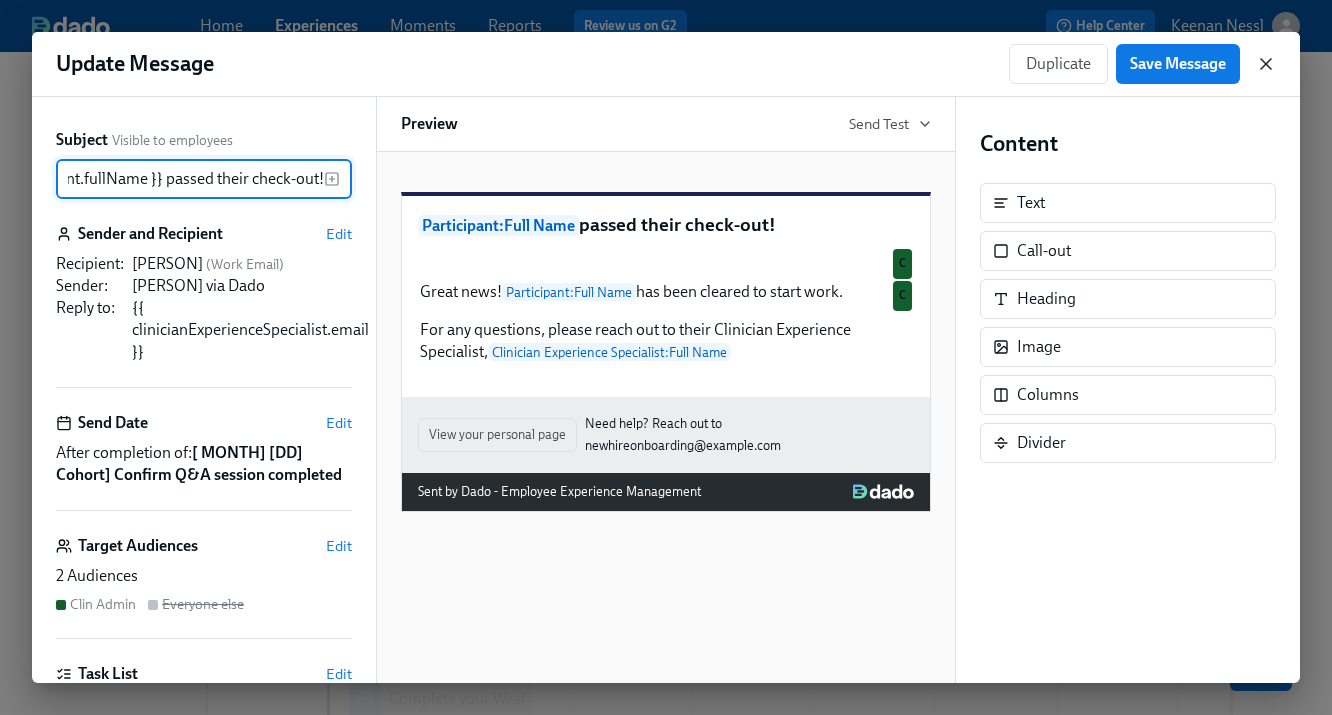click 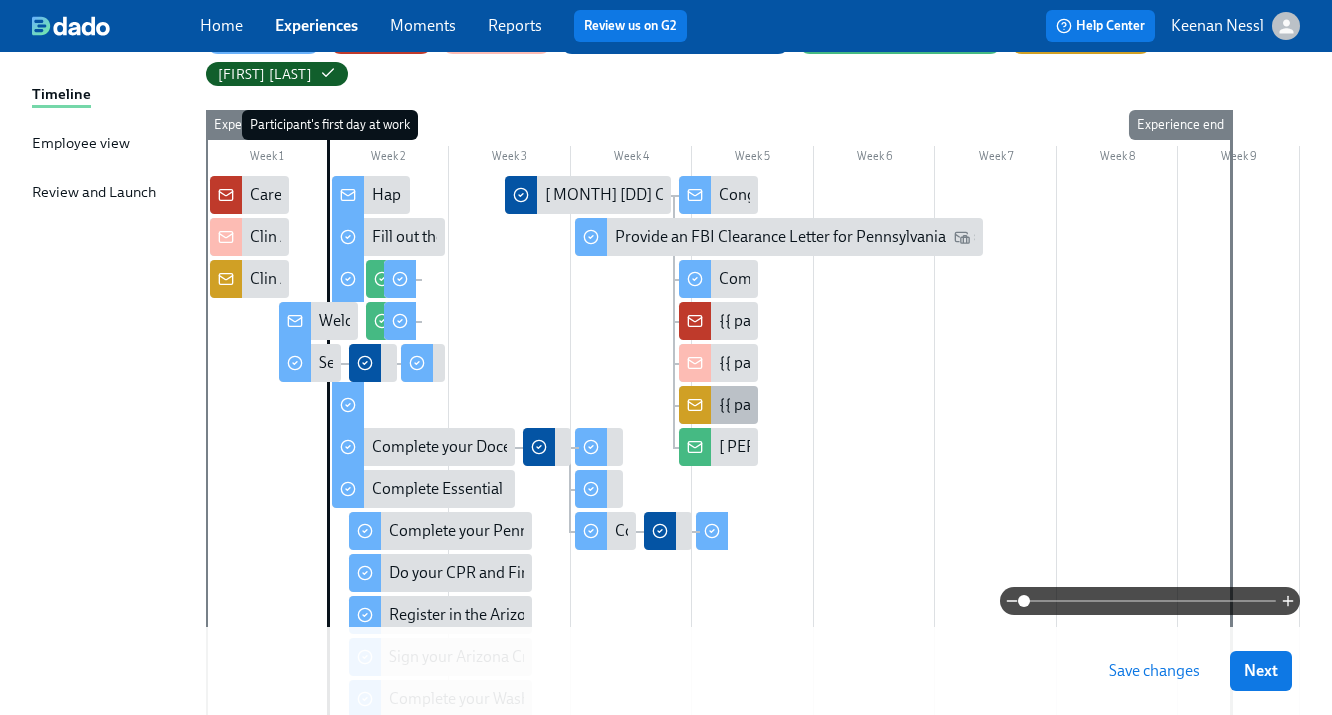 click on "{{ participant.fullName }} passed their check-out!" at bounding box center [885, 405] 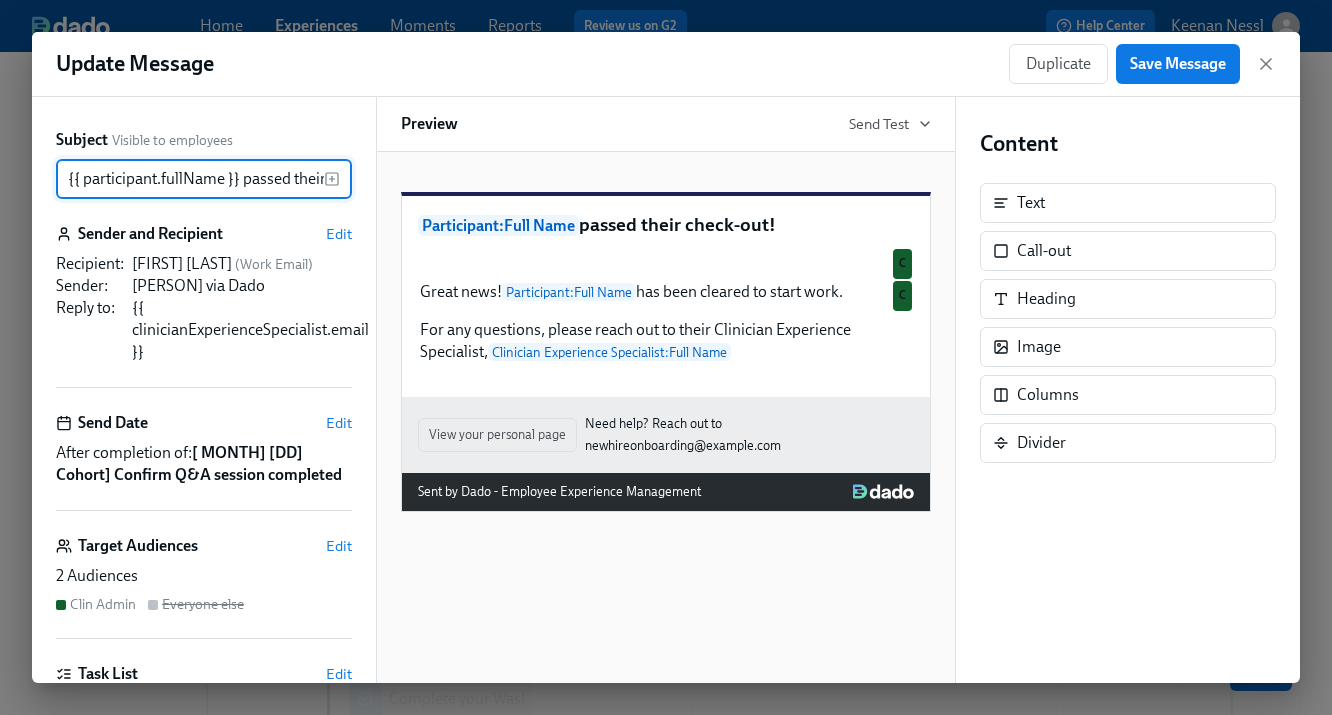 scroll, scrollTop: 0, scrollLeft: 78, axis: horizontal 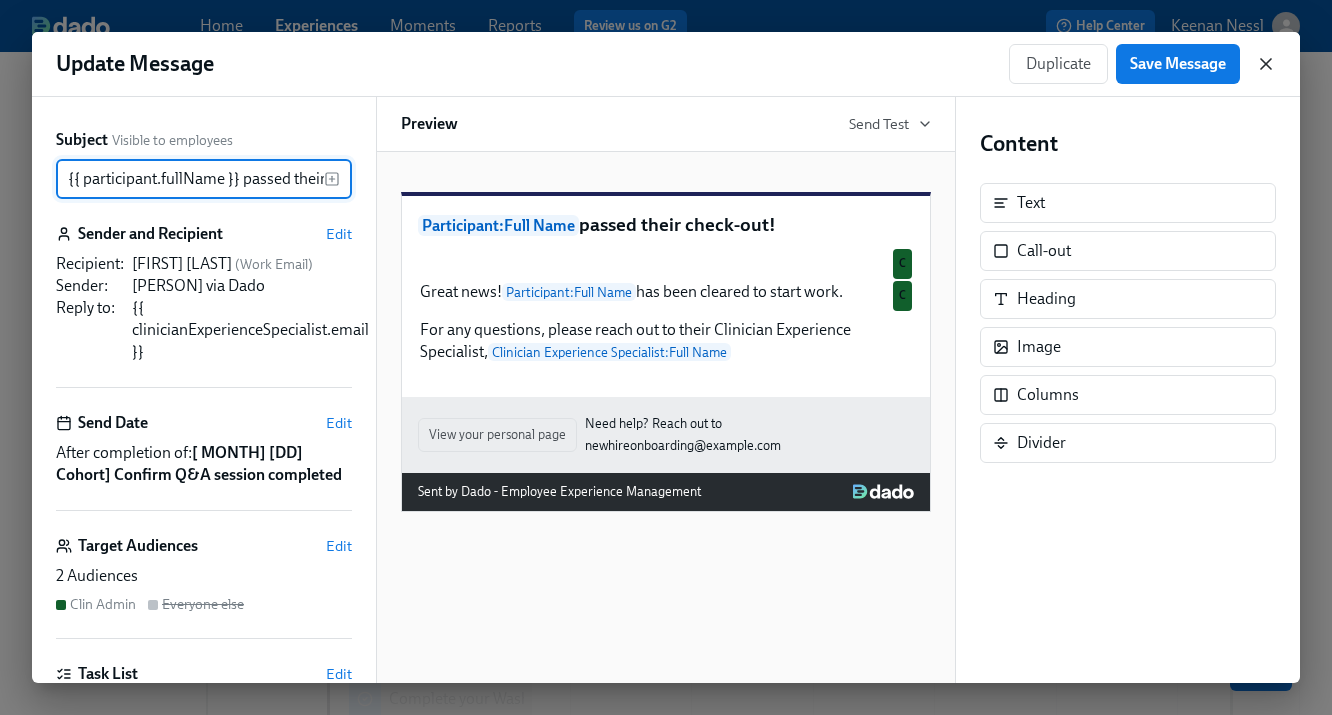 click 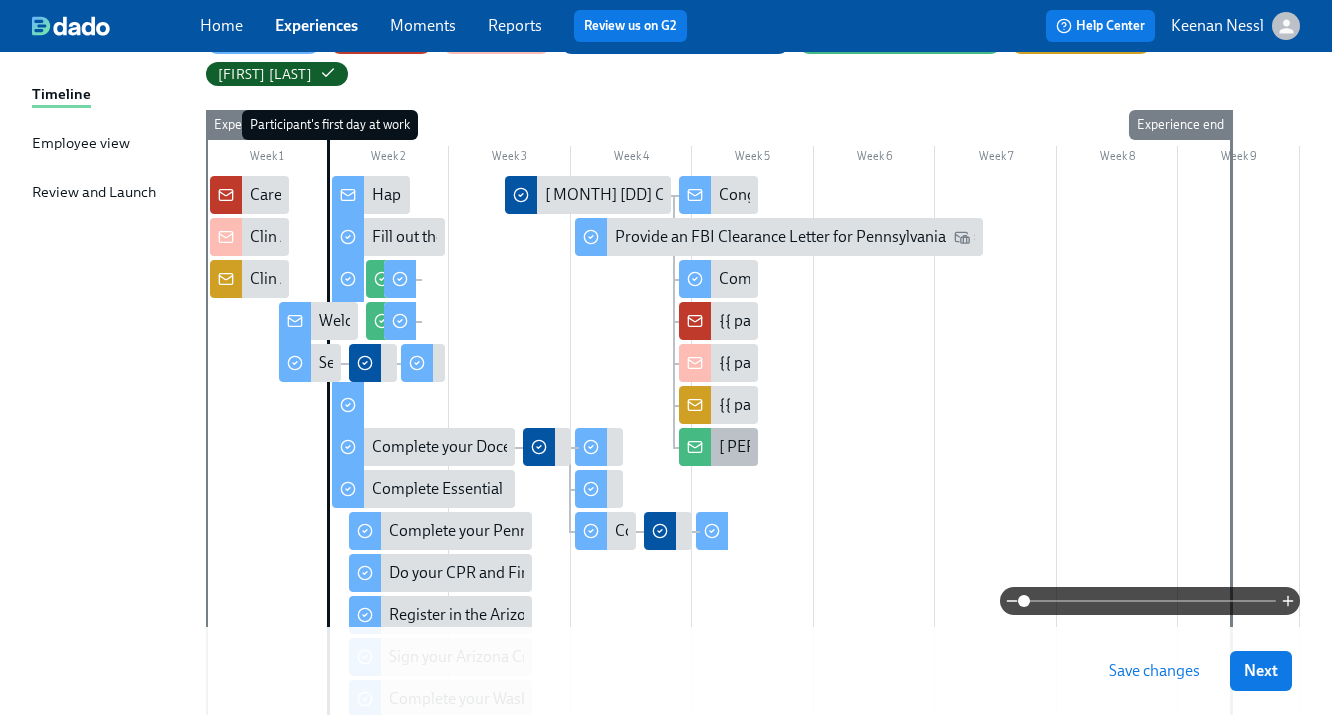 click on "{{ participant.fullName }} onboarding update" at bounding box center [823, 447] 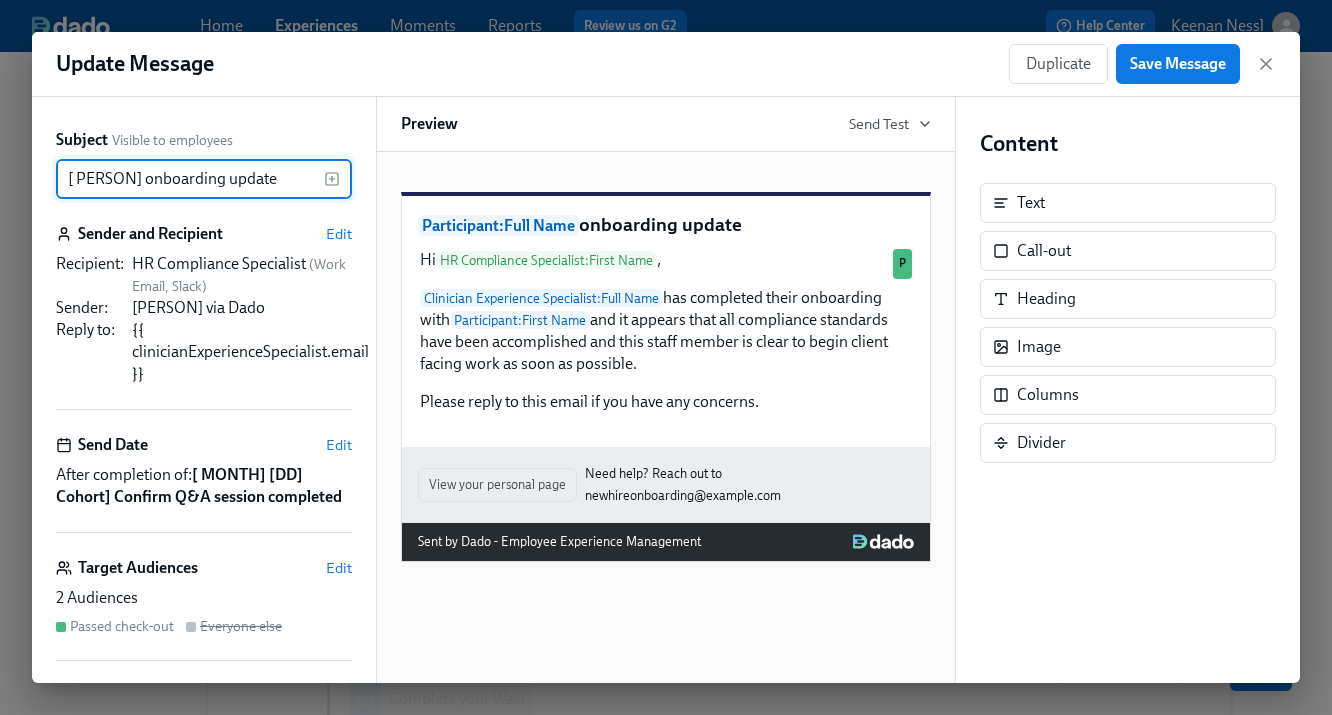 scroll, scrollTop: 0, scrollLeft: 50, axis: horizontal 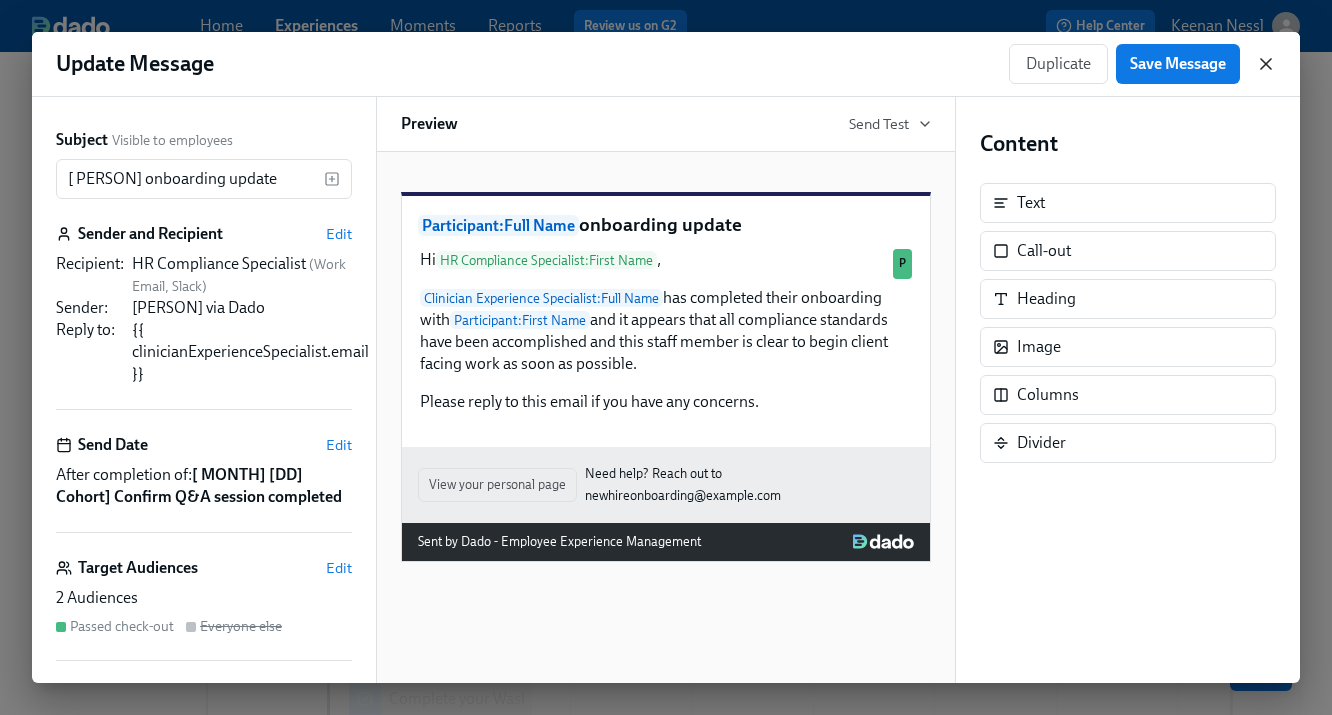 click 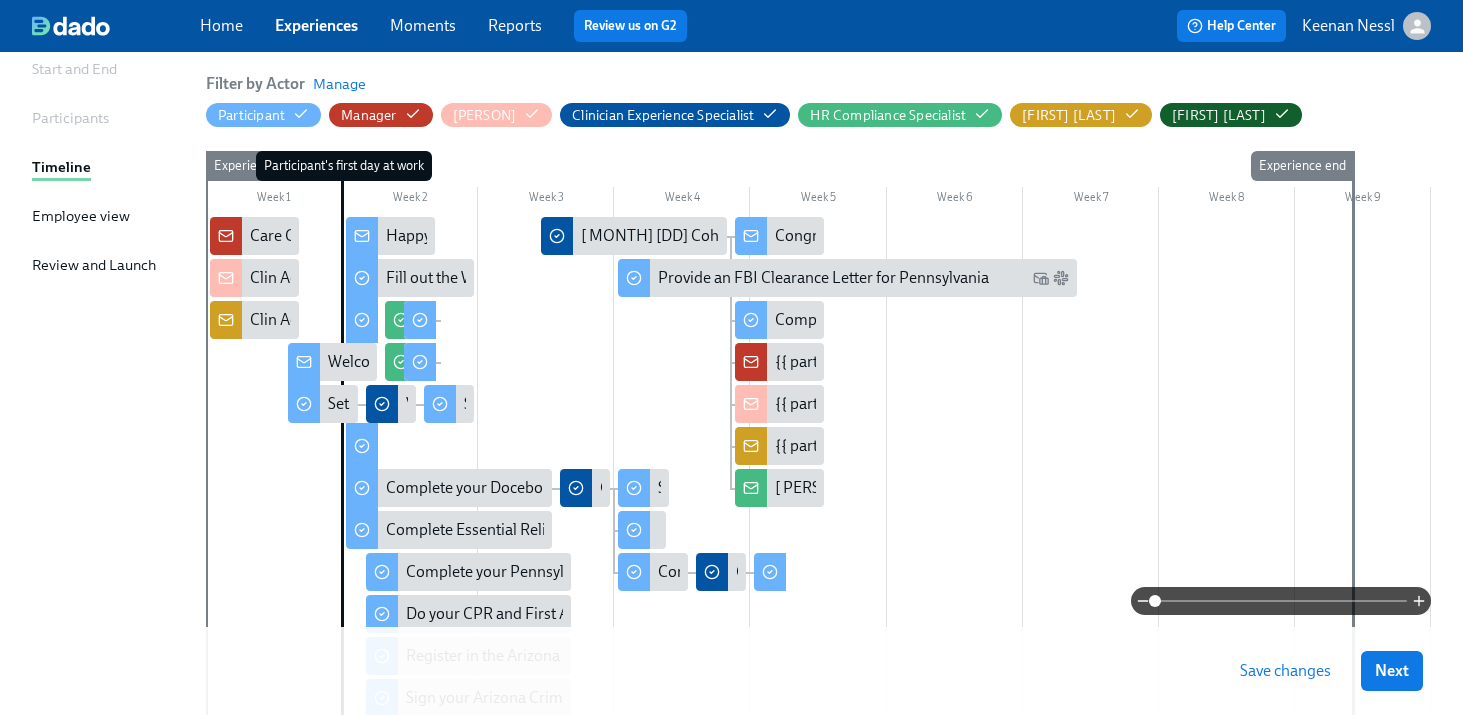 scroll, scrollTop: 215, scrollLeft: 0, axis: vertical 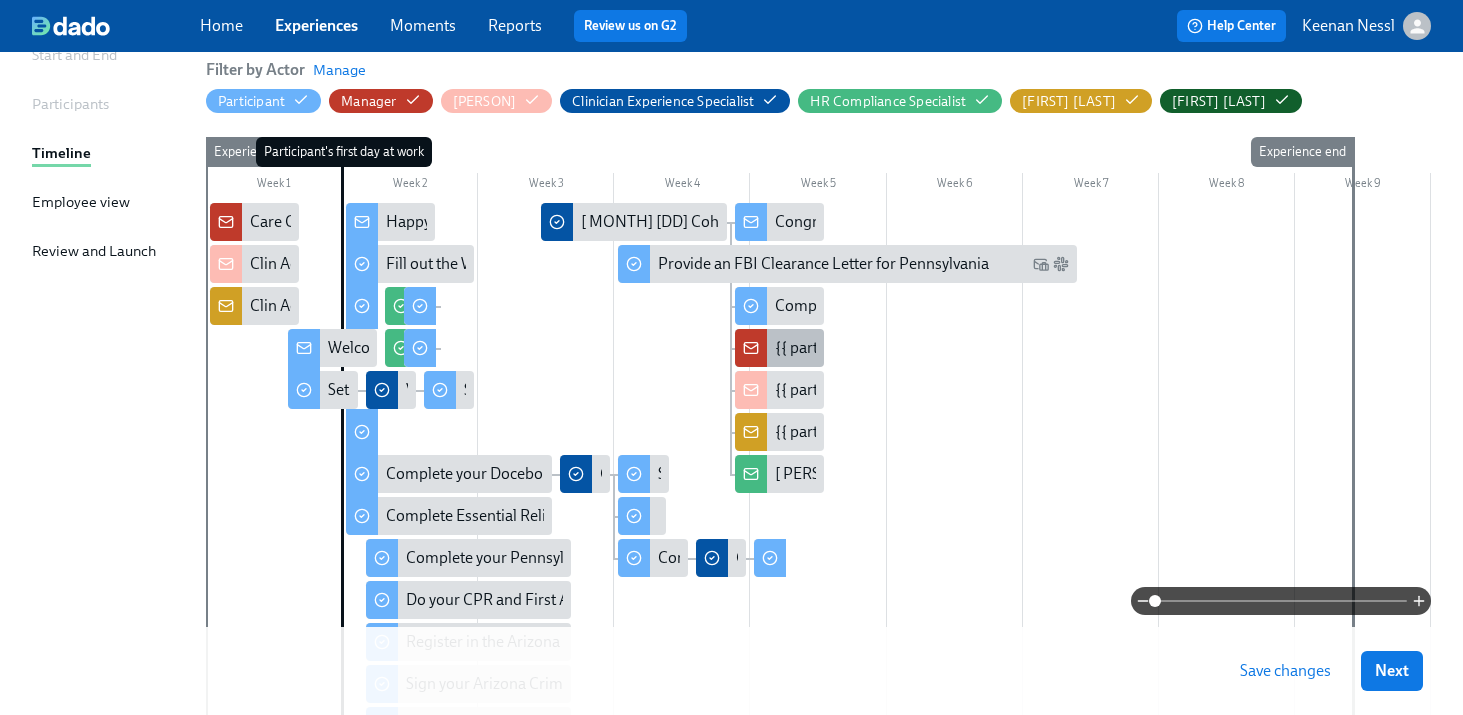 click on "{{ participant.fullName }} passed their check-out!" at bounding box center (941, 348) 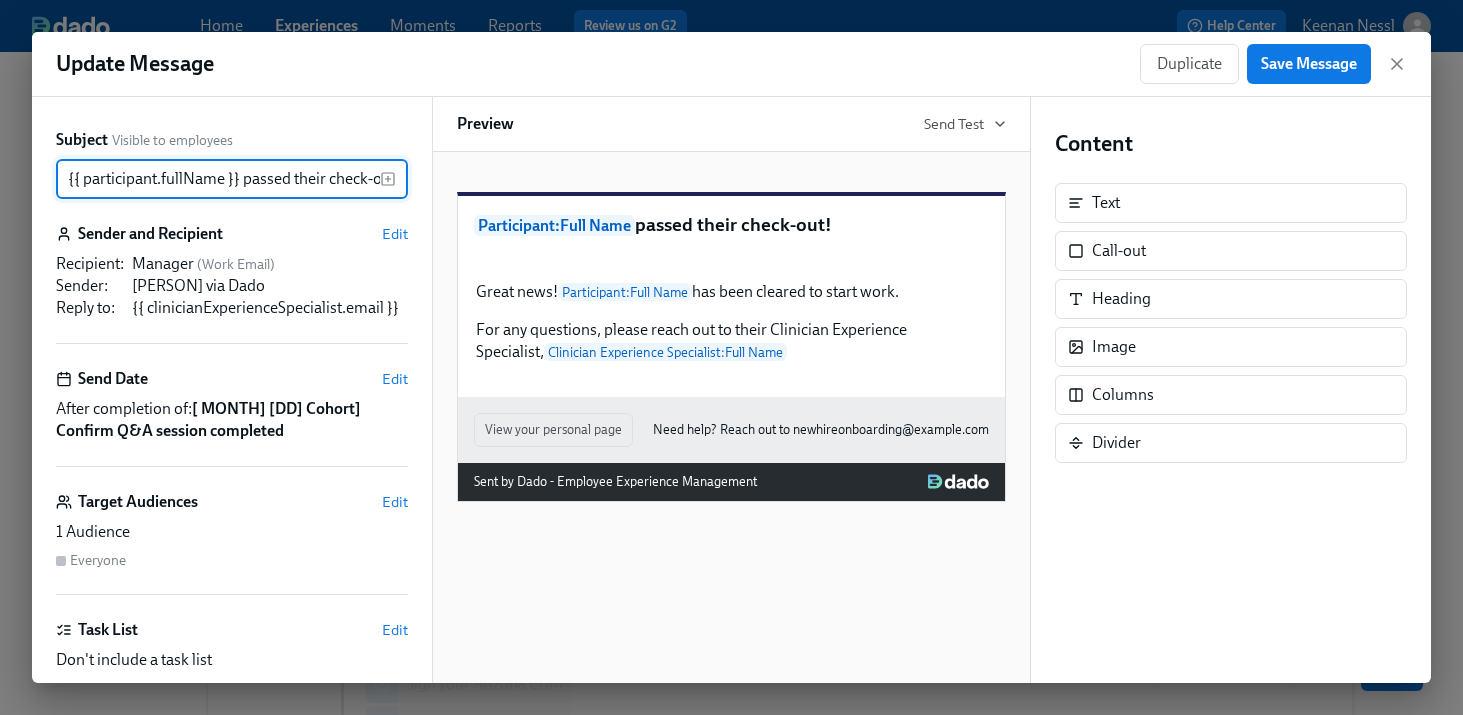scroll, scrollTop: 0, scrollLeft: 22, axis: horizontal 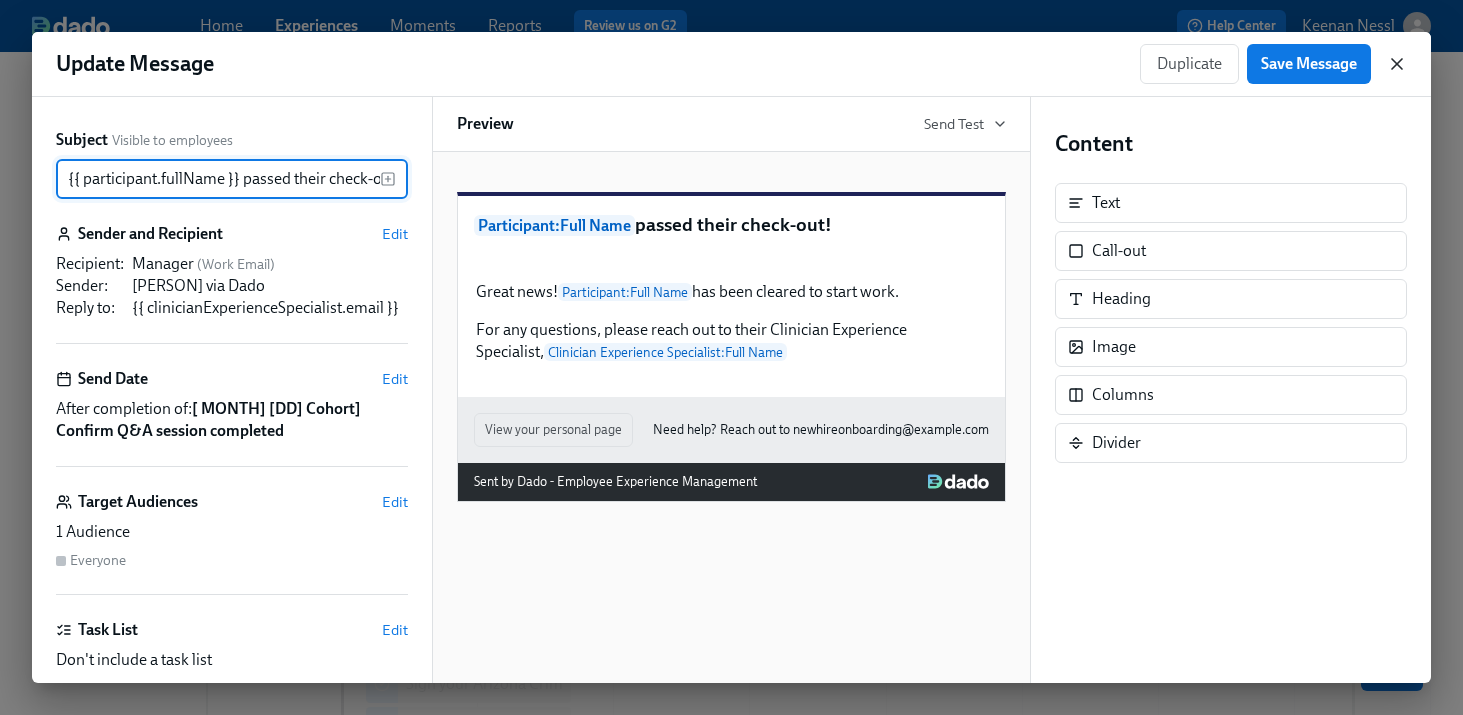 click 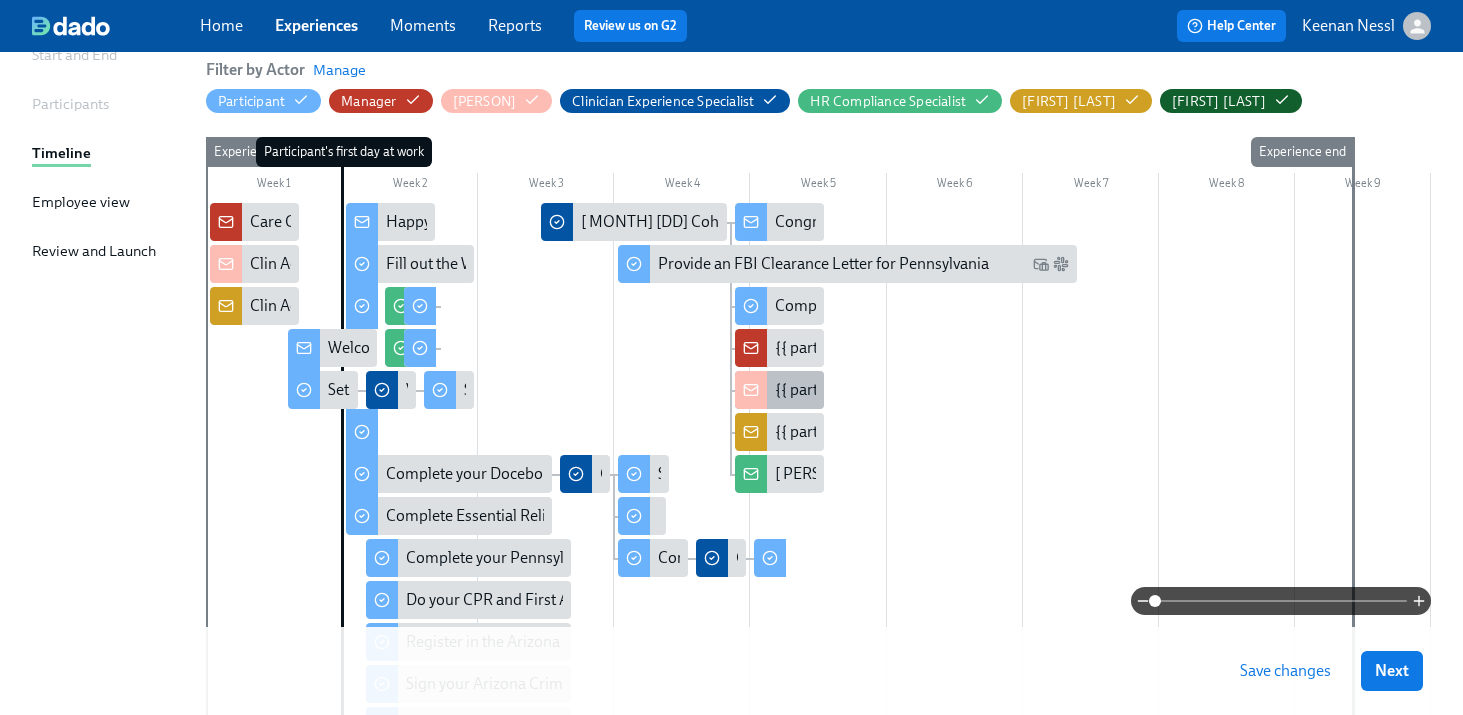 click on "{{ participant.fullName }} passed their check-out!" at bounding box center [941, 390] 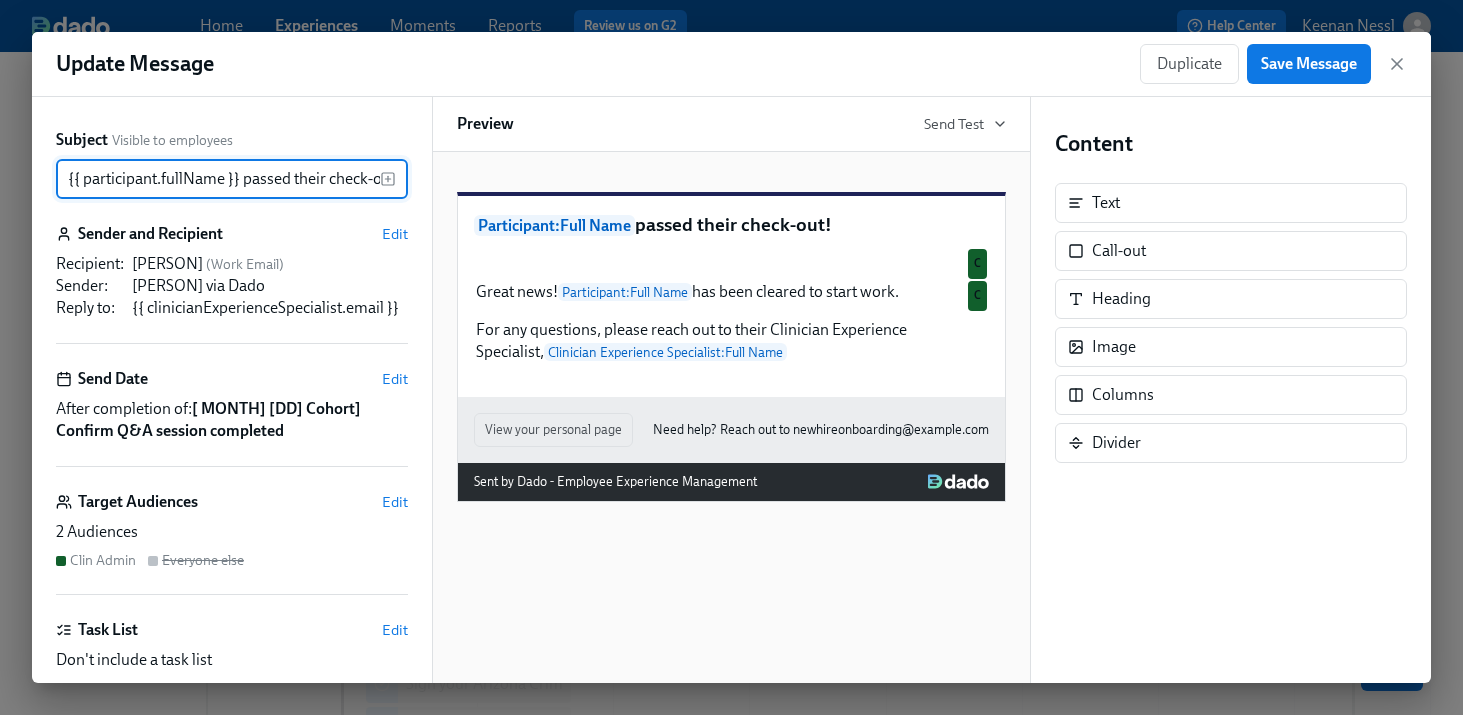 scroll, scrollTop: 0, scrollLeft: 22, axis: horizontal 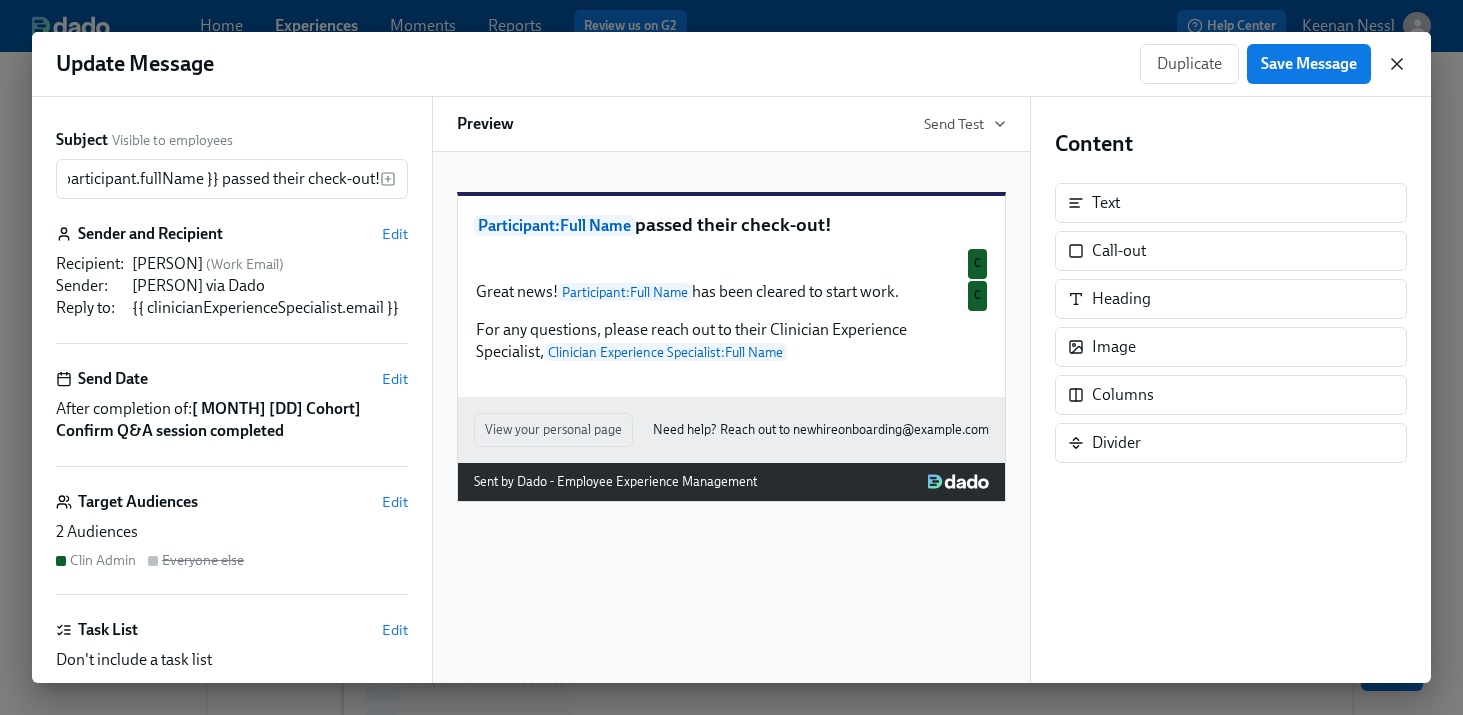 click 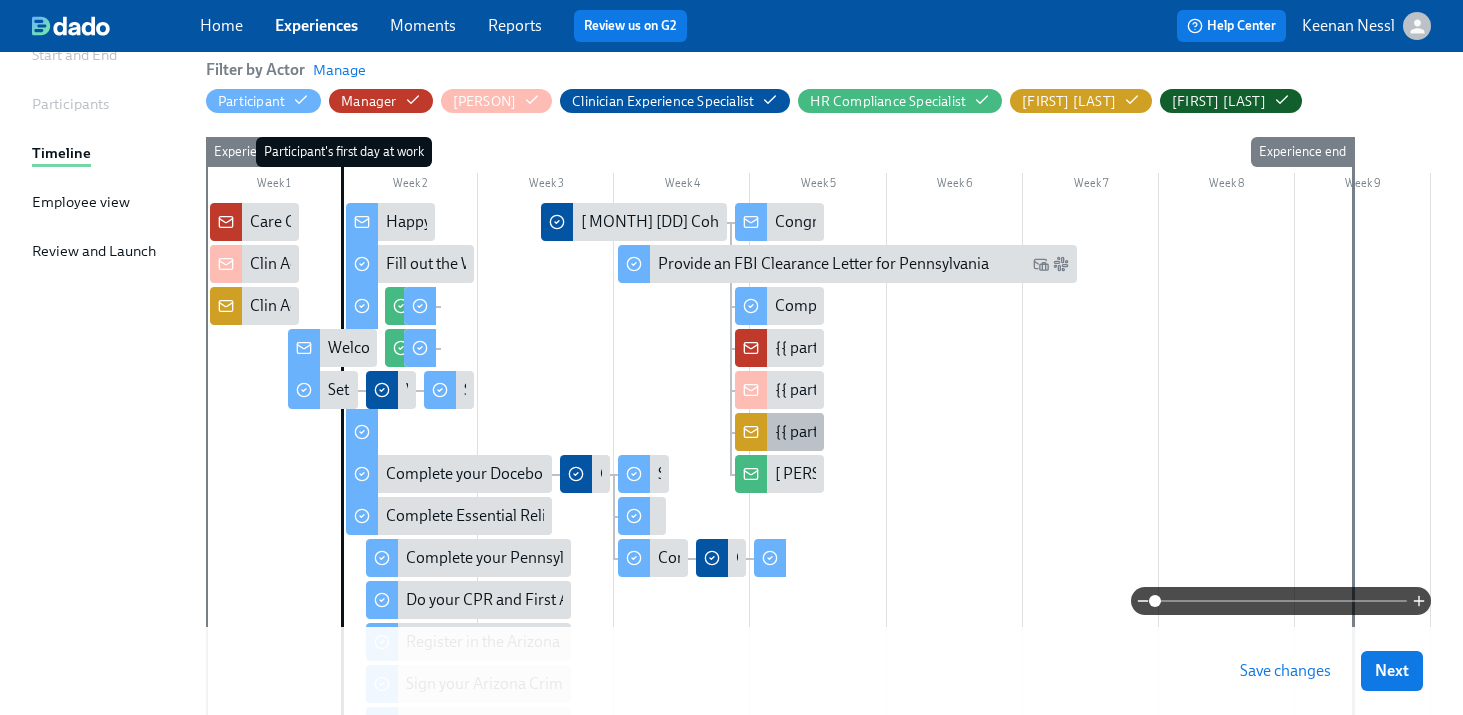 click on "{{ participant.fullName }} passed their check-out!" at bounding box center (941, 432) 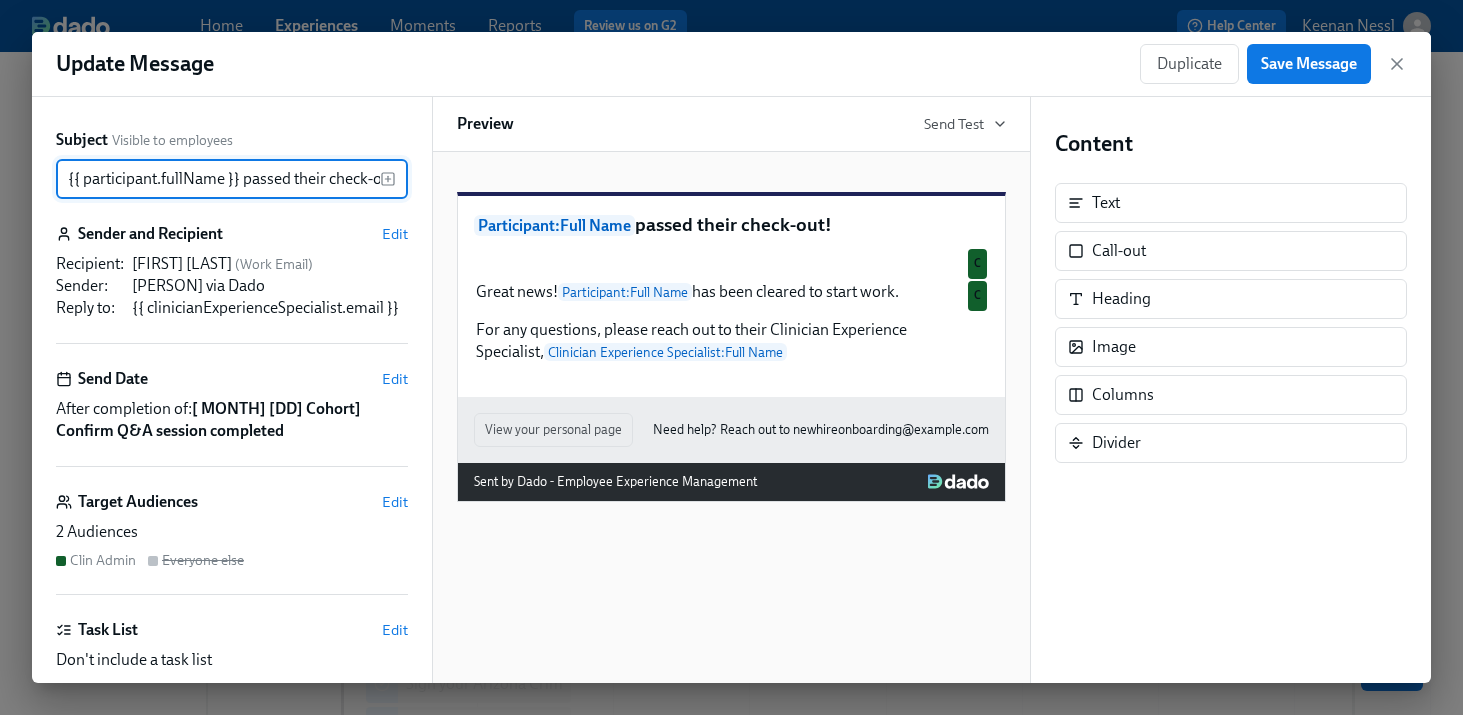 scroll, scrollTop: 0, scrollLeft: 22, axis: horizontal 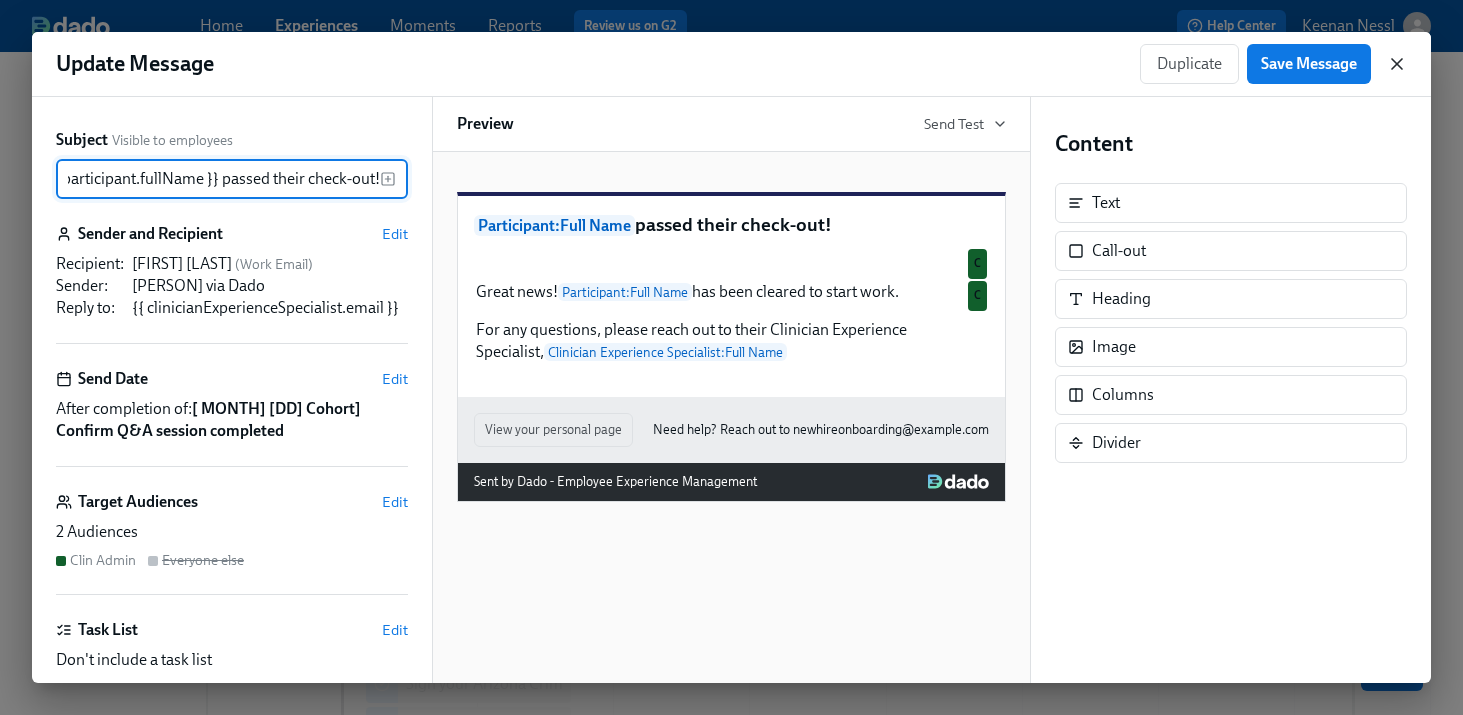 click 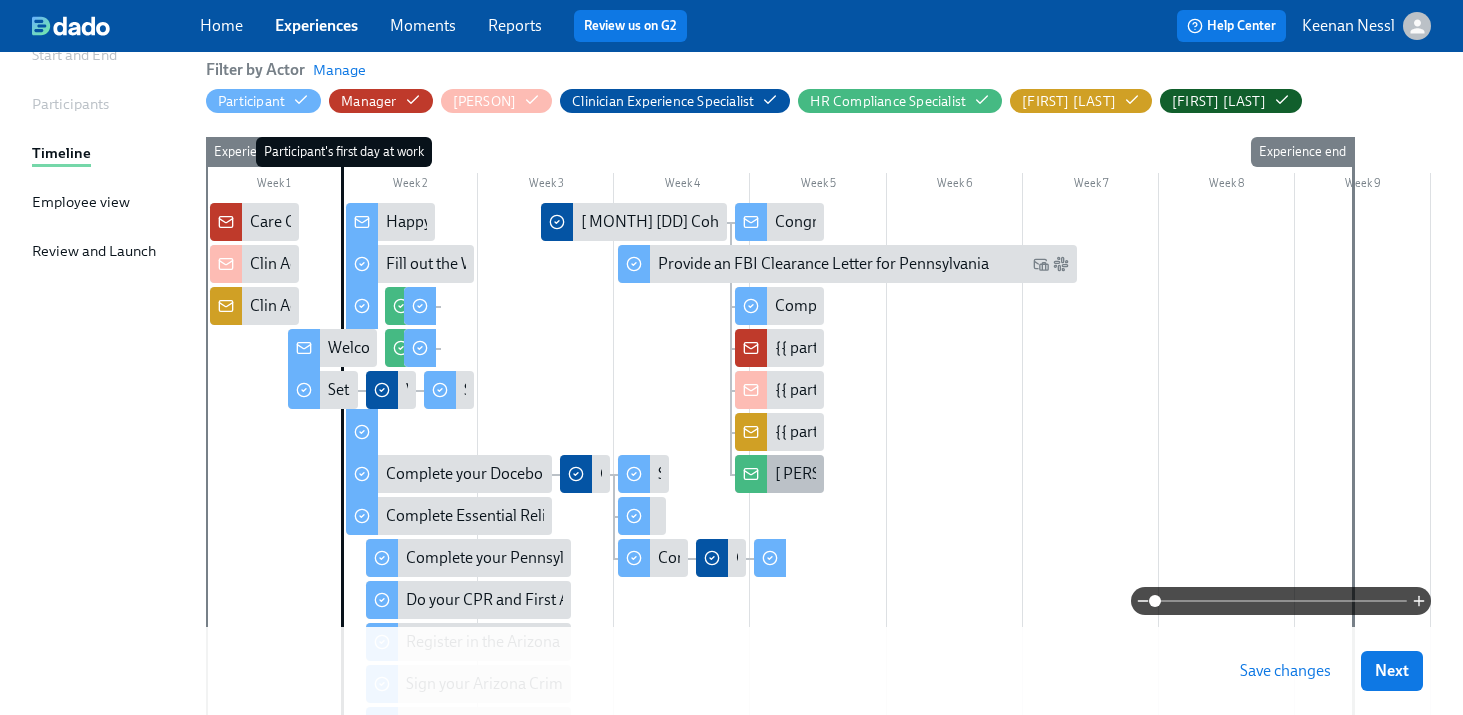 click on "{{ participant.fullName }} onboarding update" at bounding box center [879, 474] 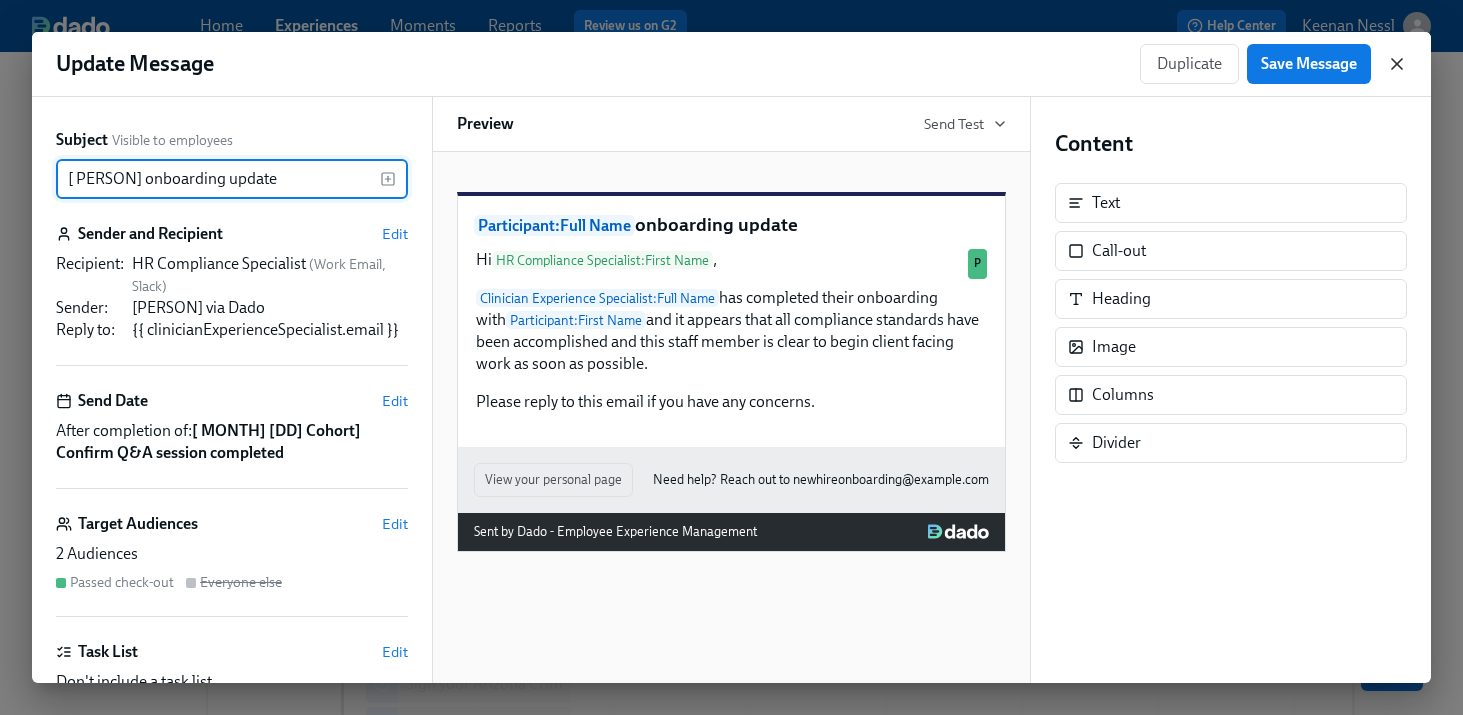 click 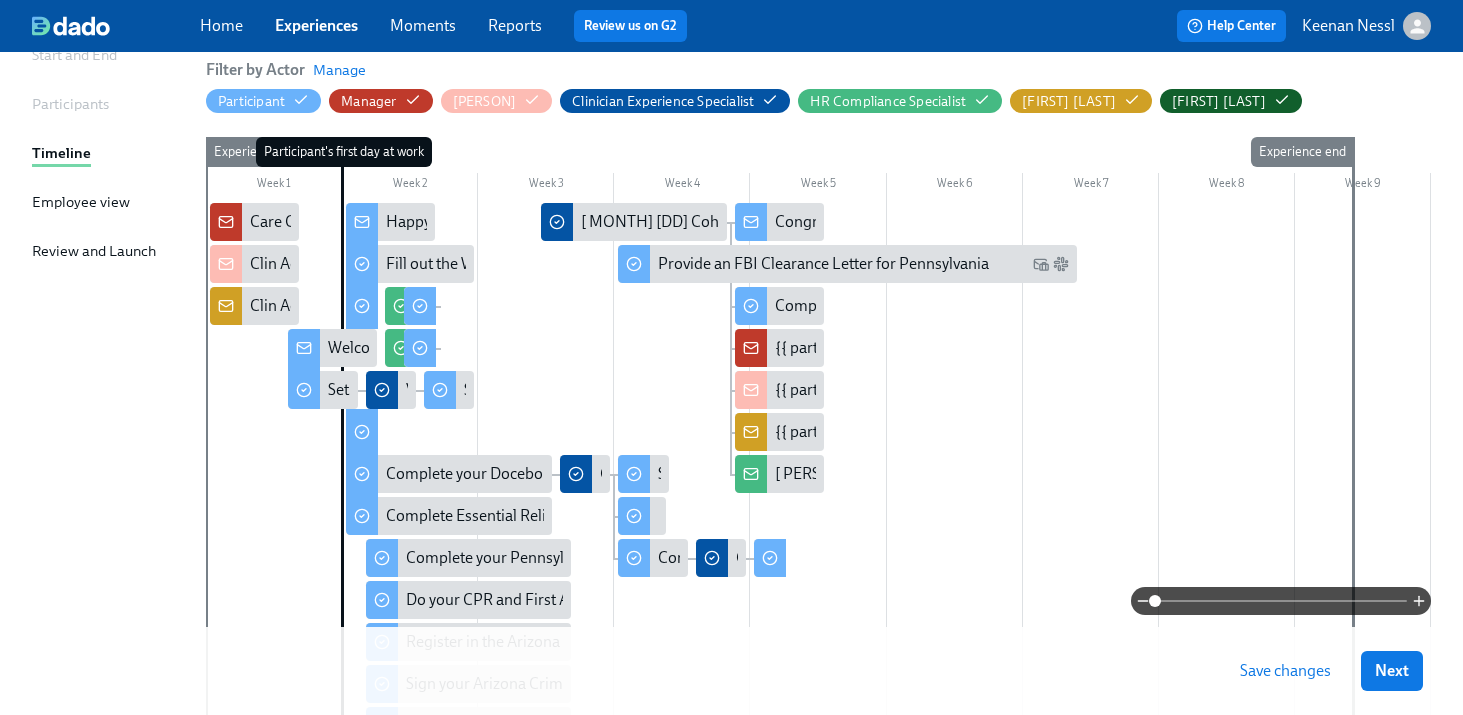 scroll, scrollTop: 161, scrollLeft: 0, axis: vertical 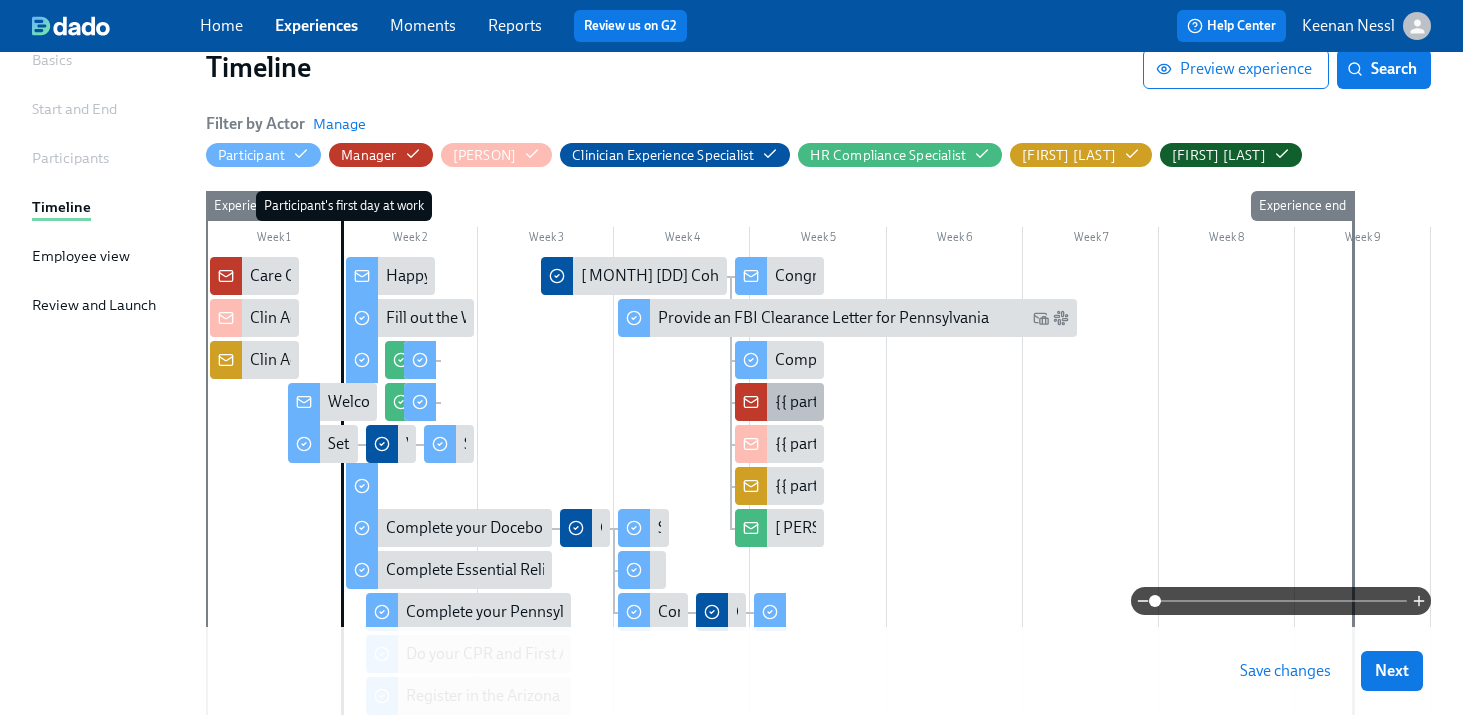 click on "{{ participant.fullName }} passed their check-out!" at bounding box center [941, 402] 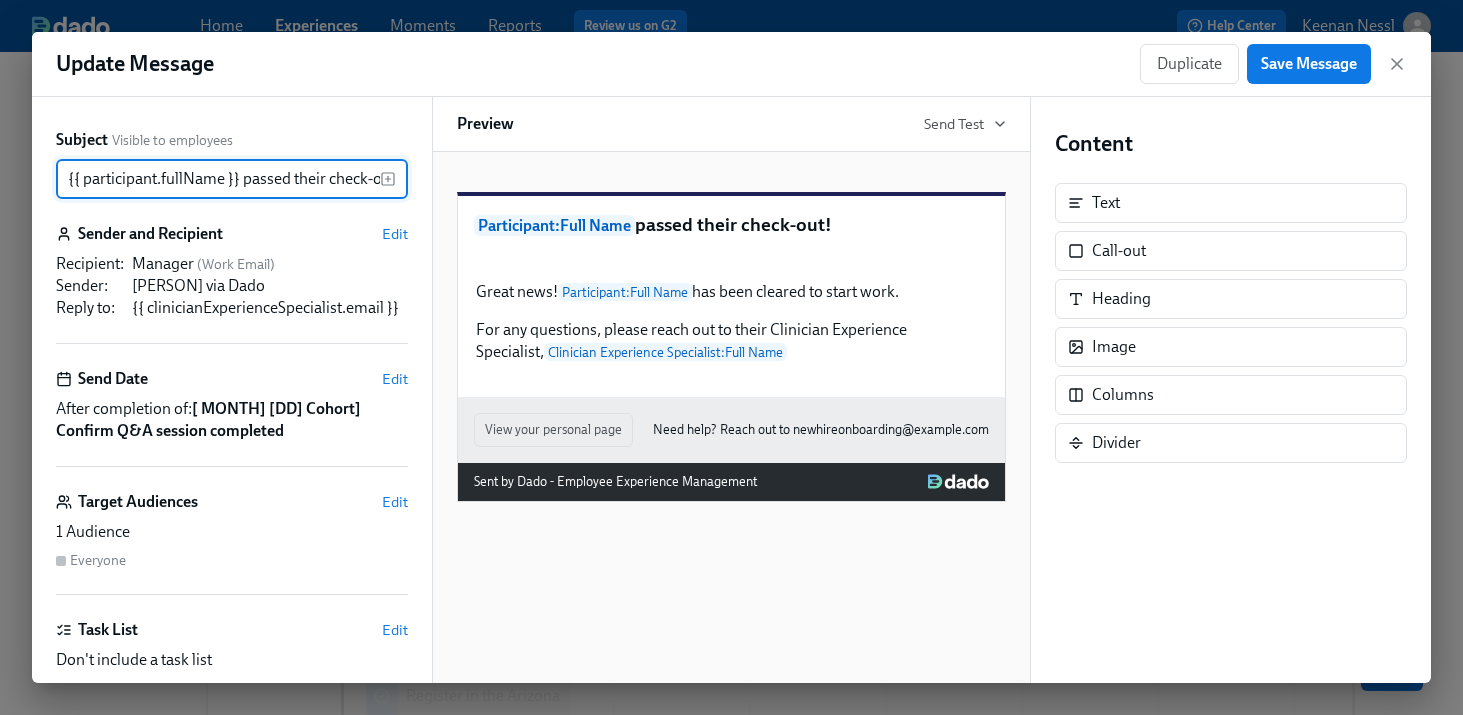 scroll, scrollTop: 0, scrollLeft: 22, axis: horizontal 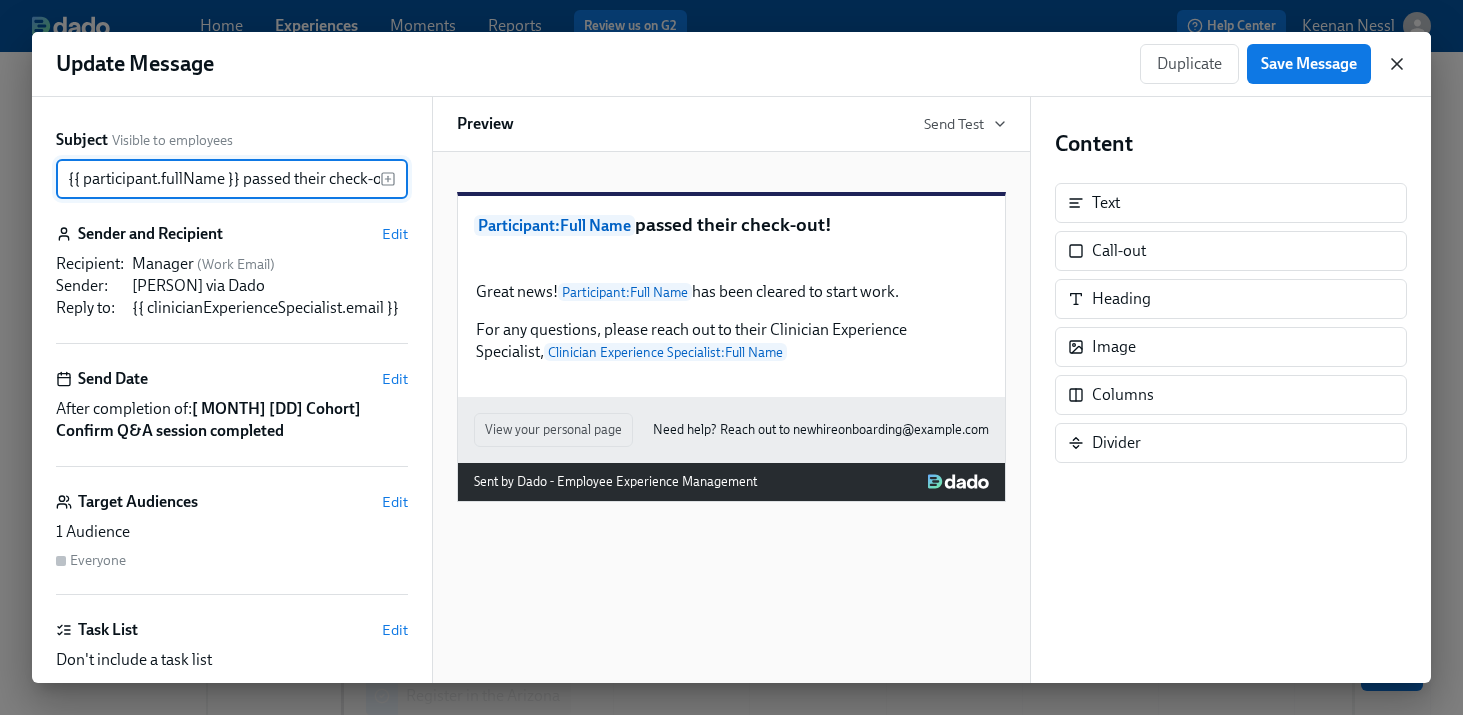 click 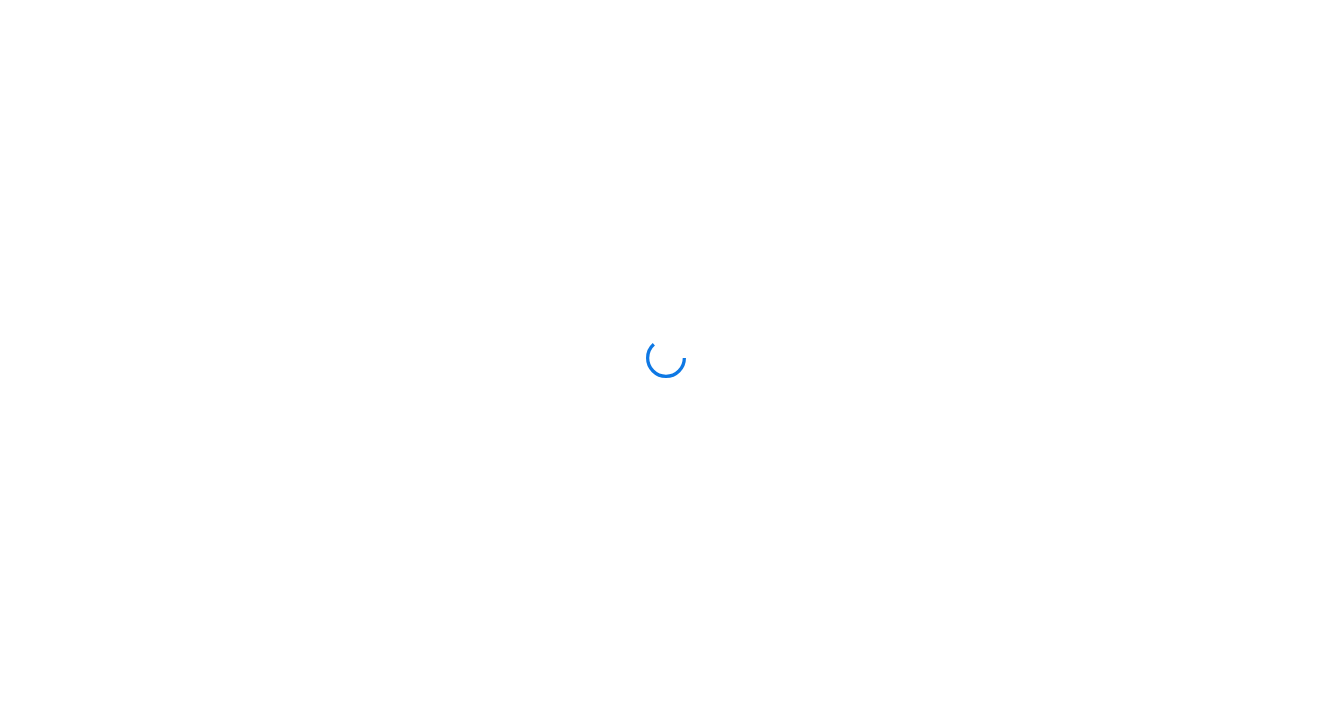 scroll, scrollTop: 0, scrollLeft: 0, axis: both 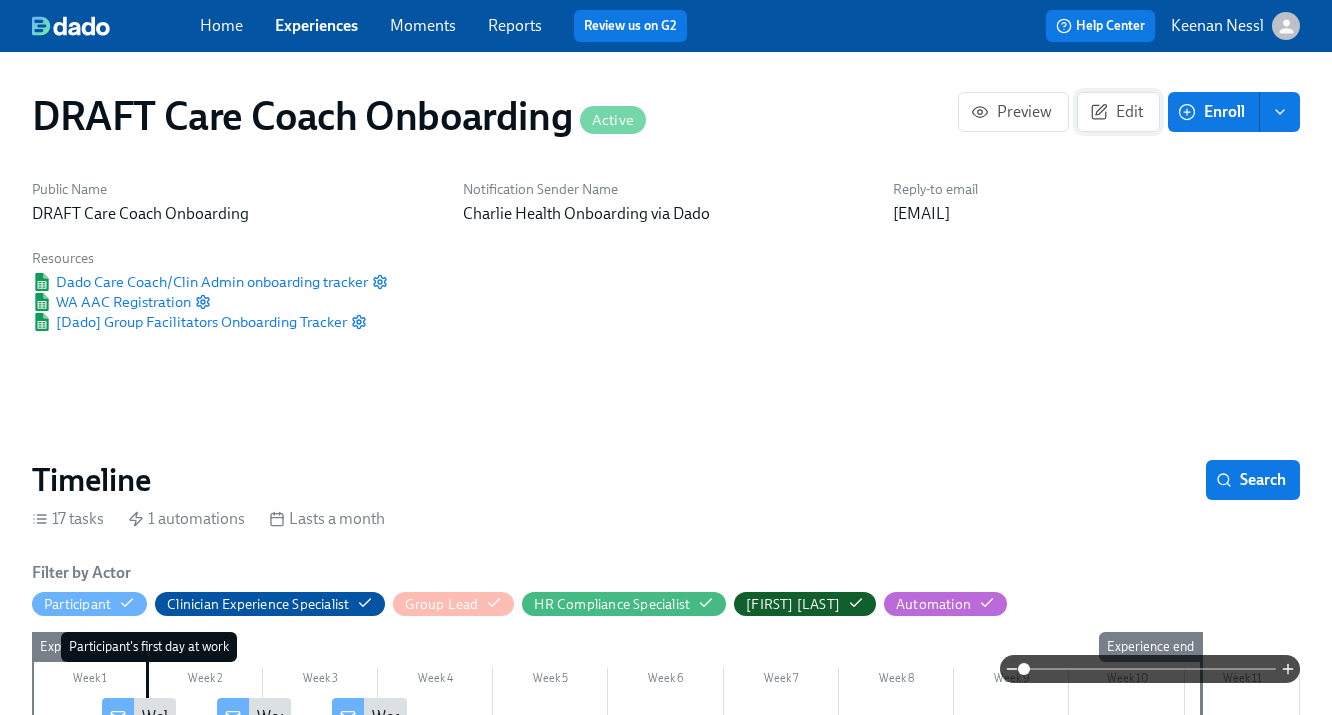 click on "Edit" at bounding box center [1118, 112] 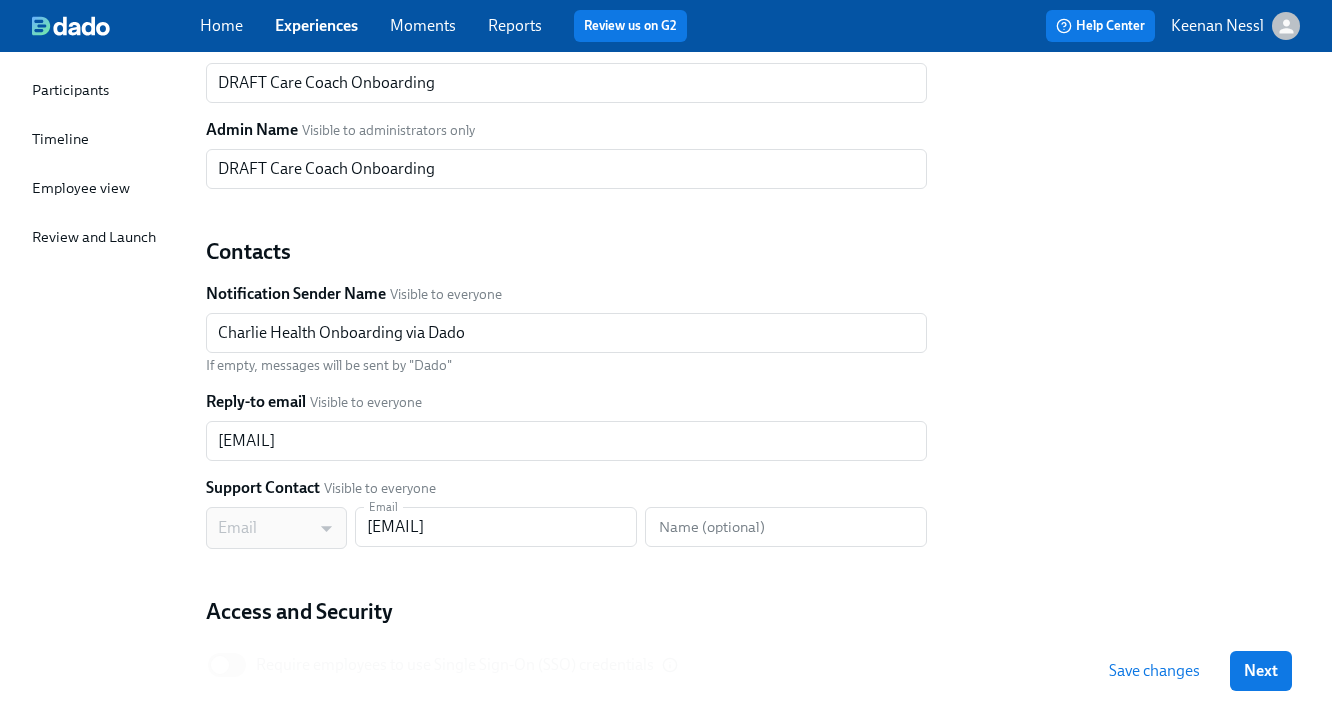 scroll, scrollTop: 0, scrollLeft: 0, axis: both 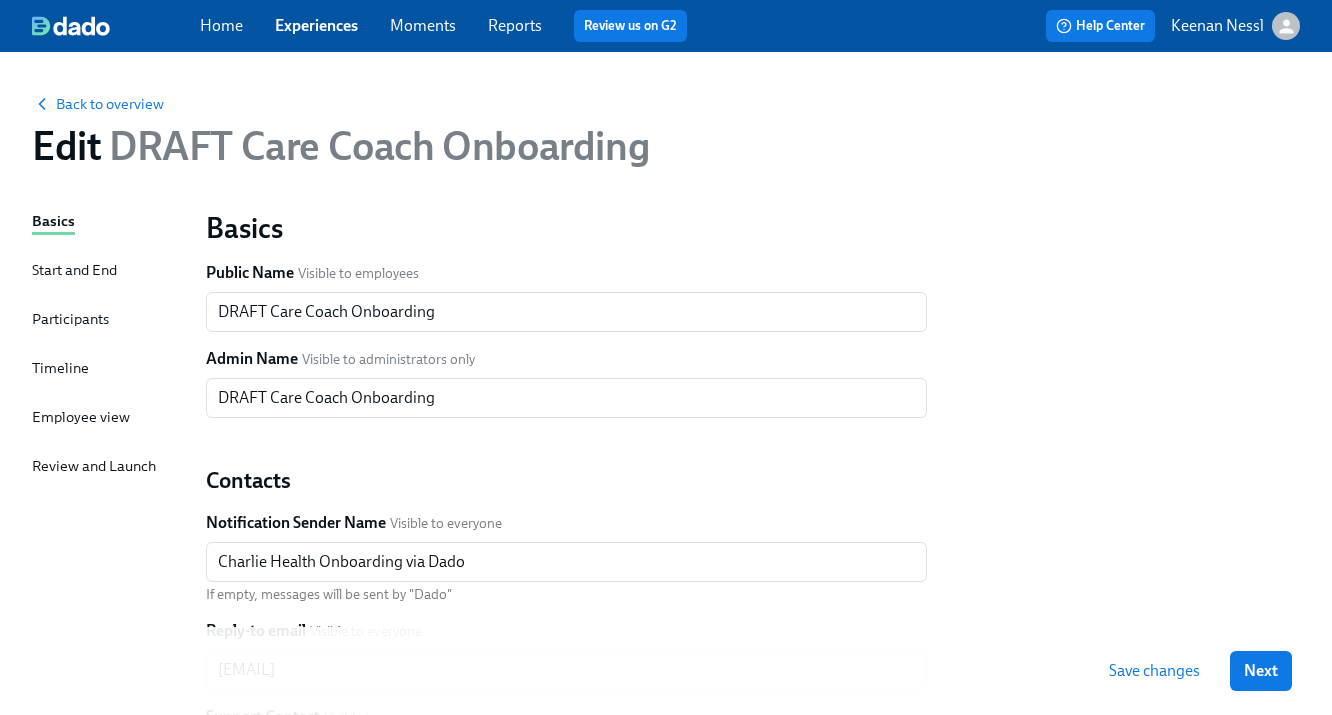 click on "Start and End" at bounding box center [74, 270] 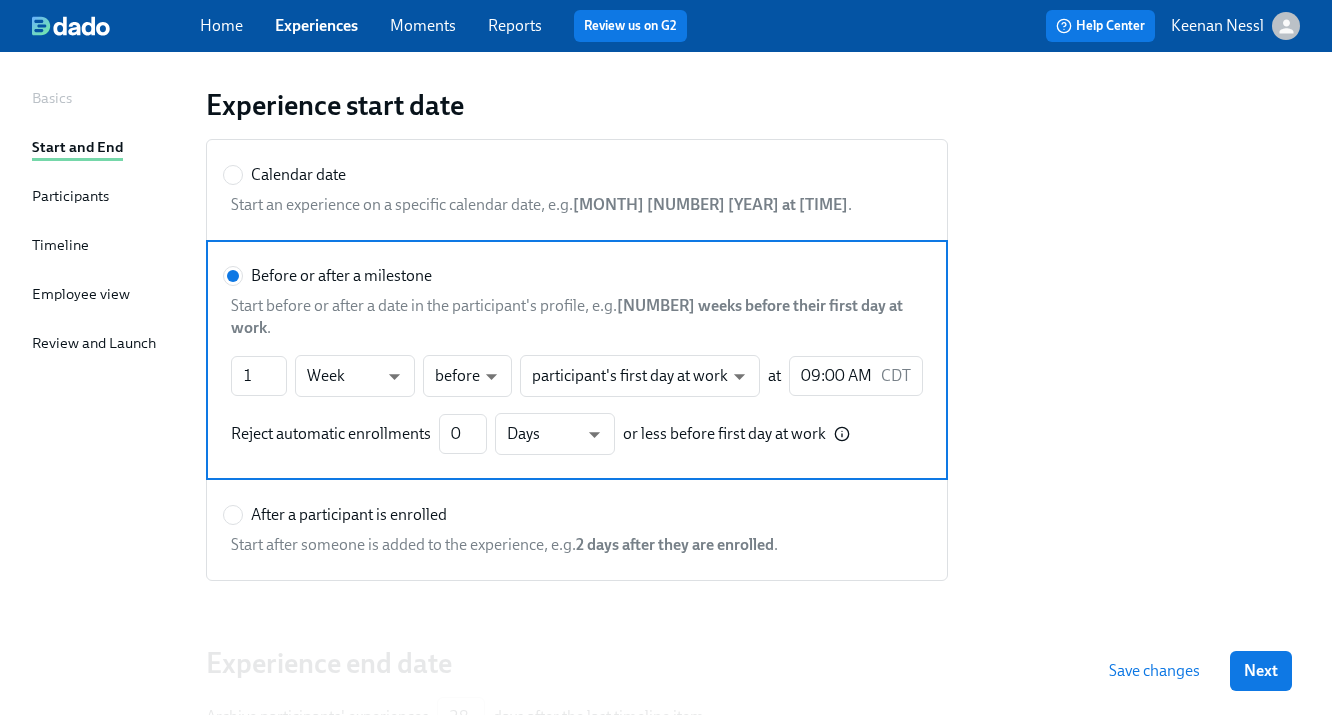 click on "Participants" at bounding box center [70, 196] 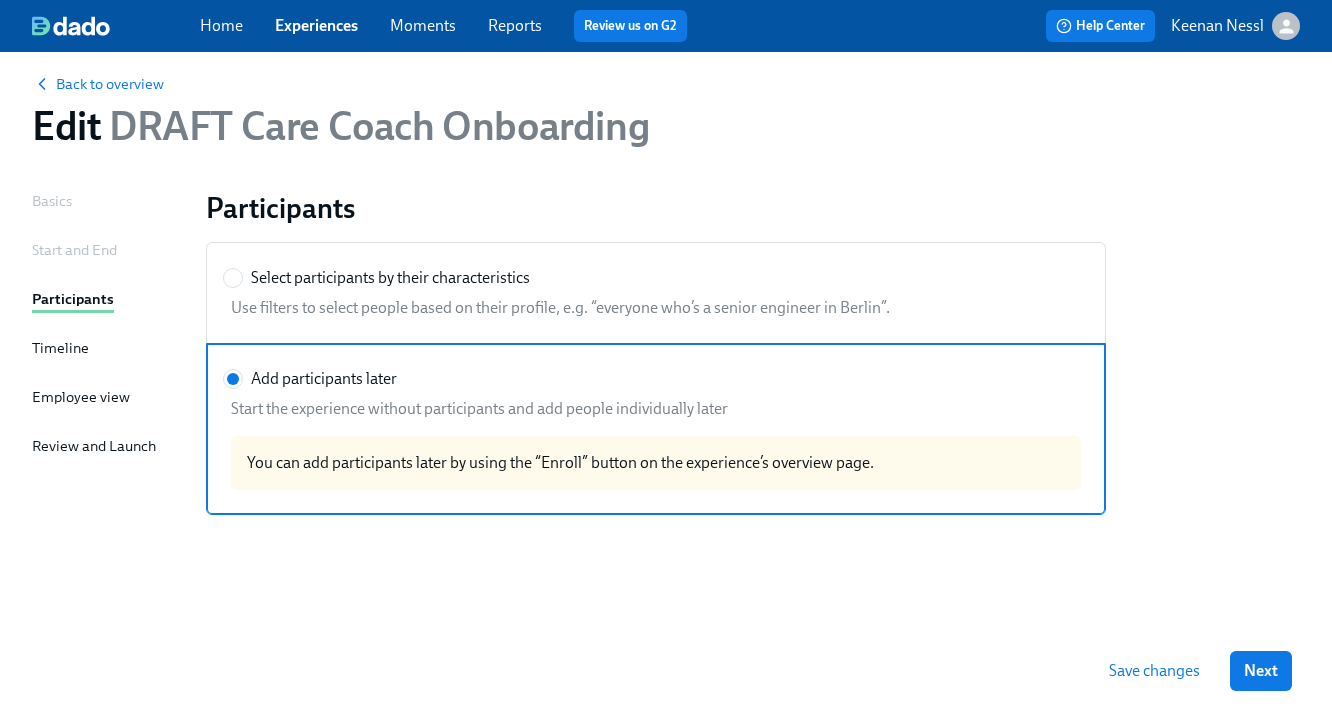 scroll, scrollTop: 20, scrollLeft: 0, axis: vertical 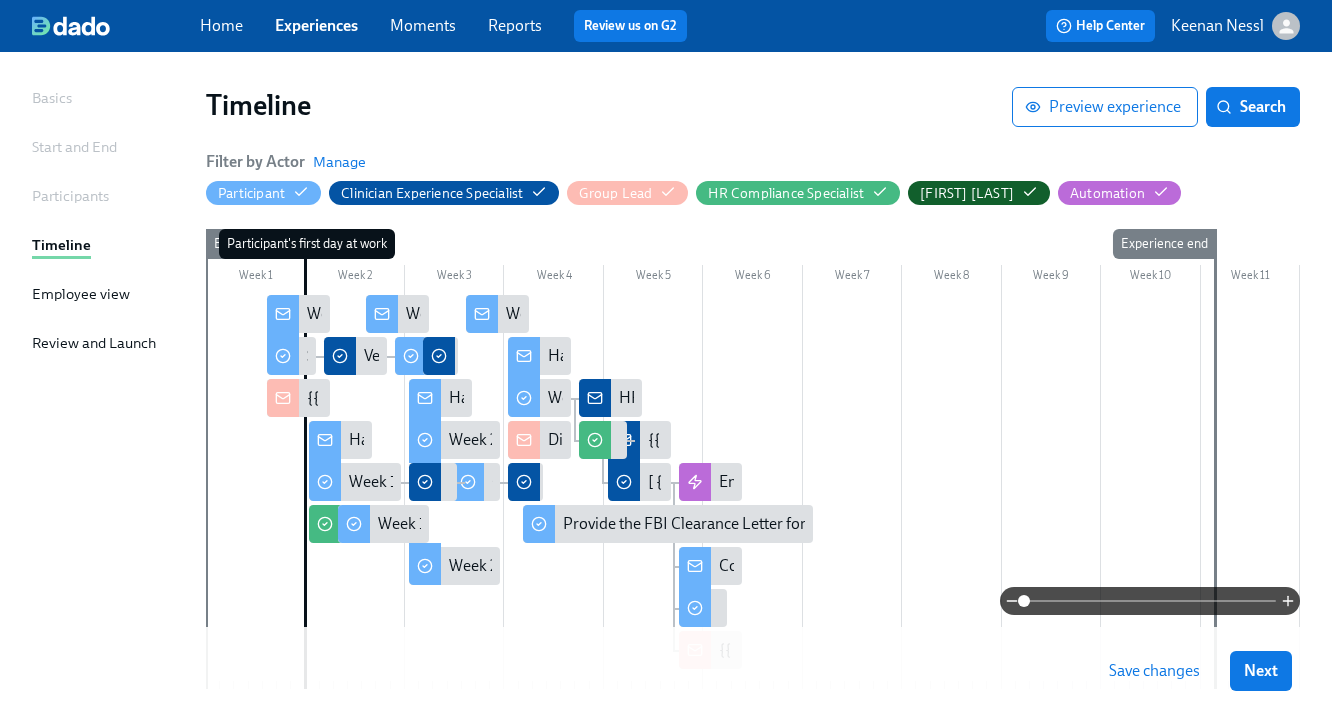click on "Employee view" at bounding box center (81, 294) 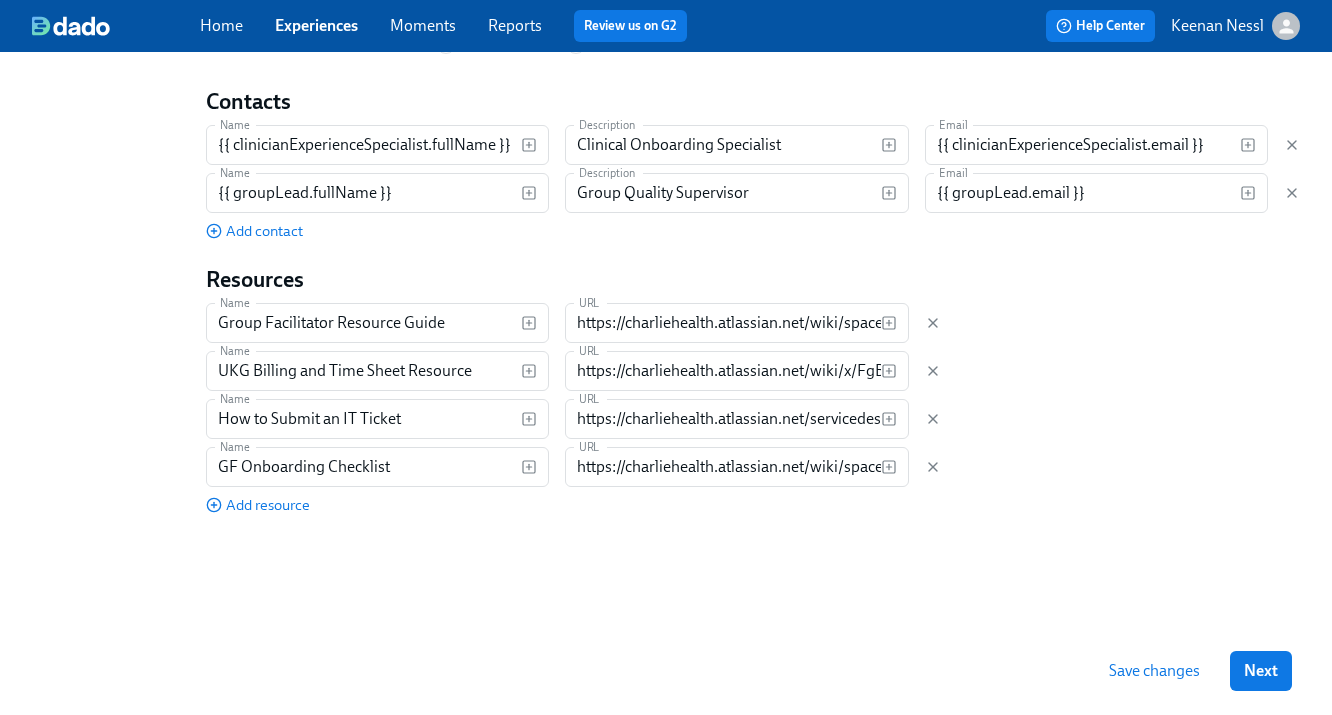 scroll, scrollTop: 1653, scrollLeft: 0, axis: vertical 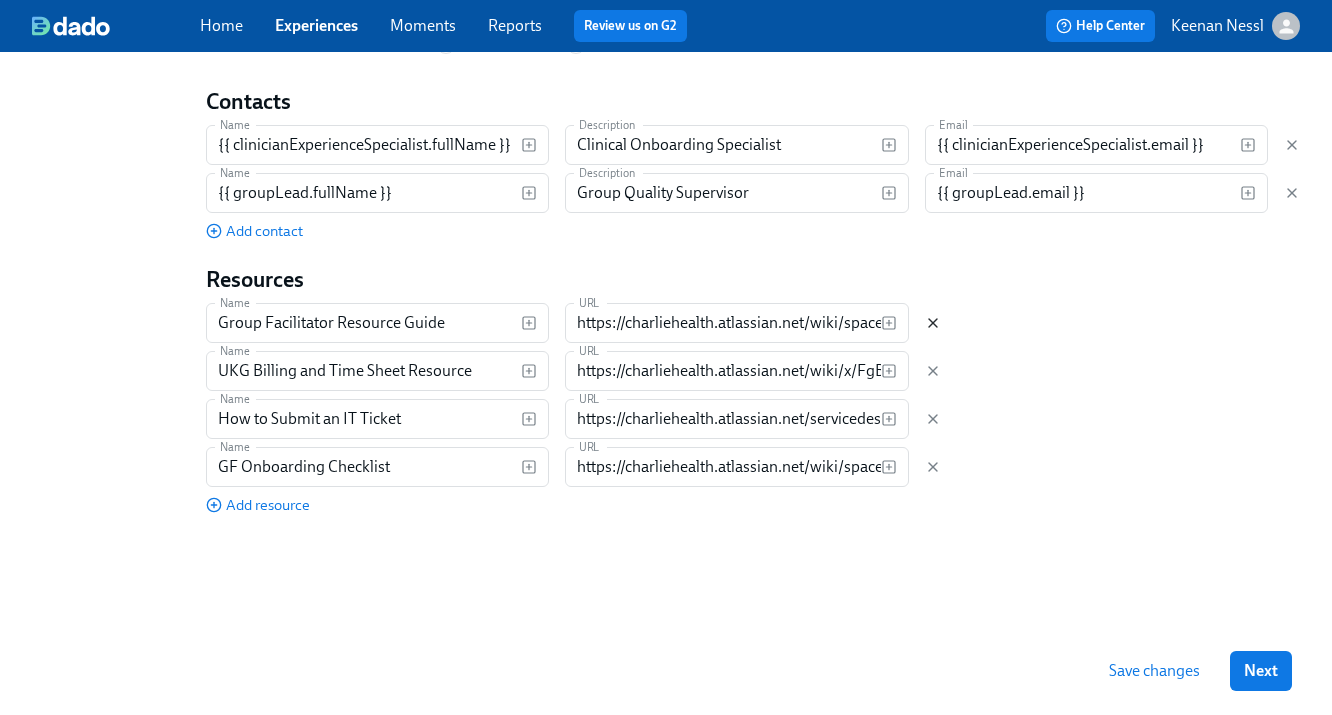 click 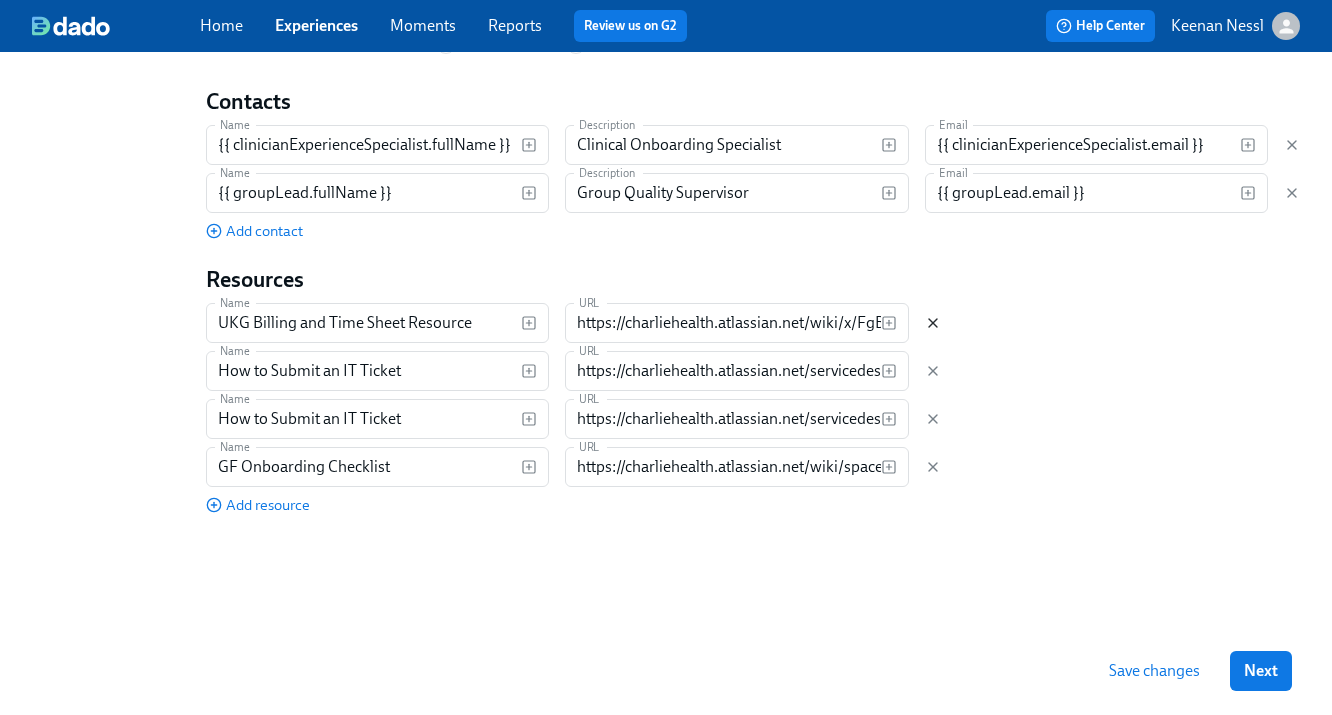 type on "GF Onboarding Checklist" 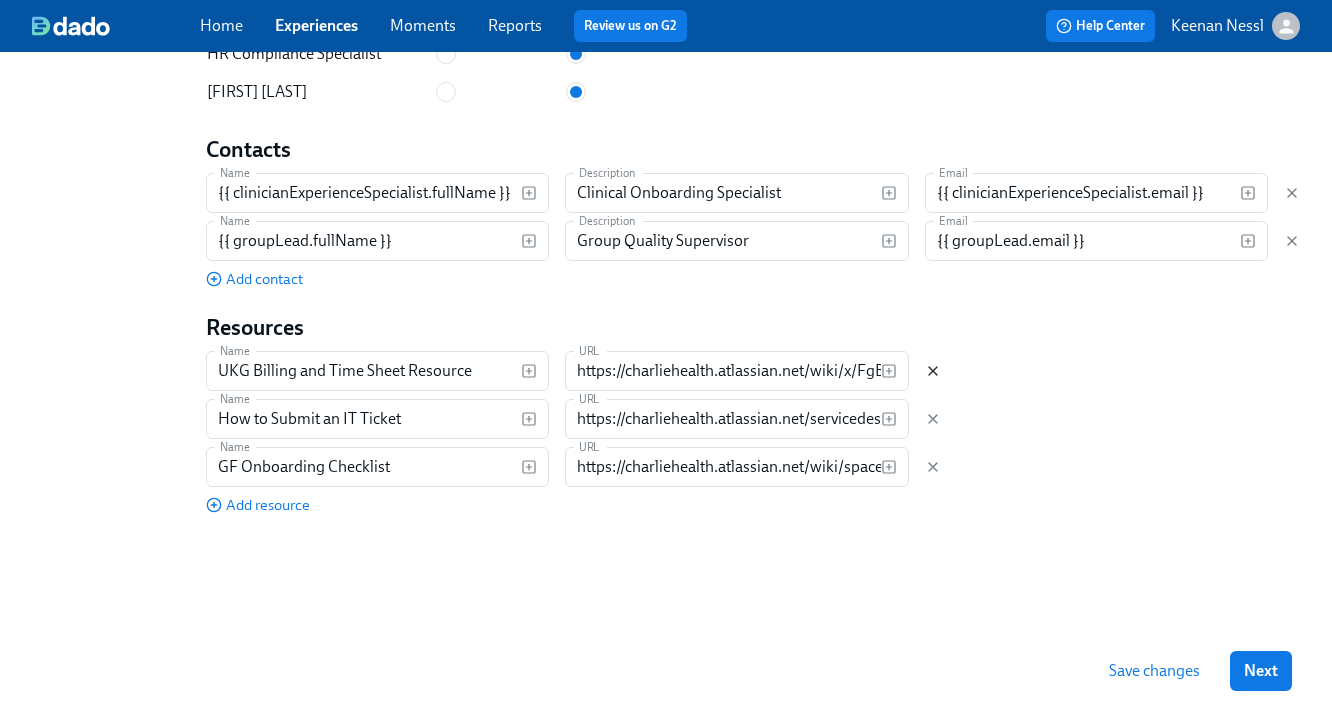 scroll, scrollTop: 1625, scrollLeft: 0, axis: vertical 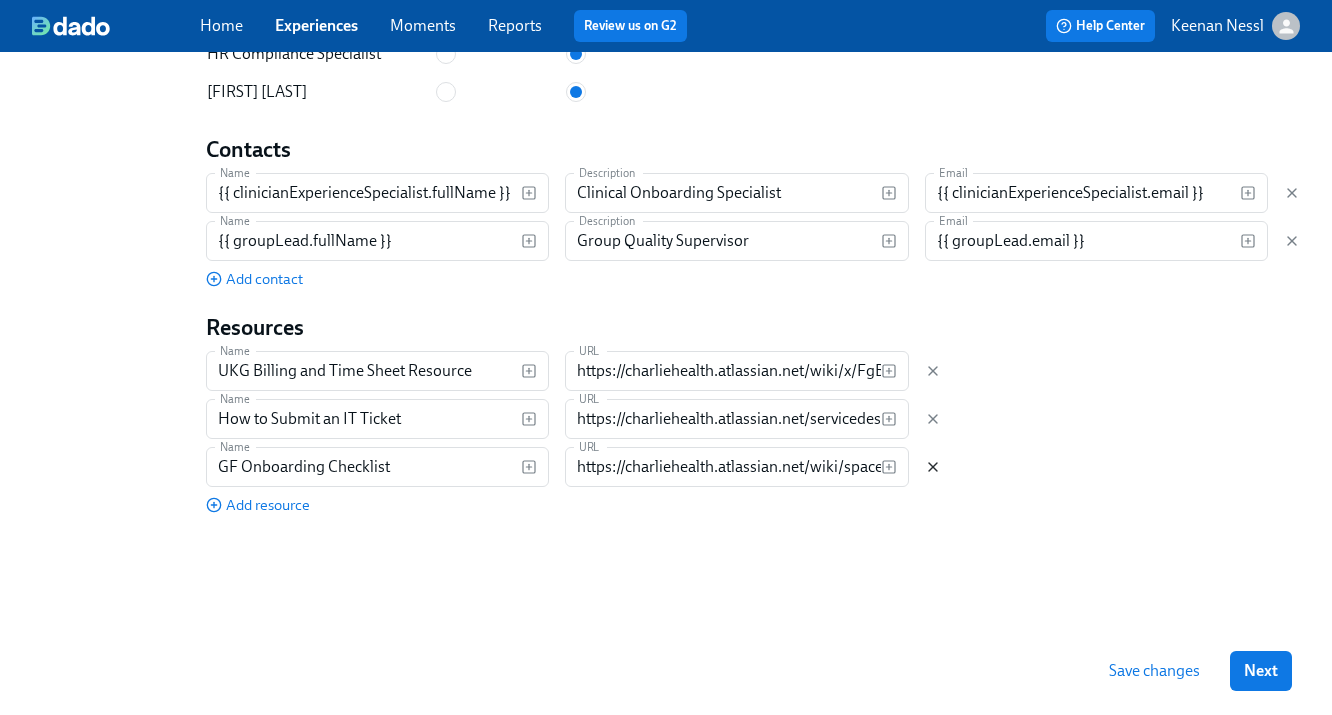 click 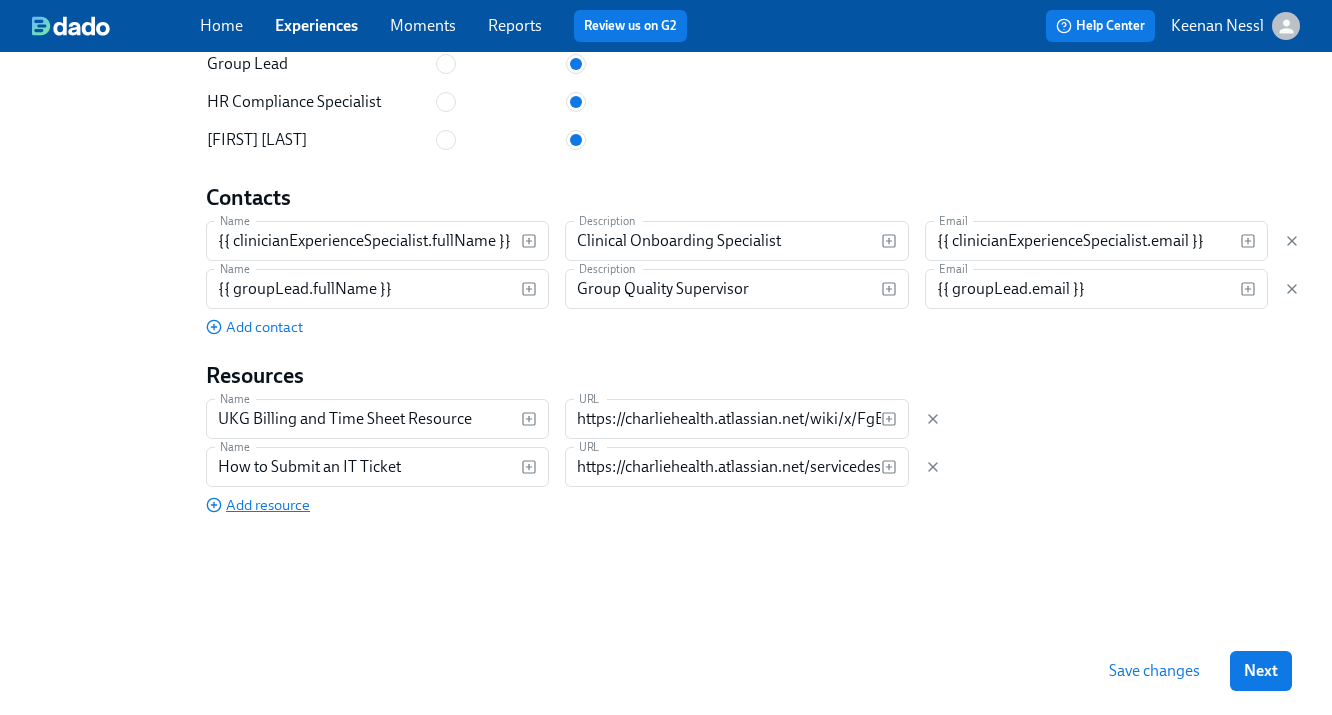 click on "Add resource" at bounding box center [258, 505] 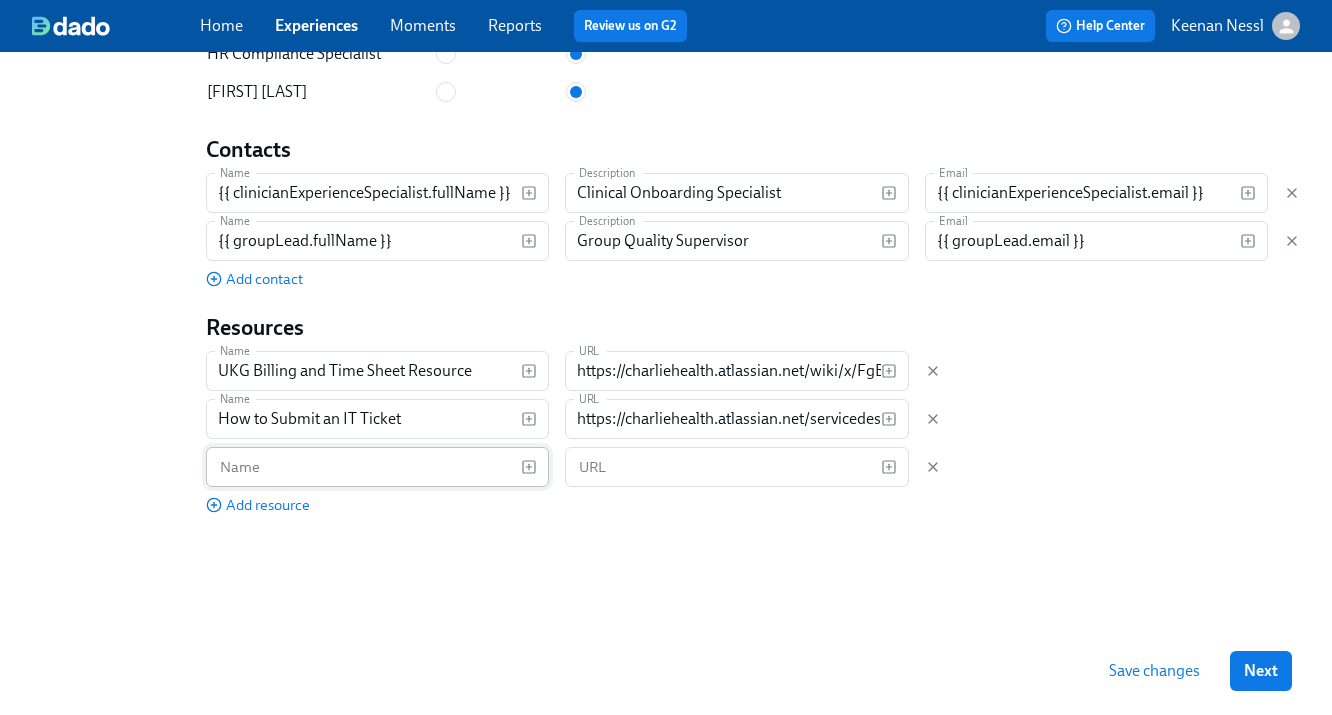 click at bounding box center [363, 467] 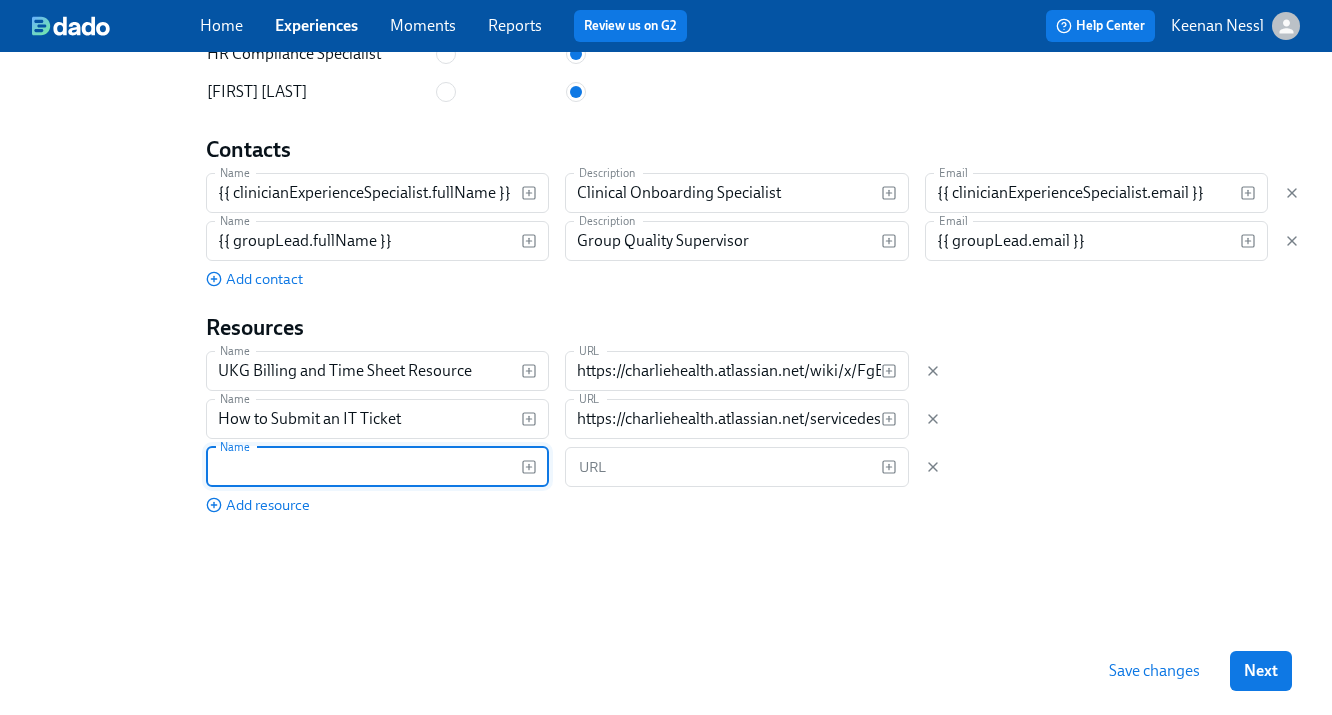 paste on "Crisis Response Team Resource Guide" 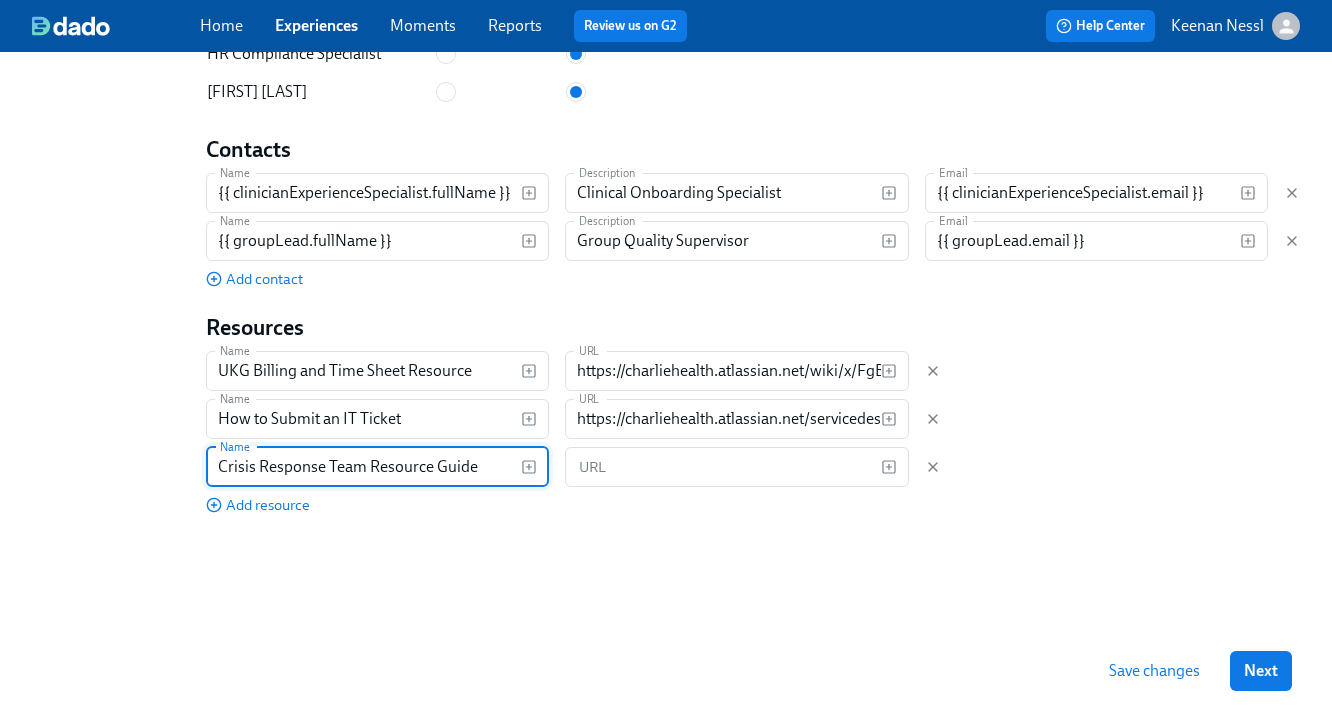 type on "Crisis Response Team Resource Guide" 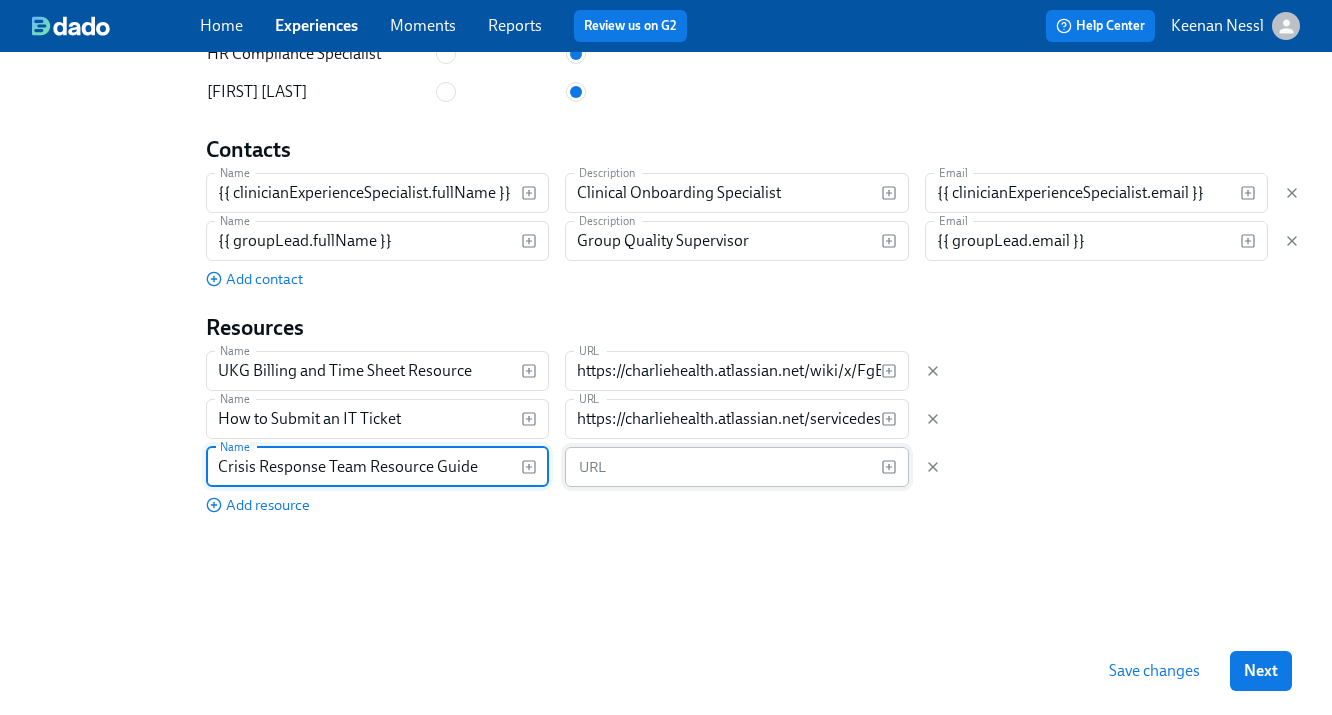 click at bounding box center (722, 467) 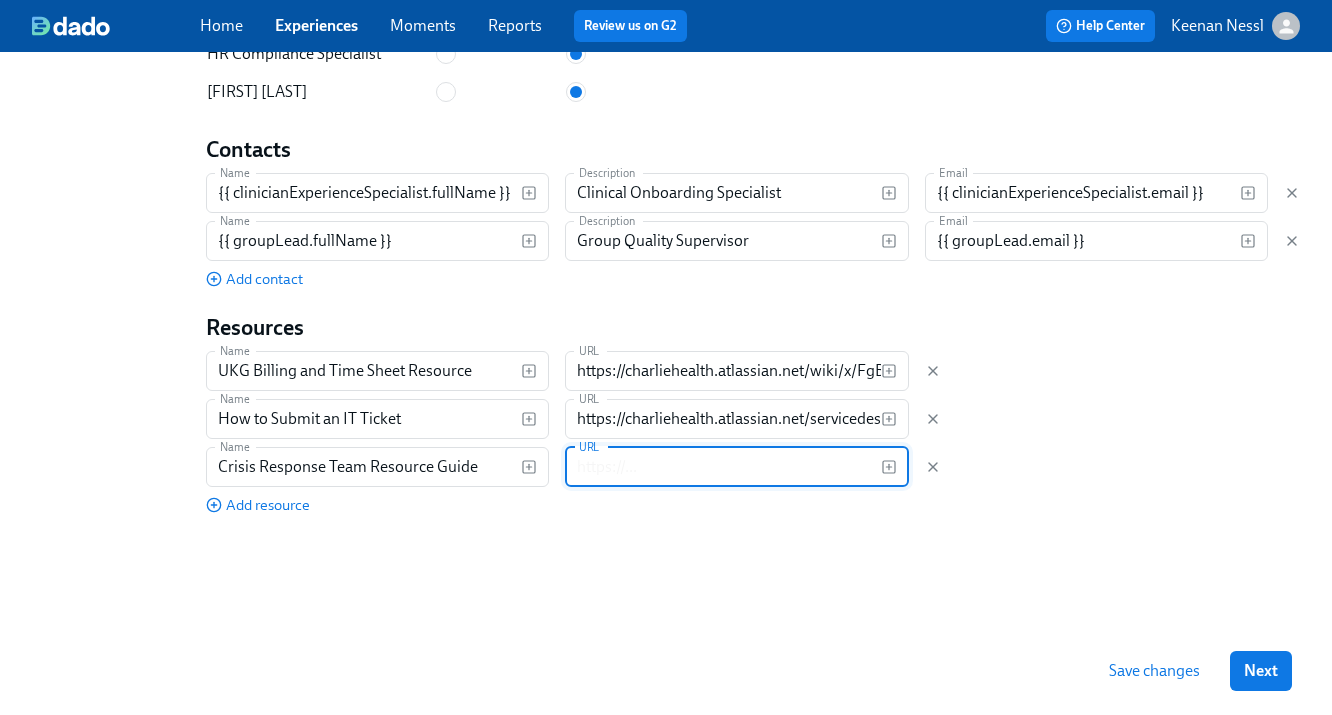 paste on "https://charliehealth.atlassian.net/wiki/spaces/CD/pages/35160478/Crisis+Response+Team+Resource+Guide" 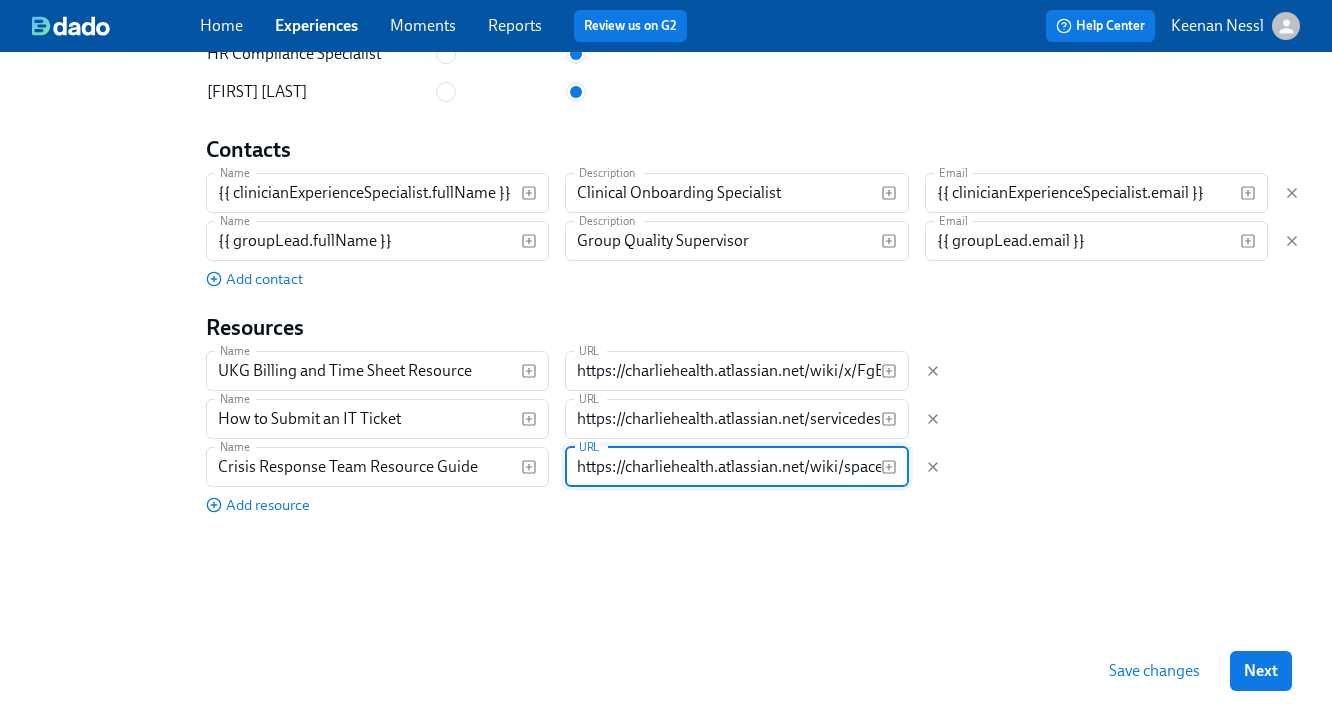 scroll, scrollTop: 0, scrollLeft: 454, axis: horizontal 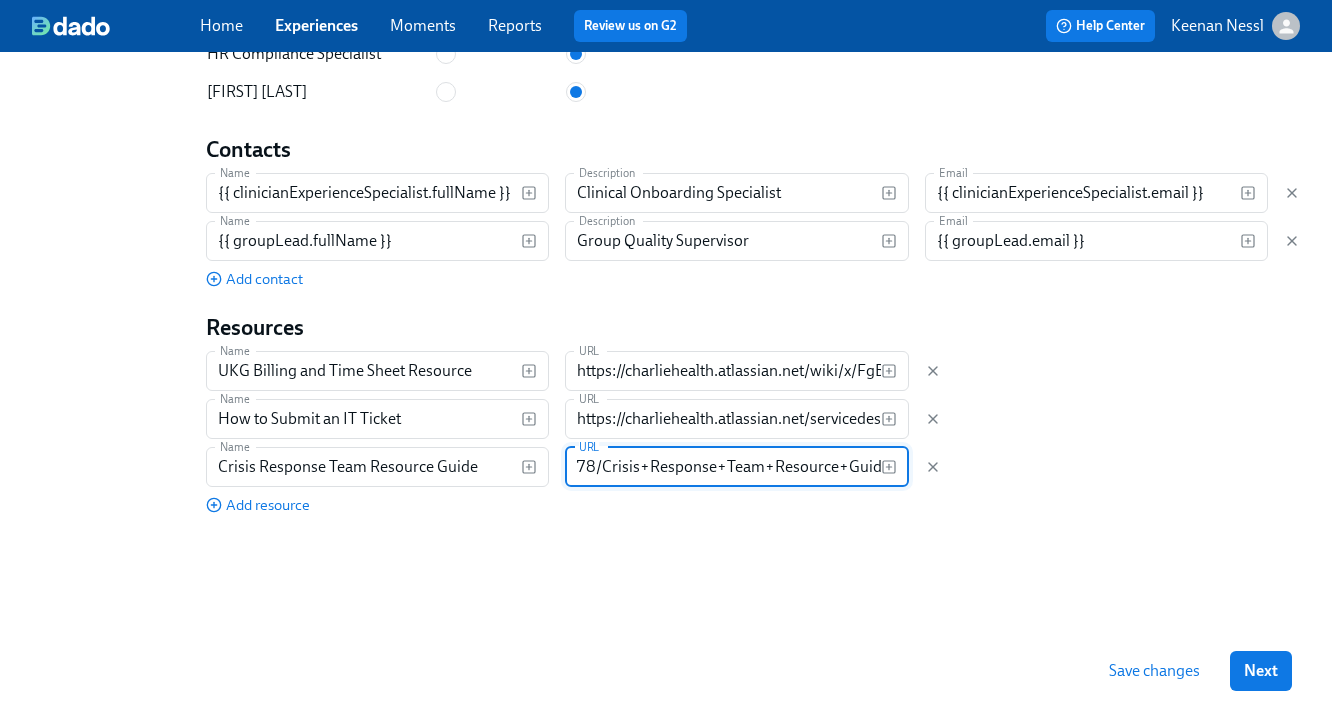 type on "https://charliehealth.atlassian.net/wiki/spaces/CD/pages/35160478/Crisis+Response+Team+Resource+Guide" 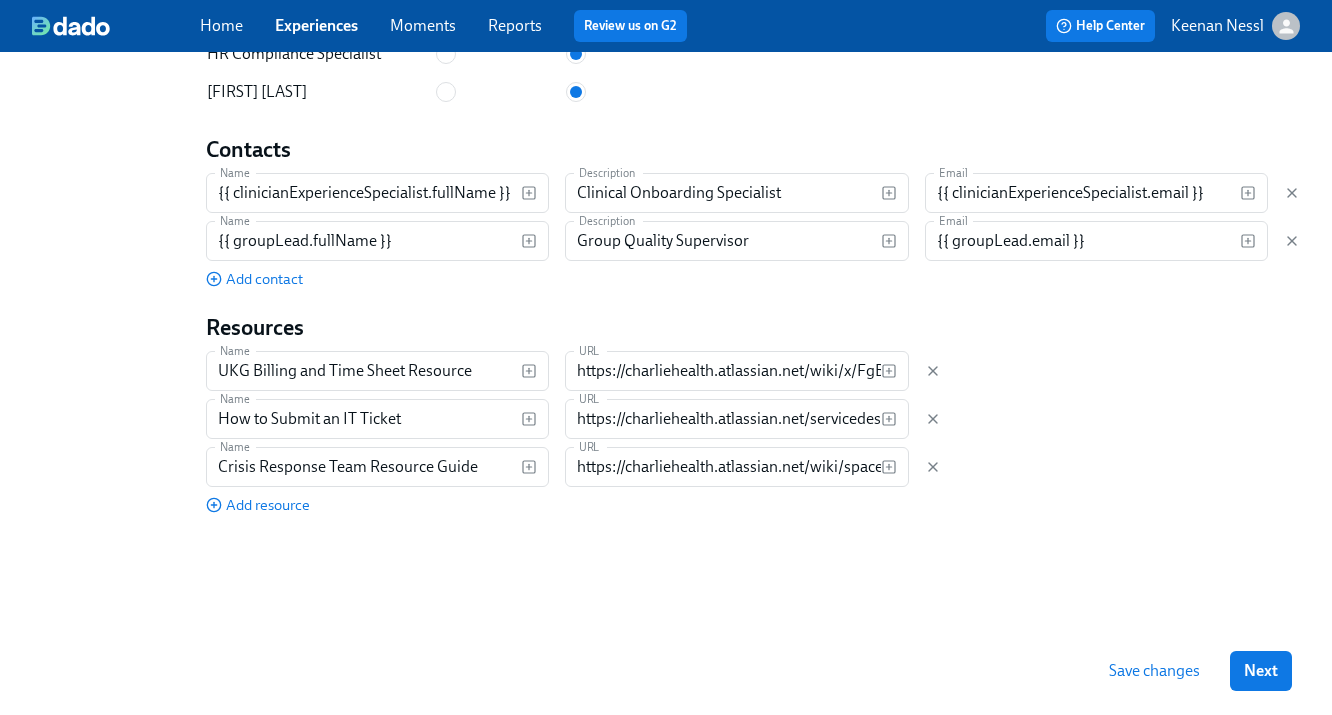 click on "Save changes" at bounding box center (1154, 671) 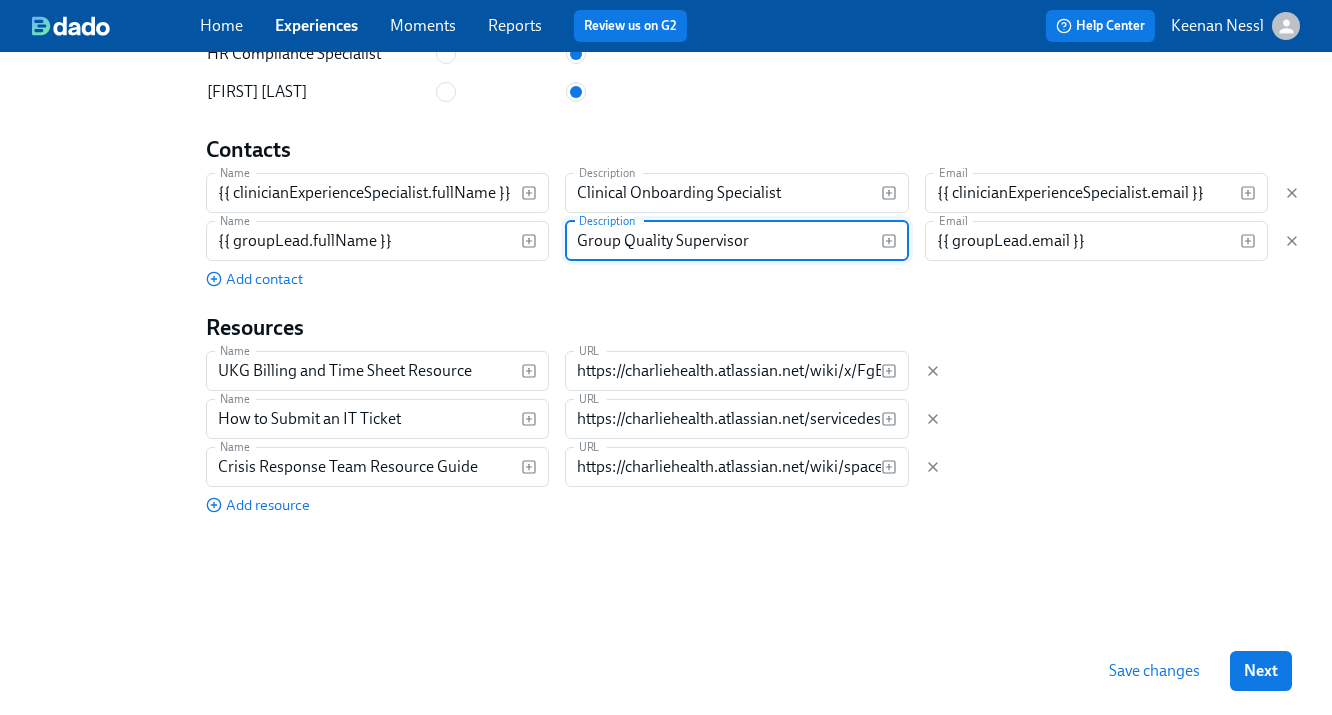 click on "Group Quality Supervisor" at bounding box center (722, 241) 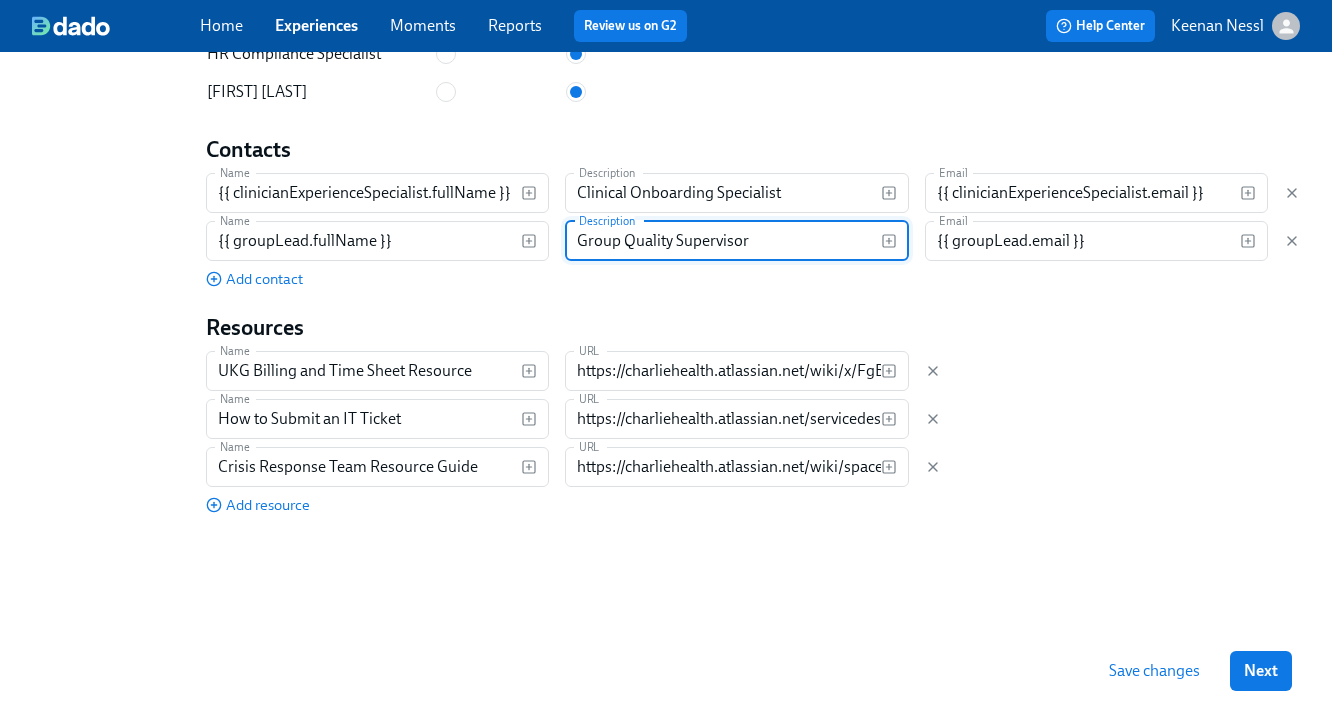 drag, startPoint x: 755, startPoint y: 289, endPoint x: 563, endPoint y: 289, distance: 192 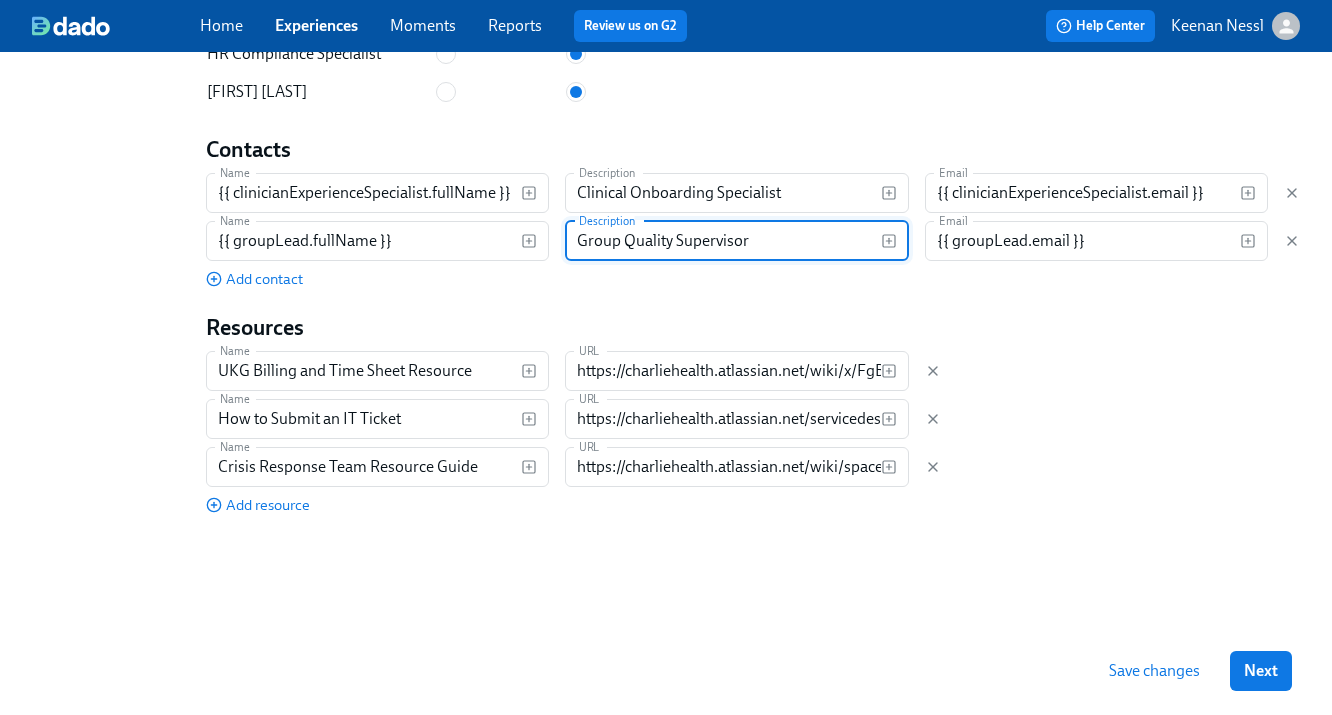 click on "Name {{ groupLead.fullName }} Name Description Group Quality Supervisor Description Email {{ groupLead.email }} Email" at bounding box center (753, 241) 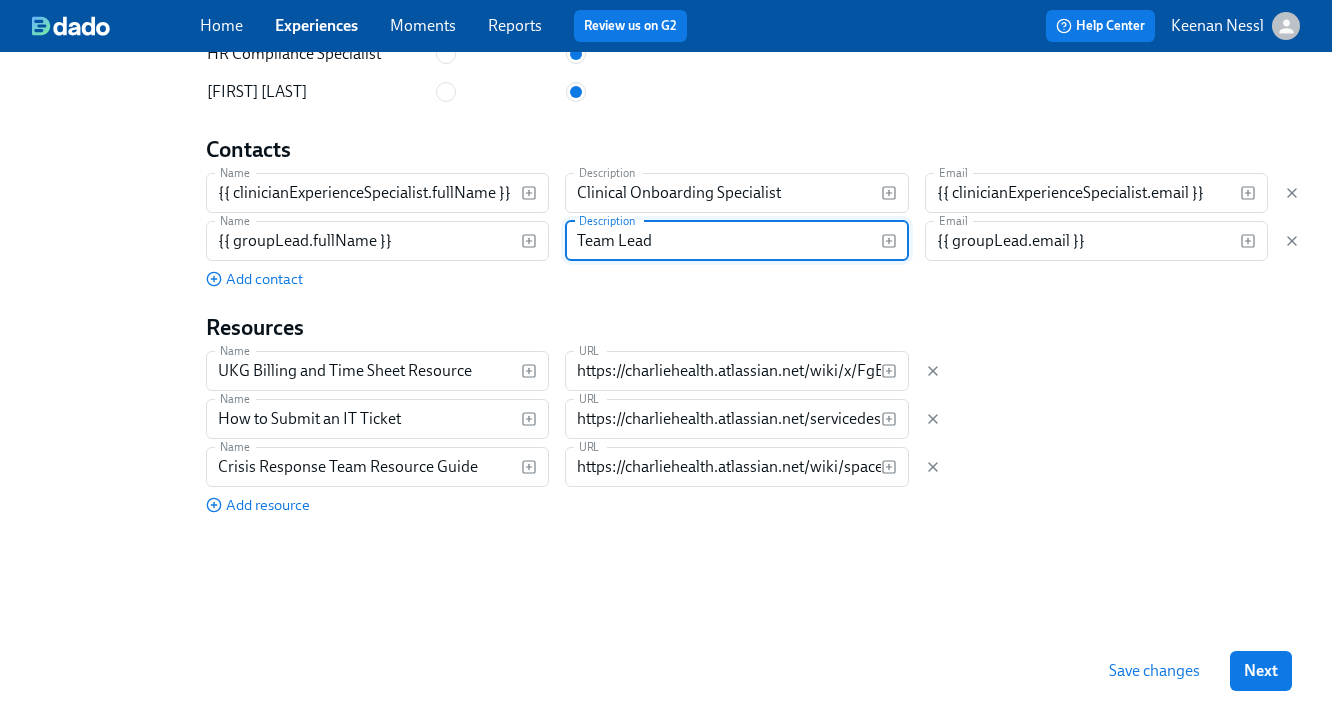 type on "Team Lead" 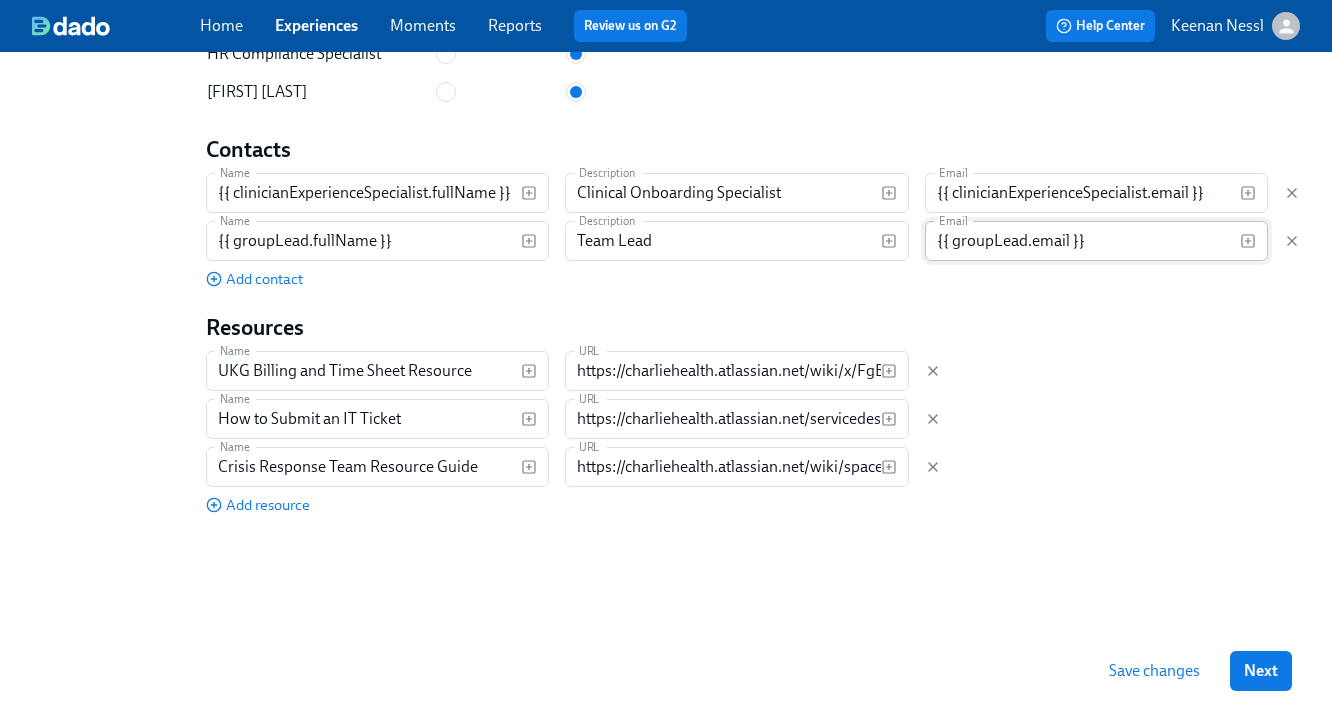 click on "{{ groupLead.email }}" at bounding box center [1082, 241] 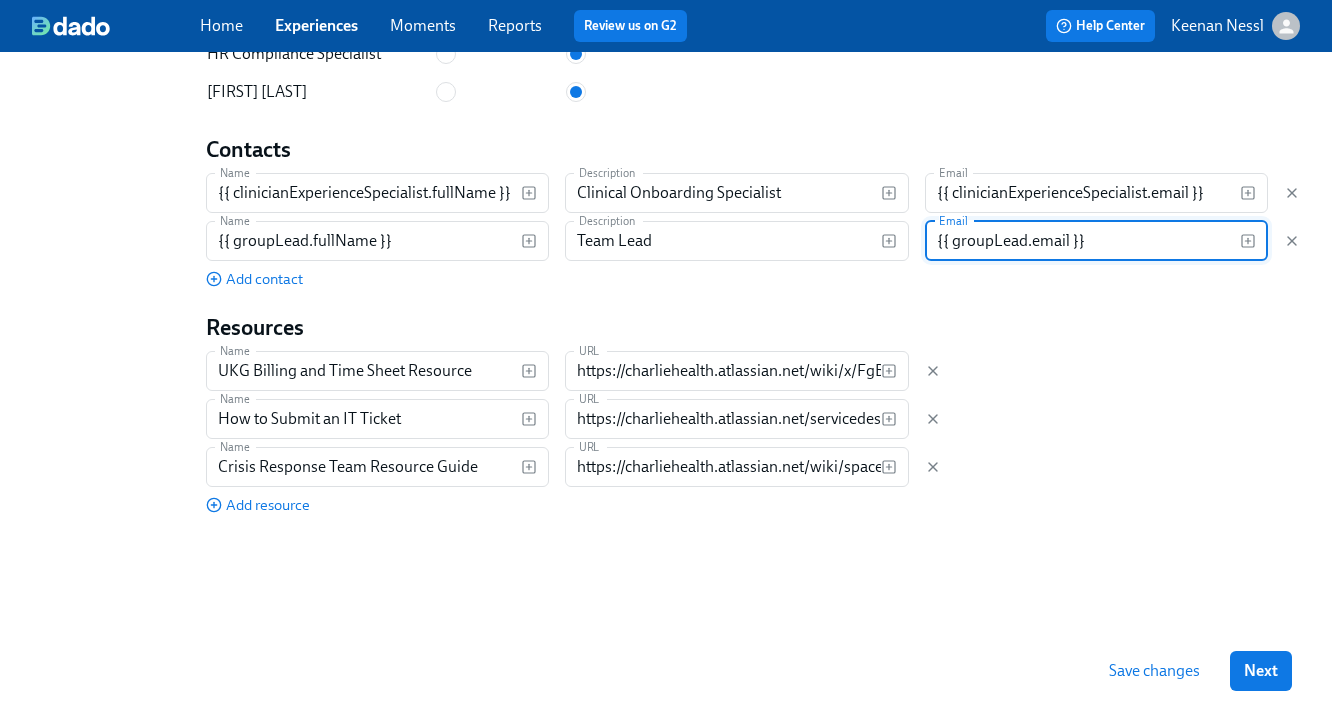click on "{{ groupLead.email }}" at bounding box center [1082, 241] 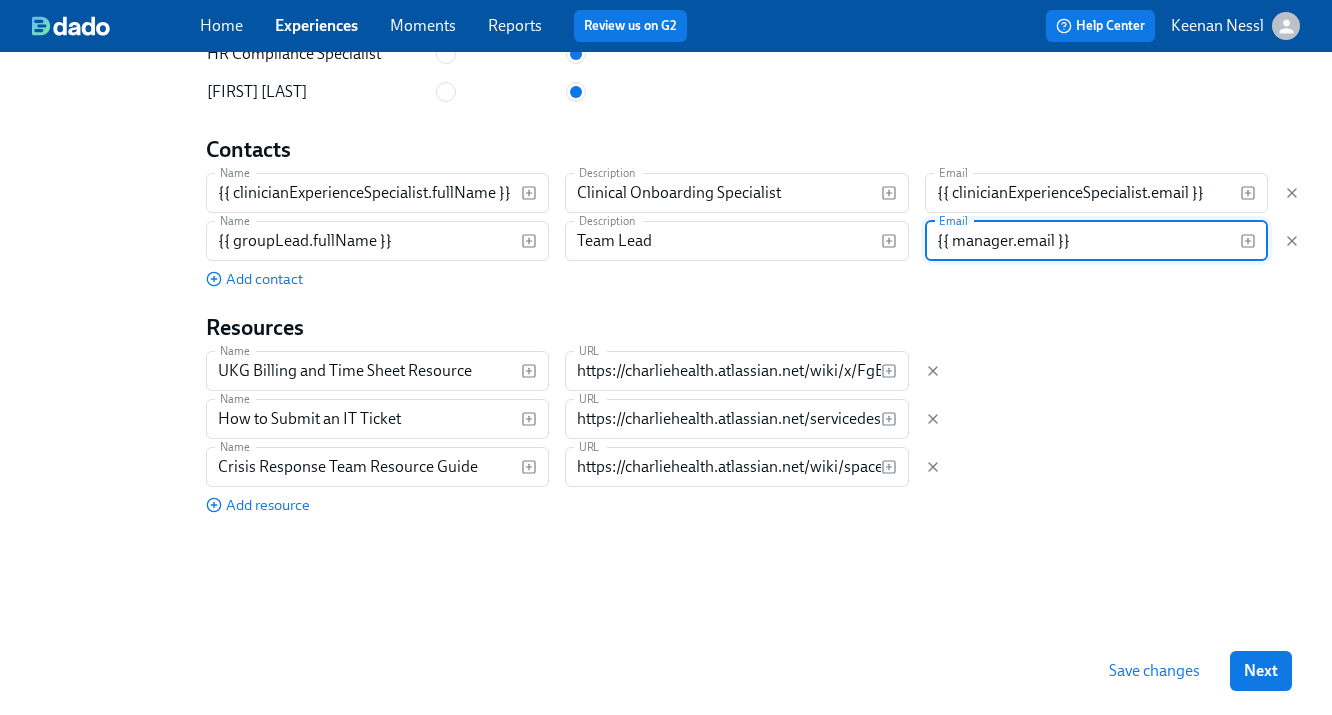 type on "{{ manager.email }}" 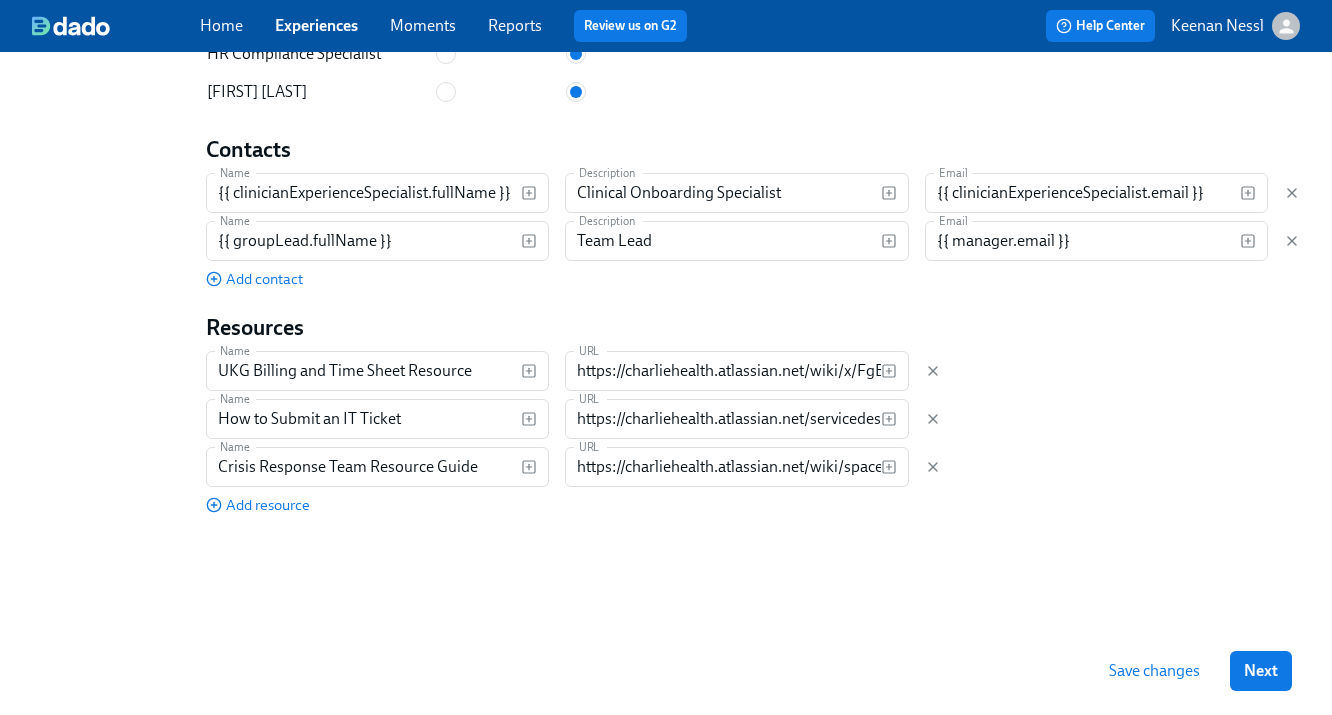 click on "Employee view Branding options Logo for email notifications Shown on a white background Upload logo PNG, SVG or JPG. Logo for employee view header Shown on a colored background, specified as header background color below Upload logo Remove PNG, SVG or JPG. Background image Shown in the header of the employee view Upload image PNG, SVG or JPG. Colors Header background color Used for header banner on employee view #1E2258 ​ Main color Used for buttons and other highlights on employee view #1E2258 ​ Darker color A darker shade of the main color, used for hover states #161A3D ​ Lighter color A lighter shade of the main color, used for hover states #DAC1FB ​ Text color When text appears on a background that is the main color set above #ffffff ​ Navigation Learn more about these options Organize tasks by week Organize tasks by status Participant Clinician Experience Specialist Group Lead HR Compliance Specialist Paige Eber Contacts Name {{ clinicianExperienceSpecialist.fullName }} Name Description Email" at bounding box center [753, -387] 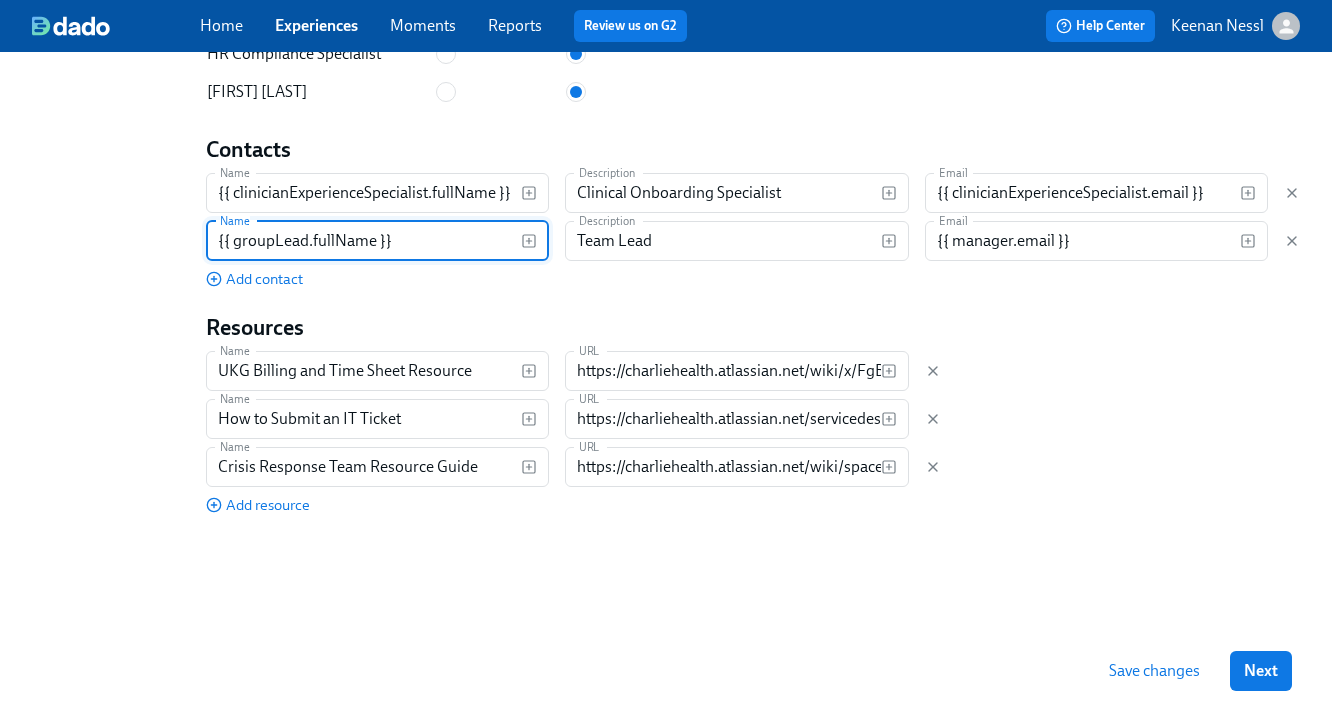 click on "{{ groupLead.fullName }}" at bounding box center (363, 241) 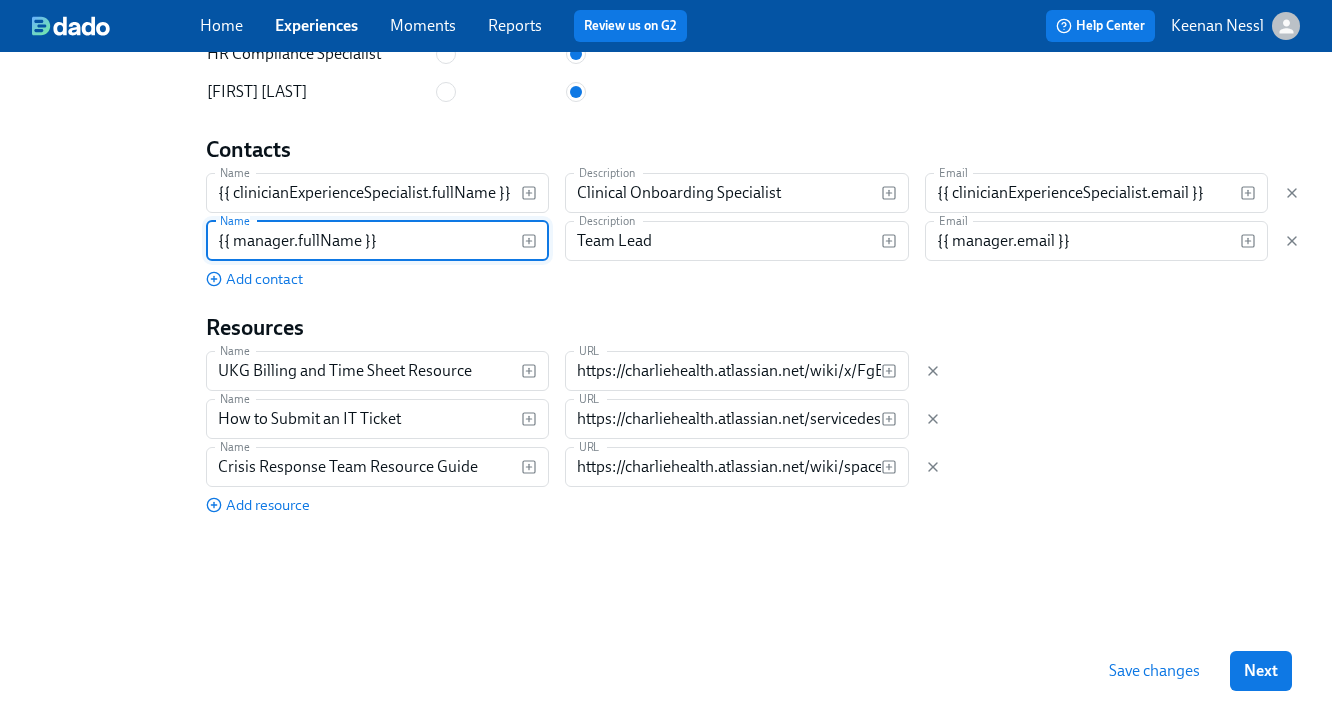 type on "{{ manager.fullName }}" 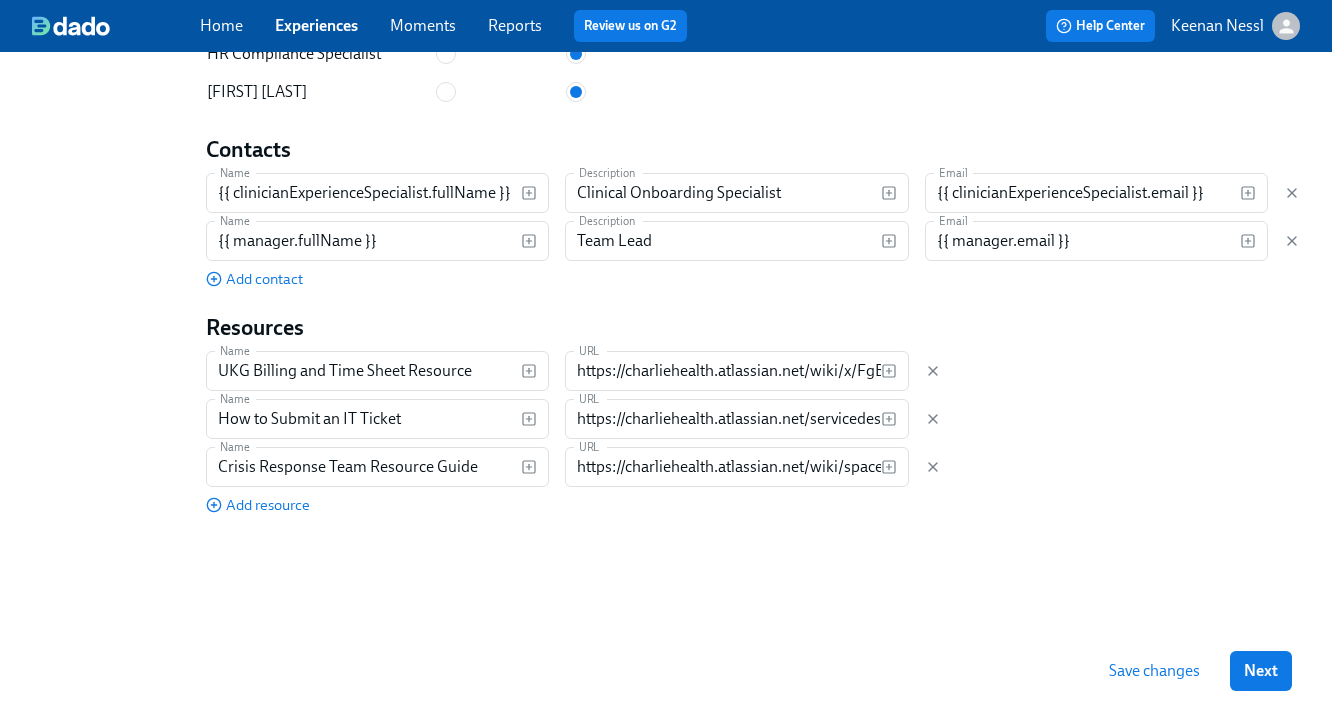 click on "Basics Start and End Participants Timeline Employee view Review and Launch" at bounding box center [107, -331] 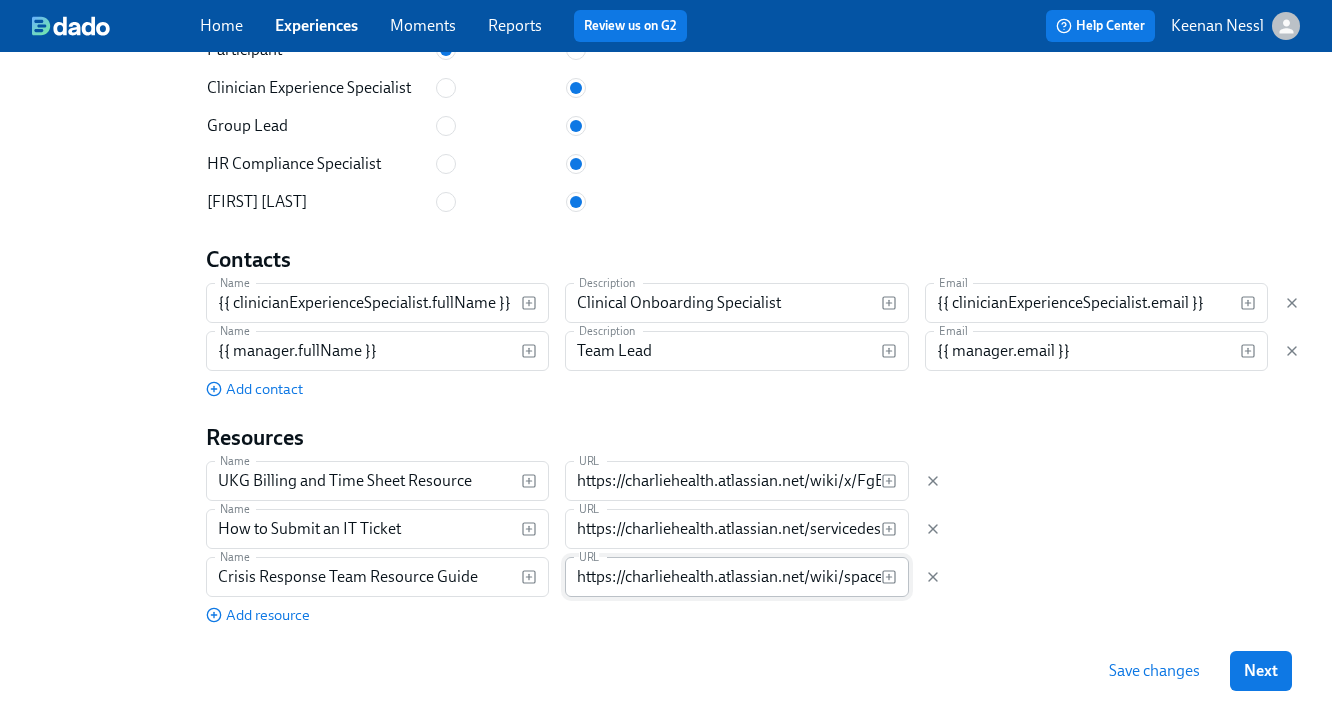 scroll, scrollTop: 1379, scrollLeft: 0, axis: vertical 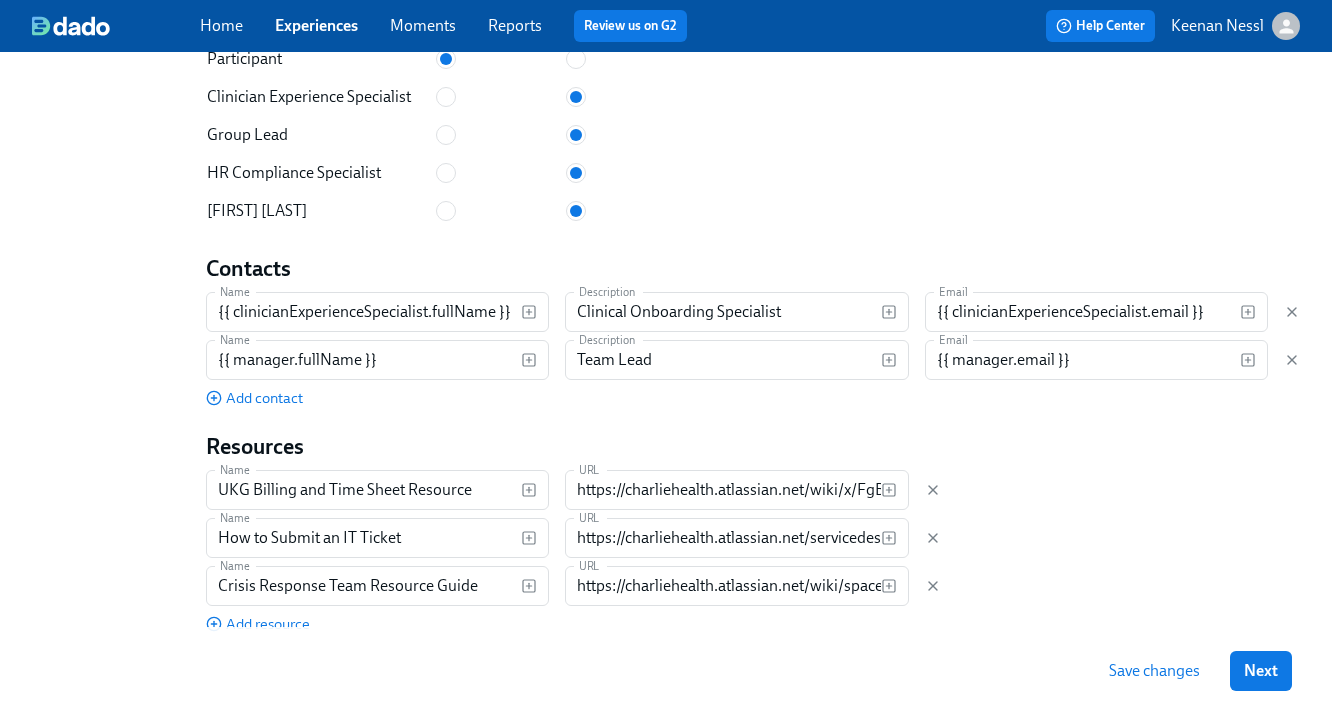 click on "Save changes" at bounding box center (1154, 671) 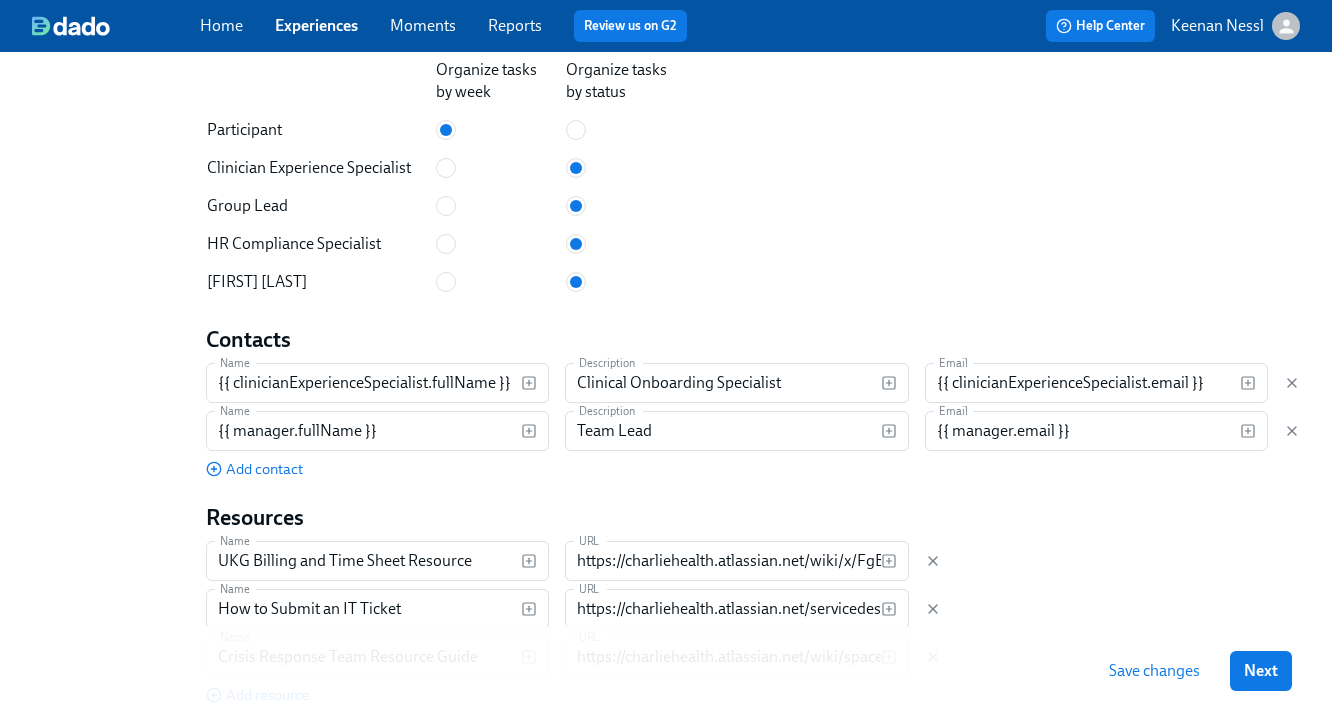 scroll, scrollTop: 1395, scrollLeft: 0, axis: vertical 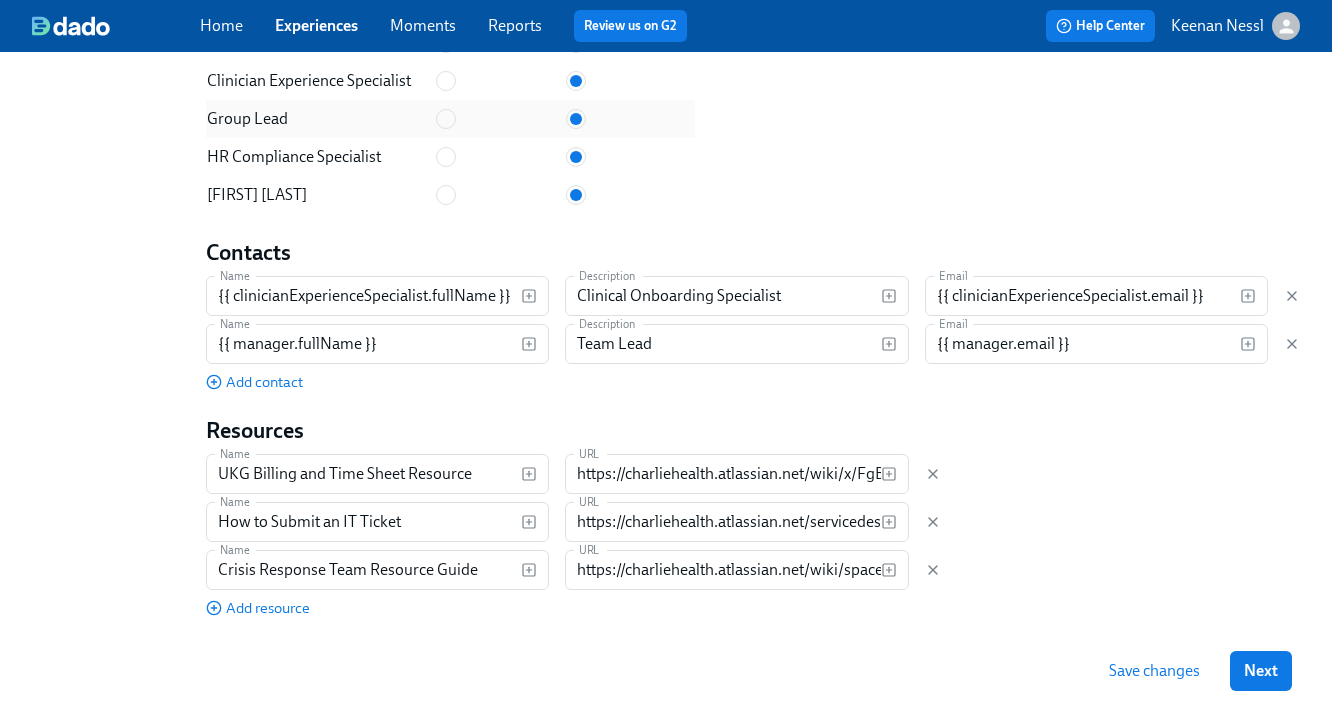 click on "Group Lead" at bounding box center (320, 119) 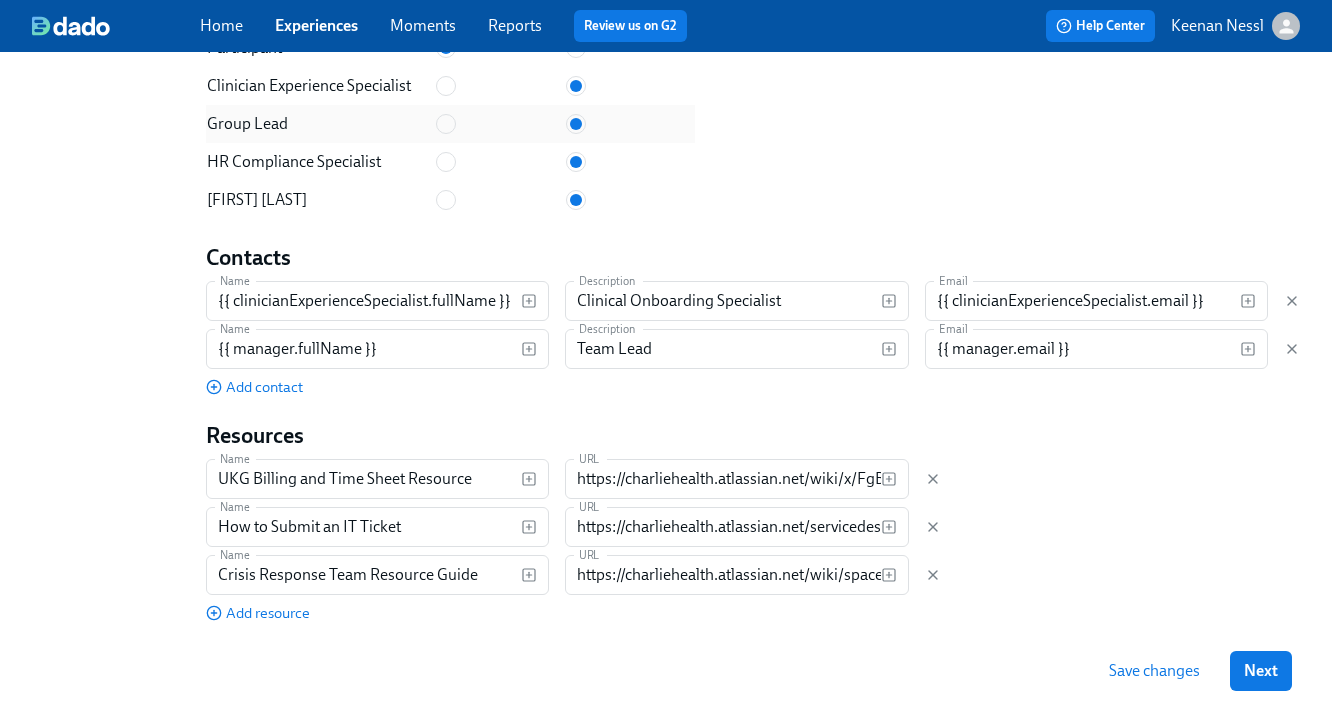 scroll, scrollTop: 1391, scrollLeft: 0, axis: vertical 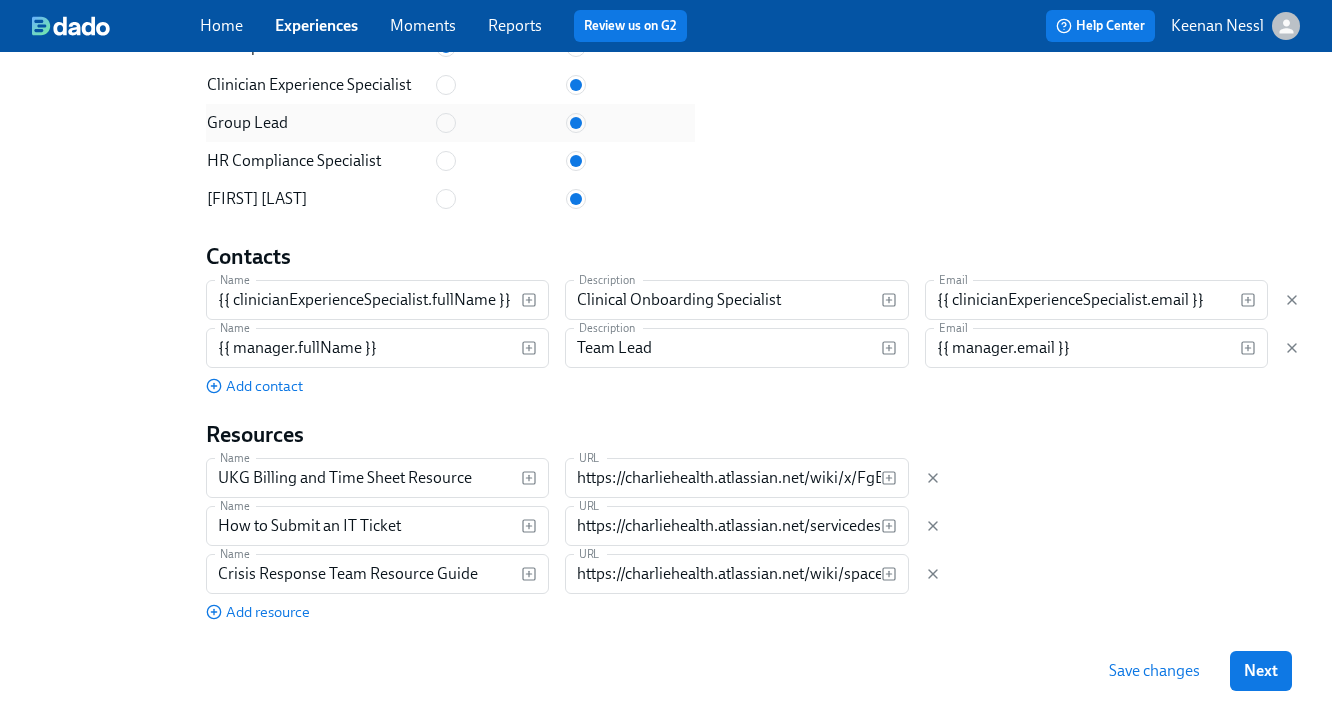 click on "Group Lead" at bounding box center [320, 123] 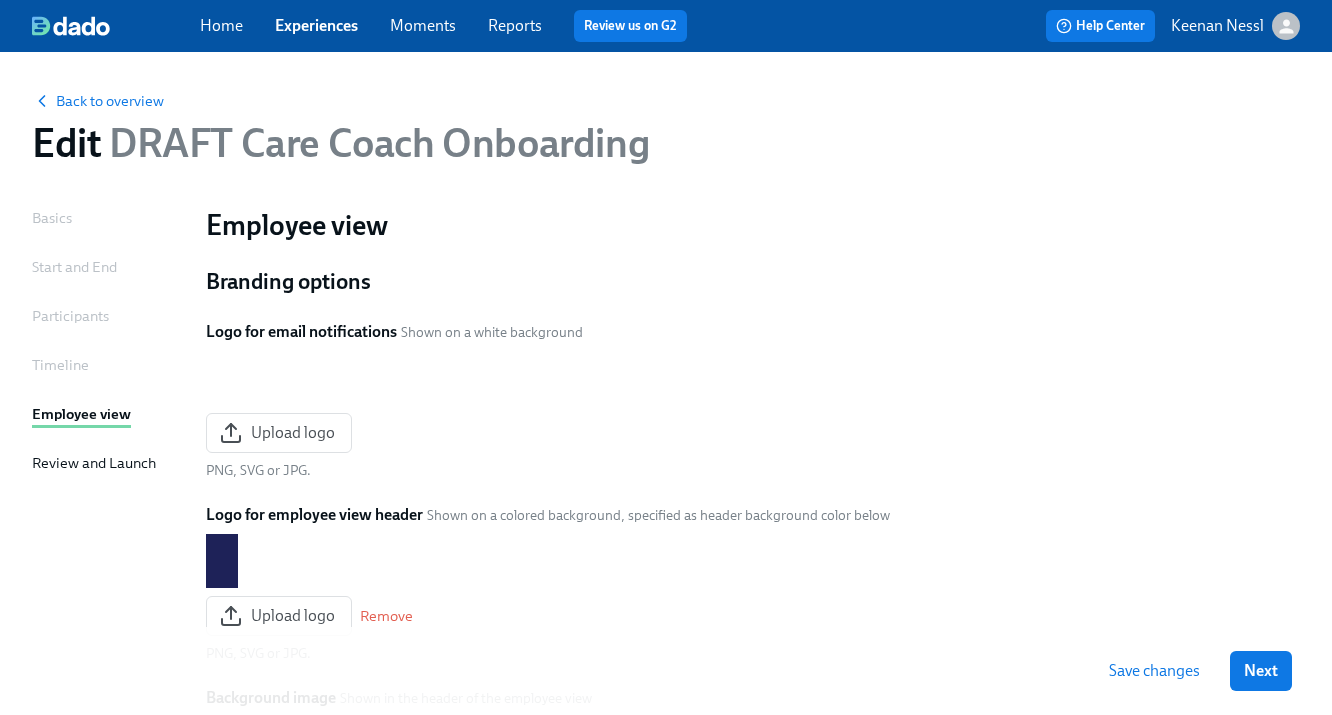 scroll, scrollTop: 0, scrollLeft: 0, axis: both 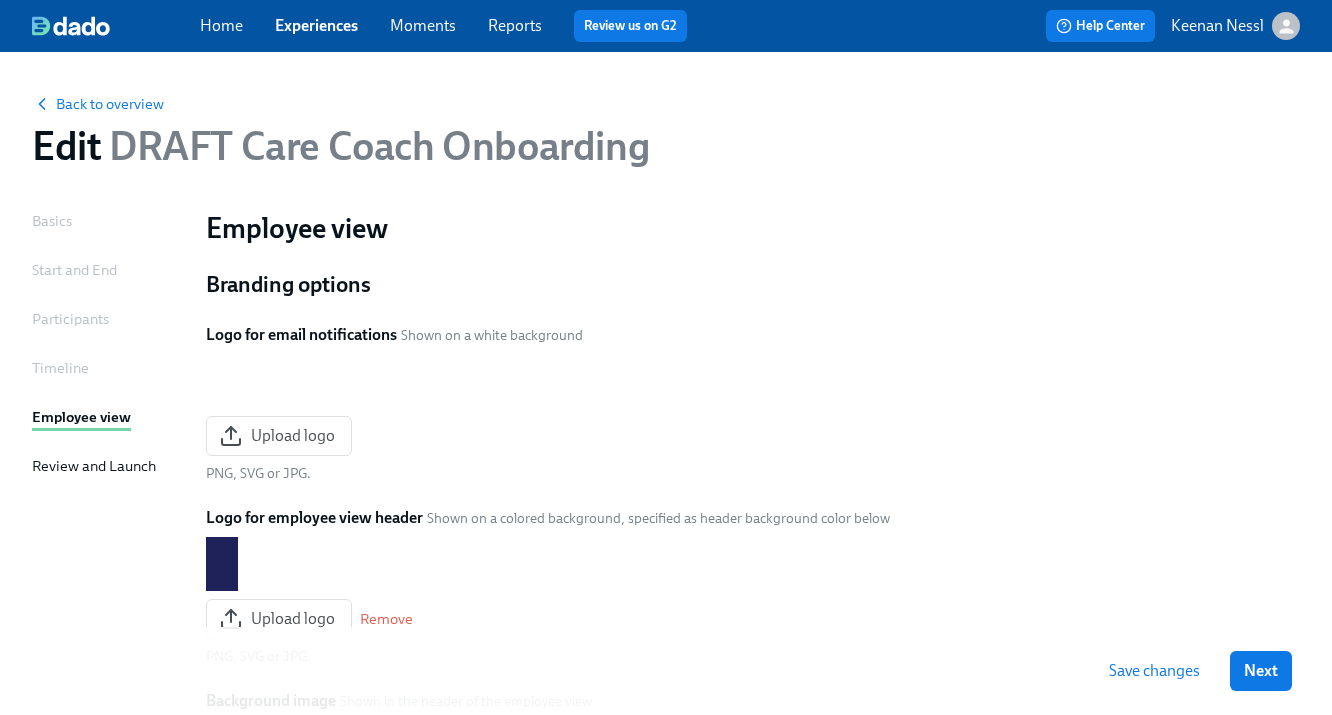 click on "Review and Launch" at bounding box center [94, 466] 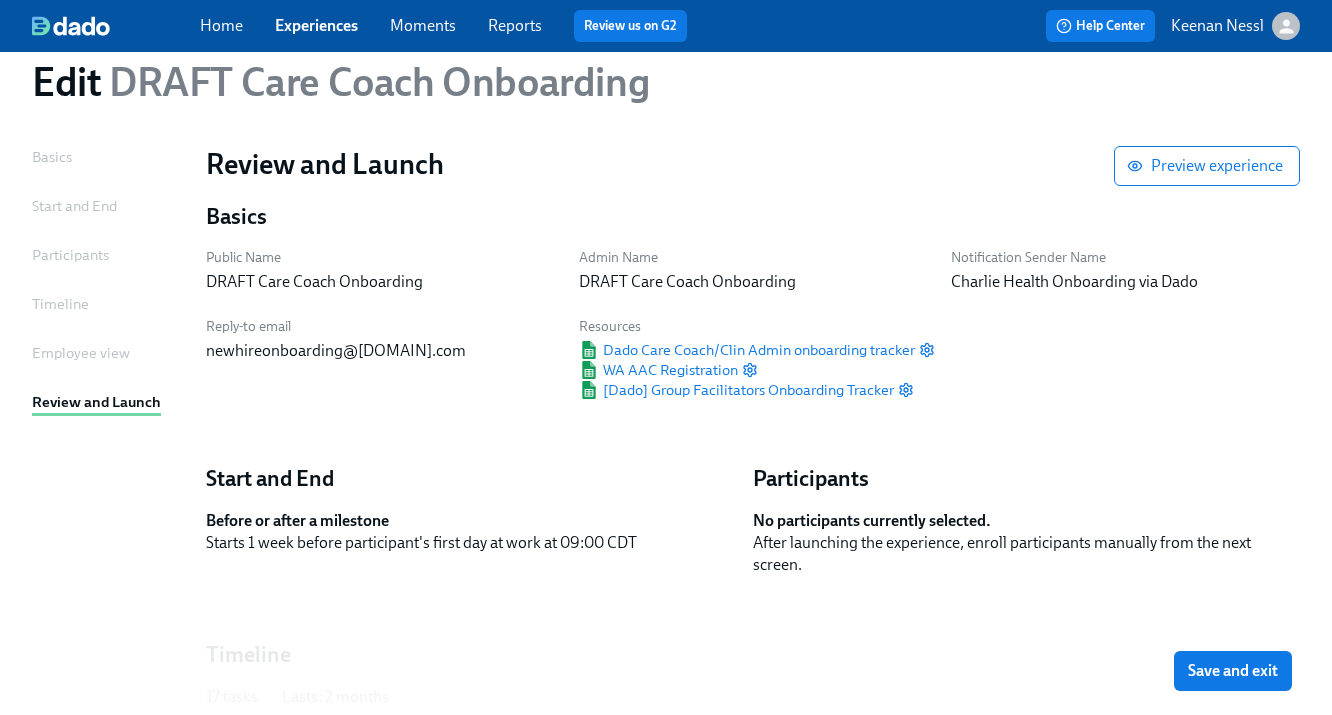 scroll, scrollTop: 0, scrollLeft: 0, axis: both 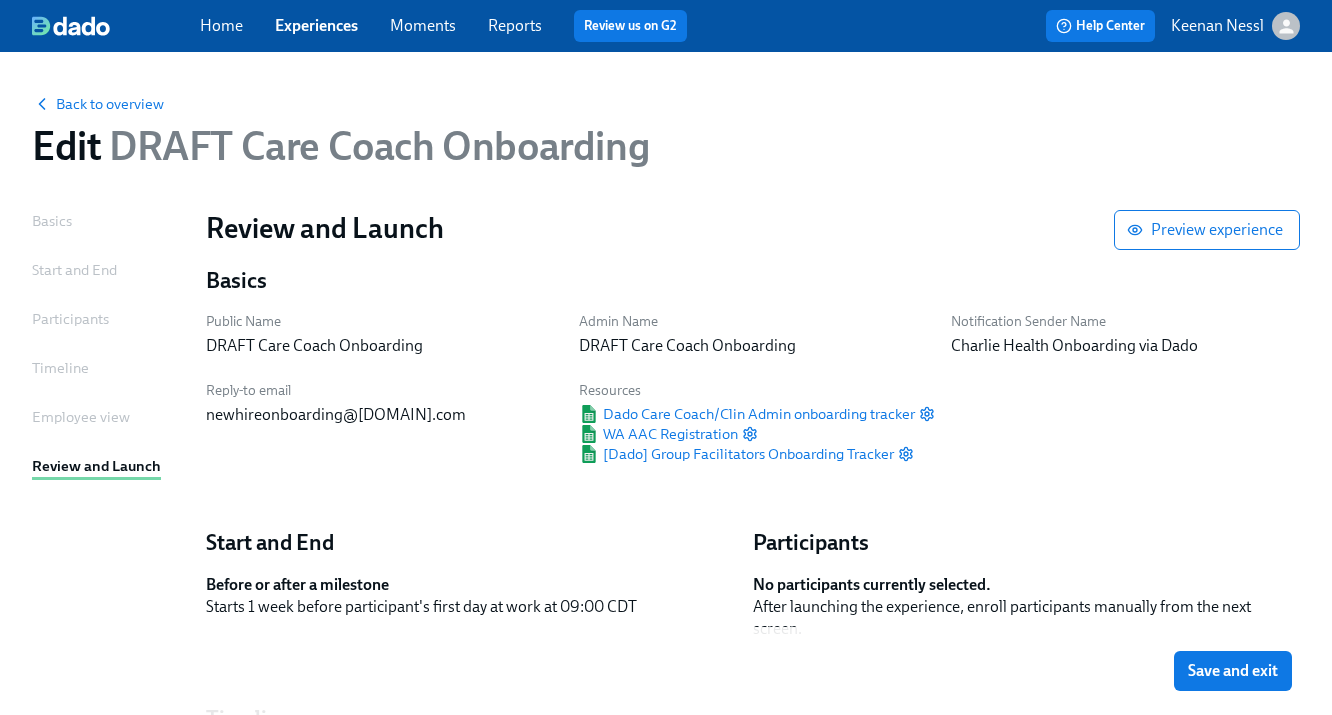 click on "Basics" at bounding box center (52, 221) 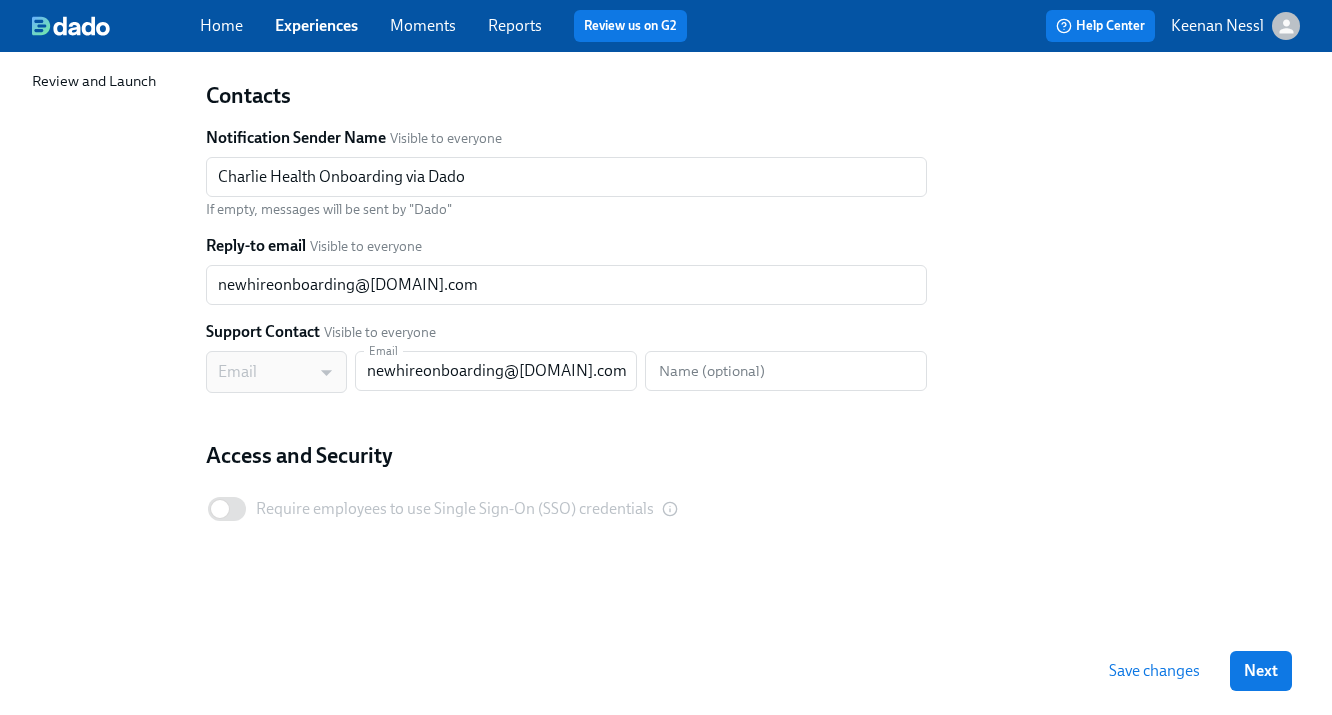 scroll, scrollTop: 0, scrollLeft: 0, axis: both 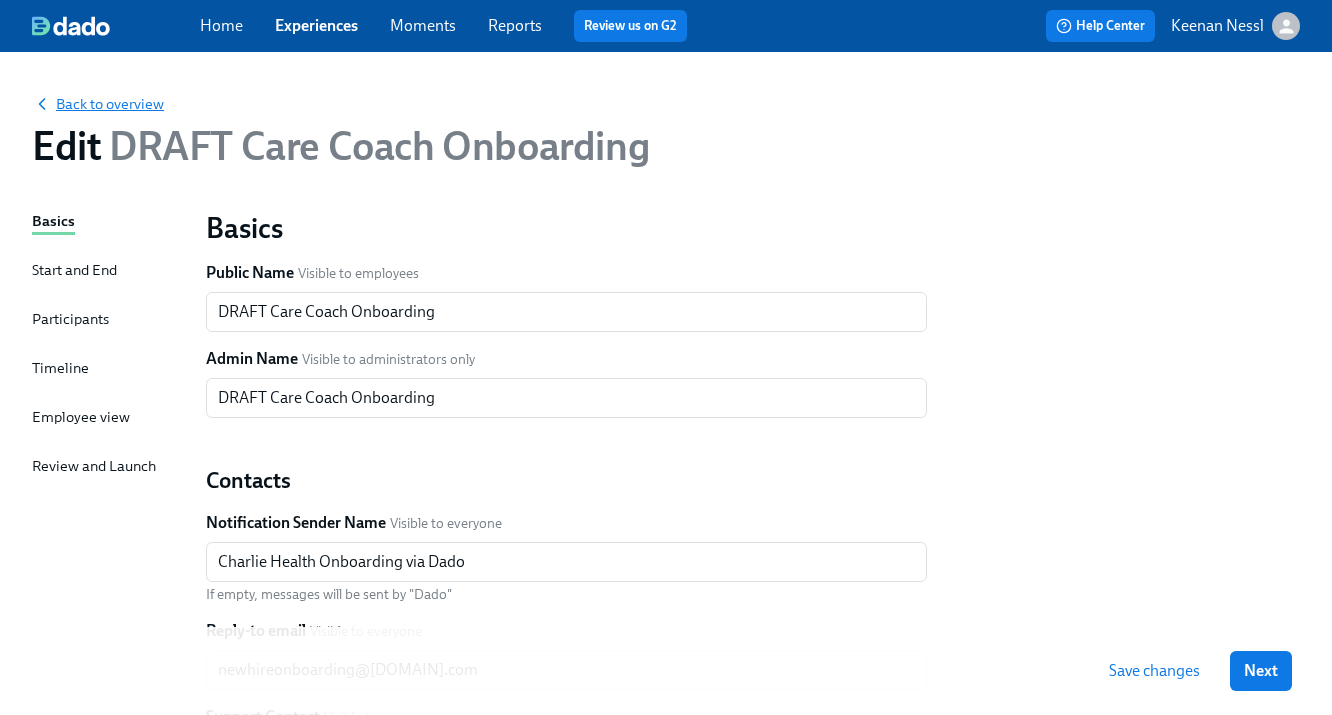 click on "Back to overview" at bounding box center (98, 104) 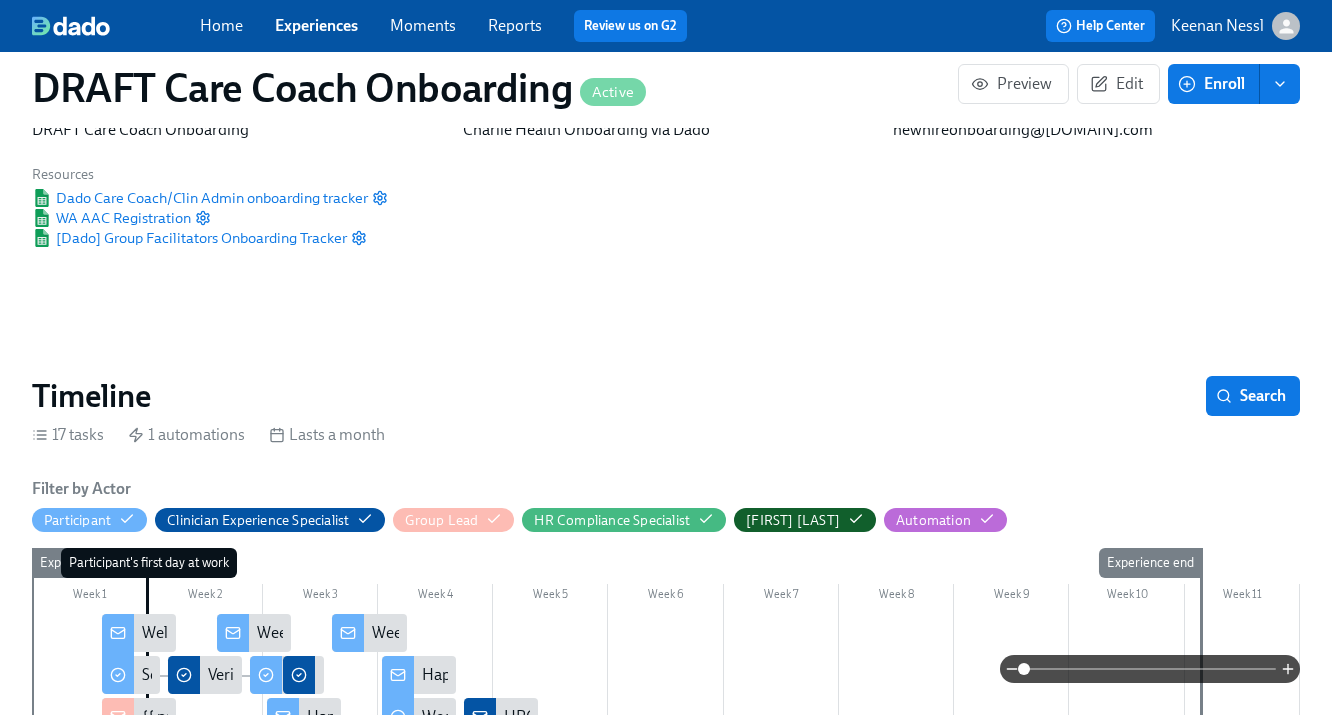 scroll, scrollTop: 158, scrollLeft: 0, axis: vertical 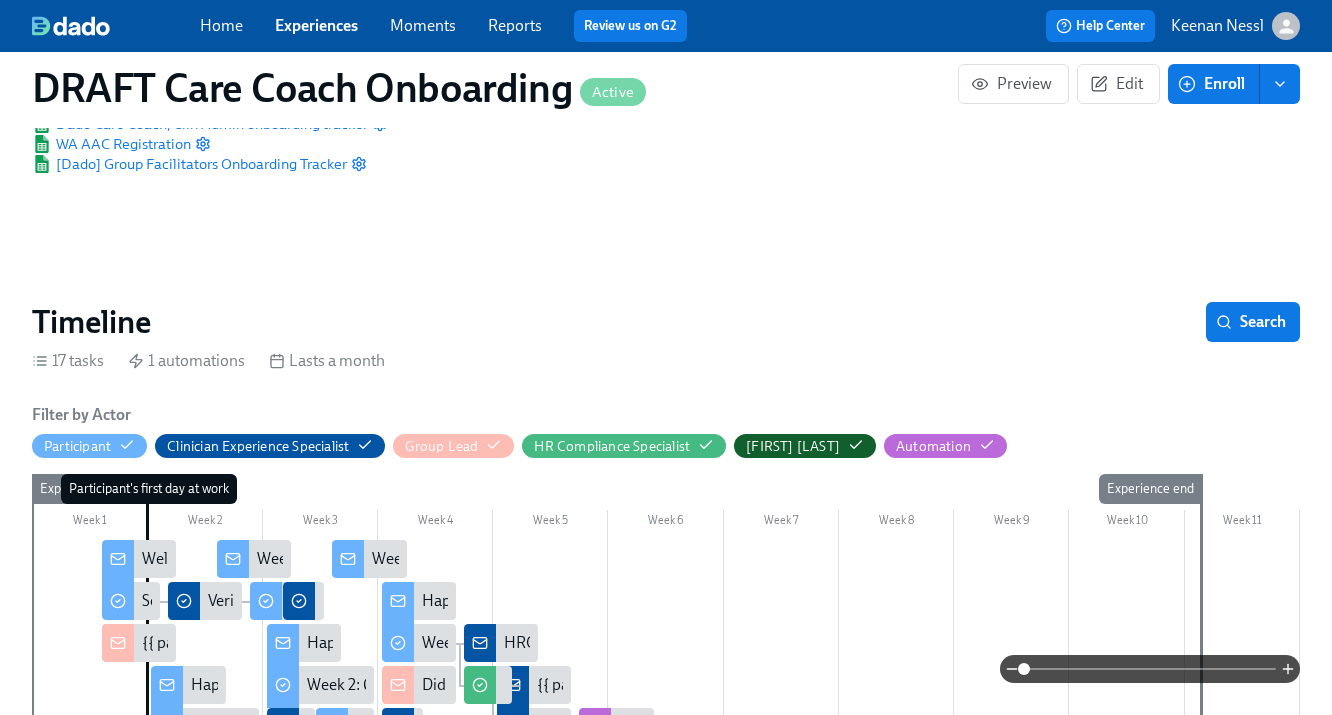 click on "Timeline Search" at bounding box center [666, 322] 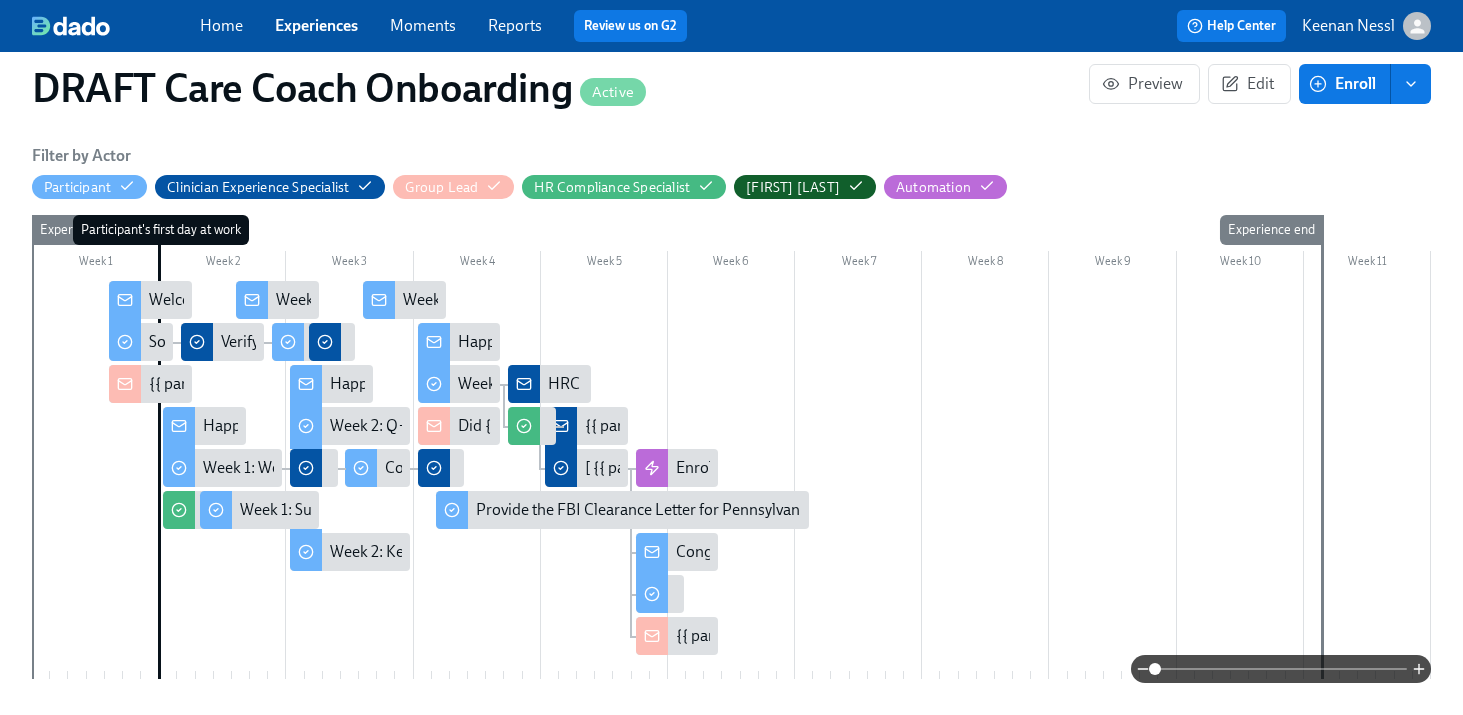 scroll, scrollTop: 443, scrollLeft: 0, axis: vertical 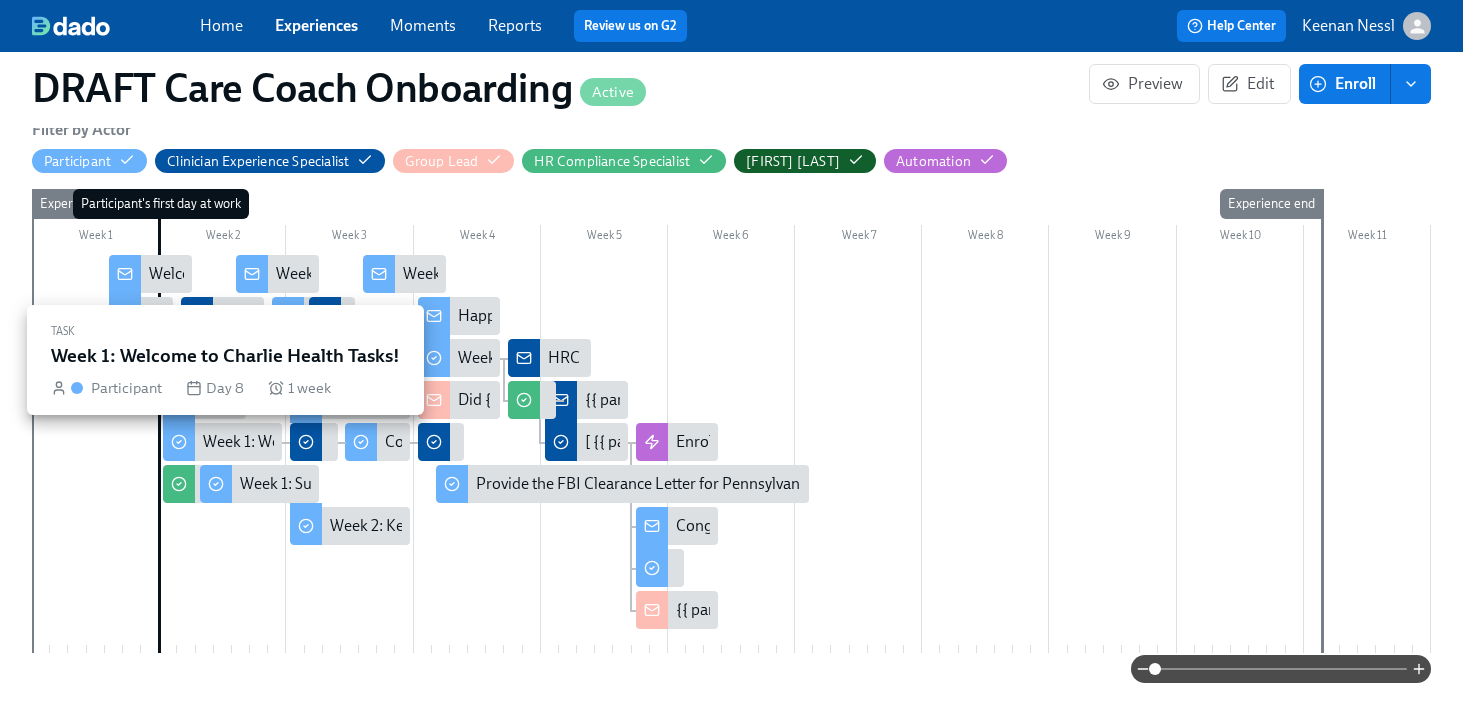click on "Week 1: Welcome to Charlie Health Tasks!" at bounding box center (344, 442) 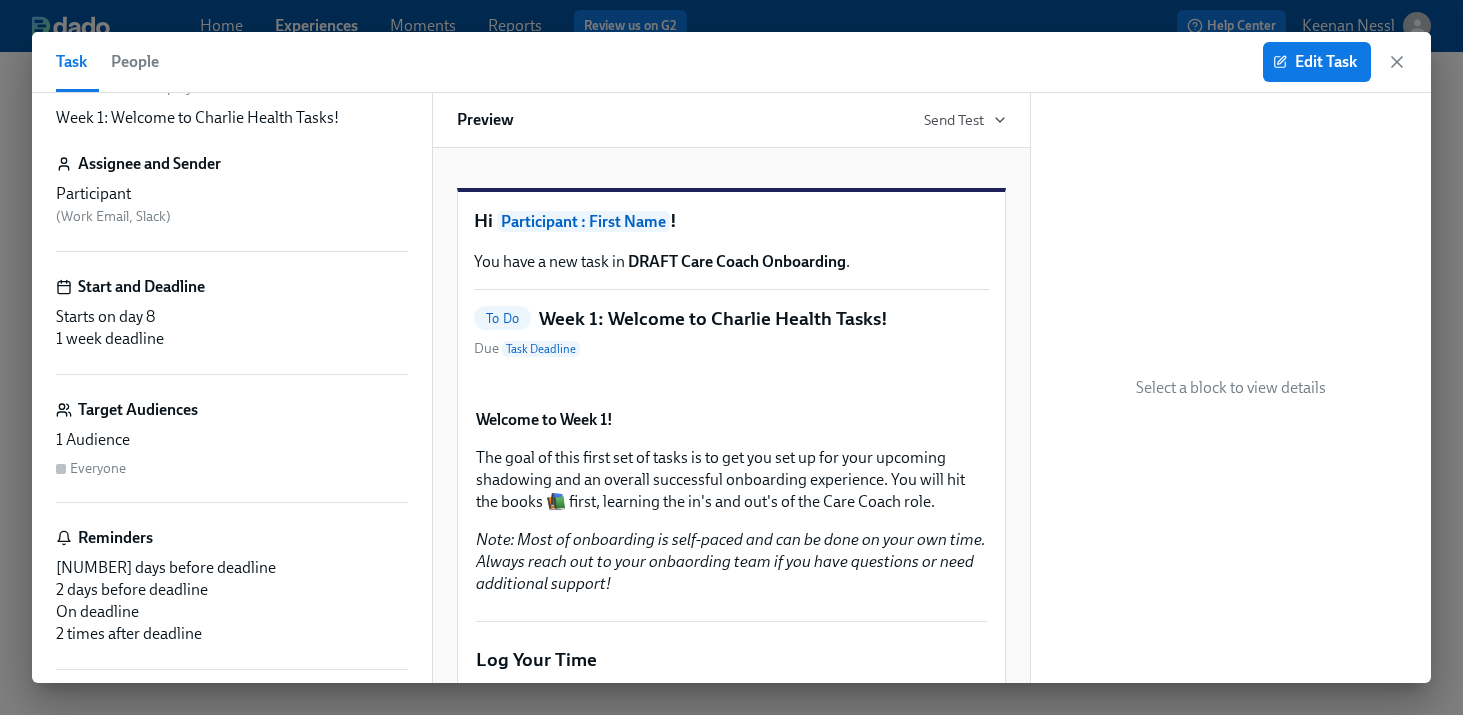 scroll, scrollTop: 17, scrollLeft: 0, axis: vertical 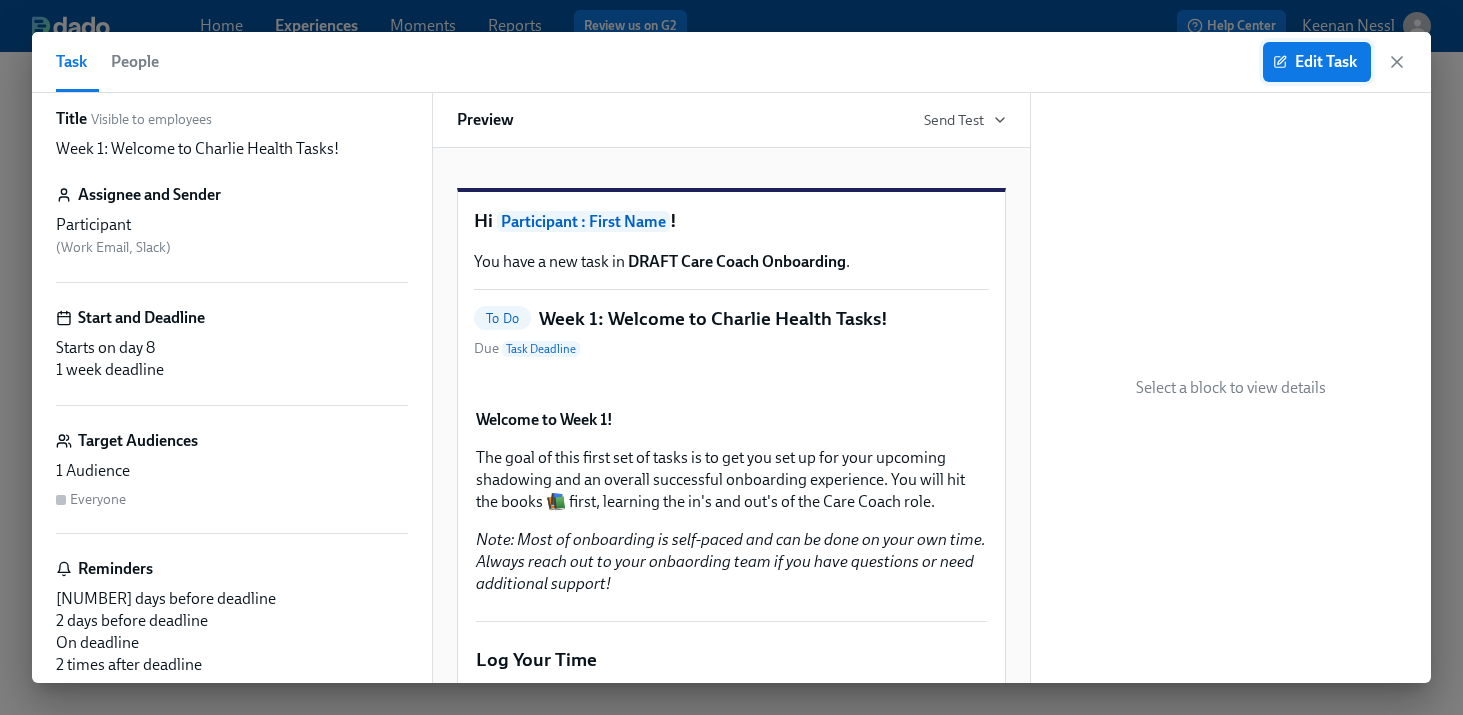 click on "Edit Task" at bounding box center [1317, 62] 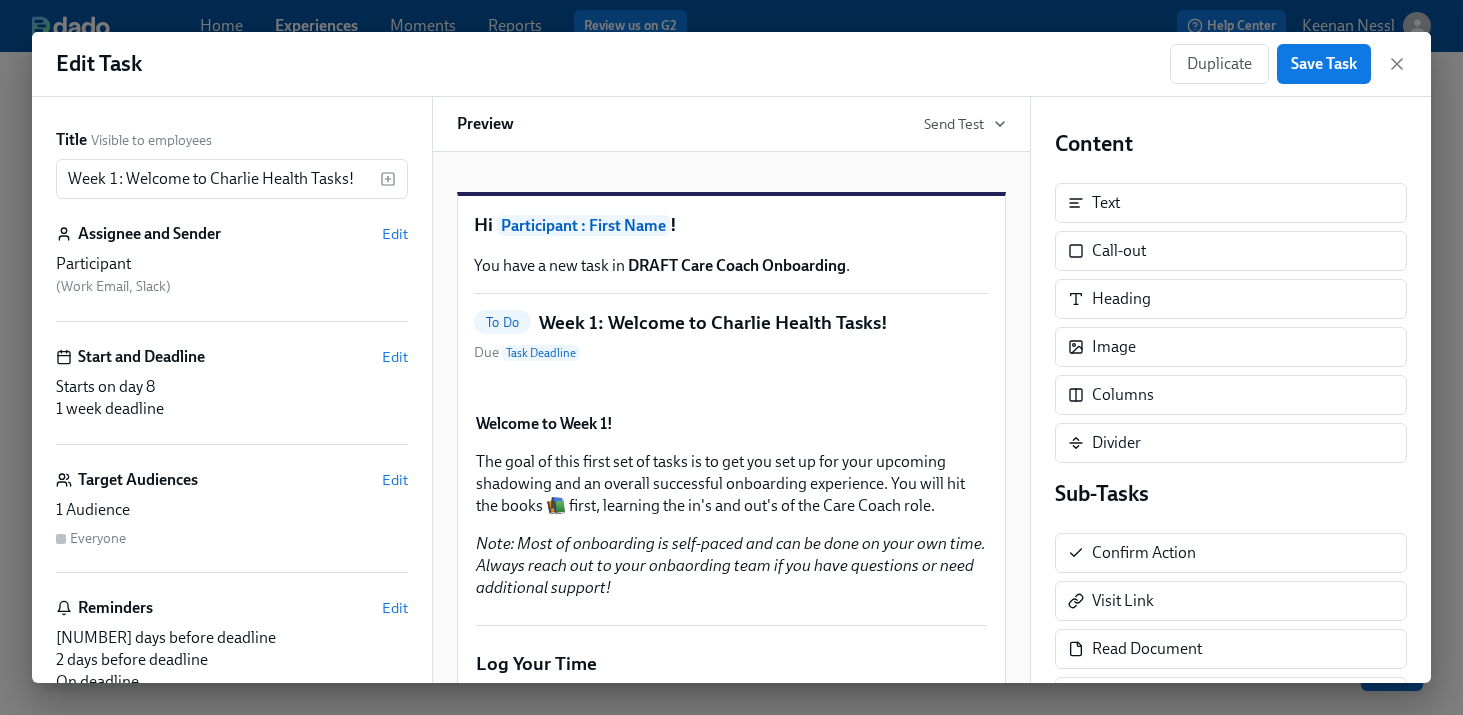 scroll, scrollTop: 0, scrollLeft: 0, axis: both 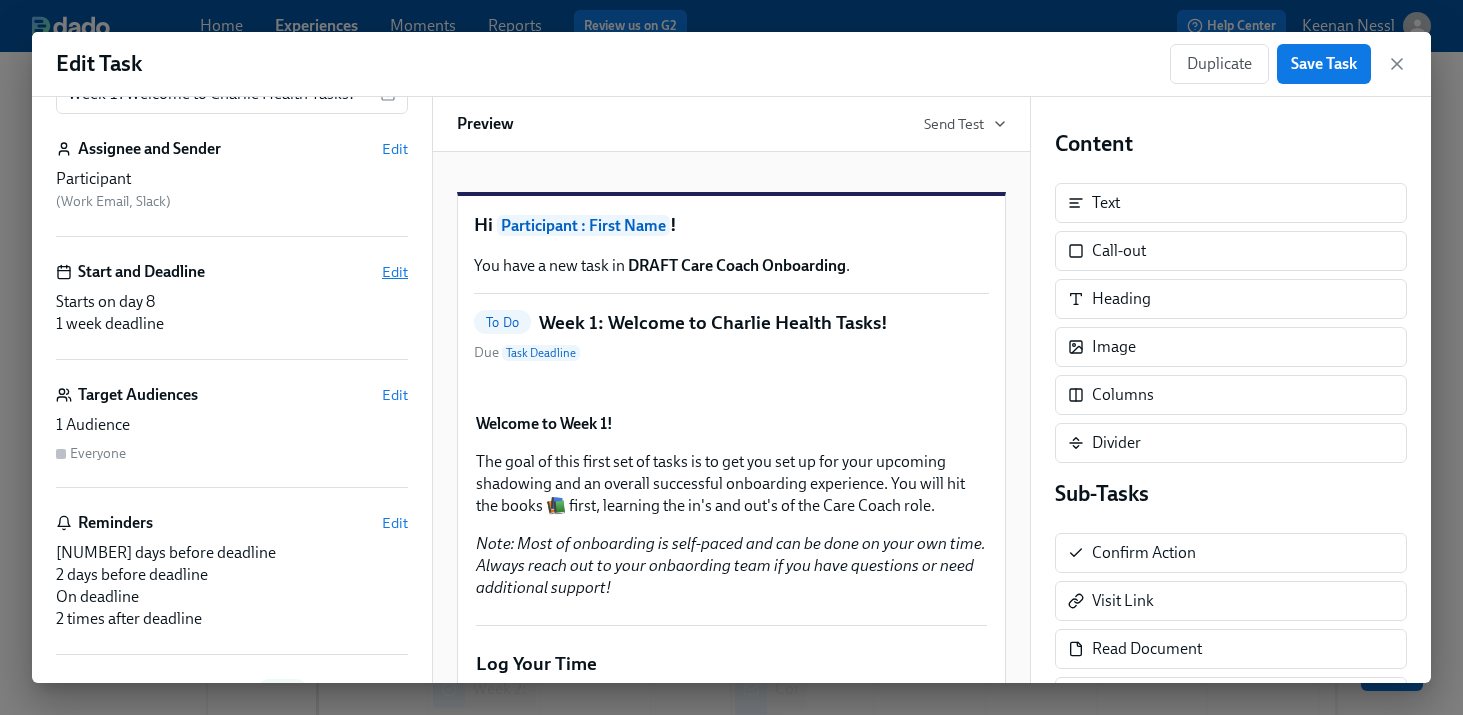 click on "Edit" at bounding box center [395, 272] 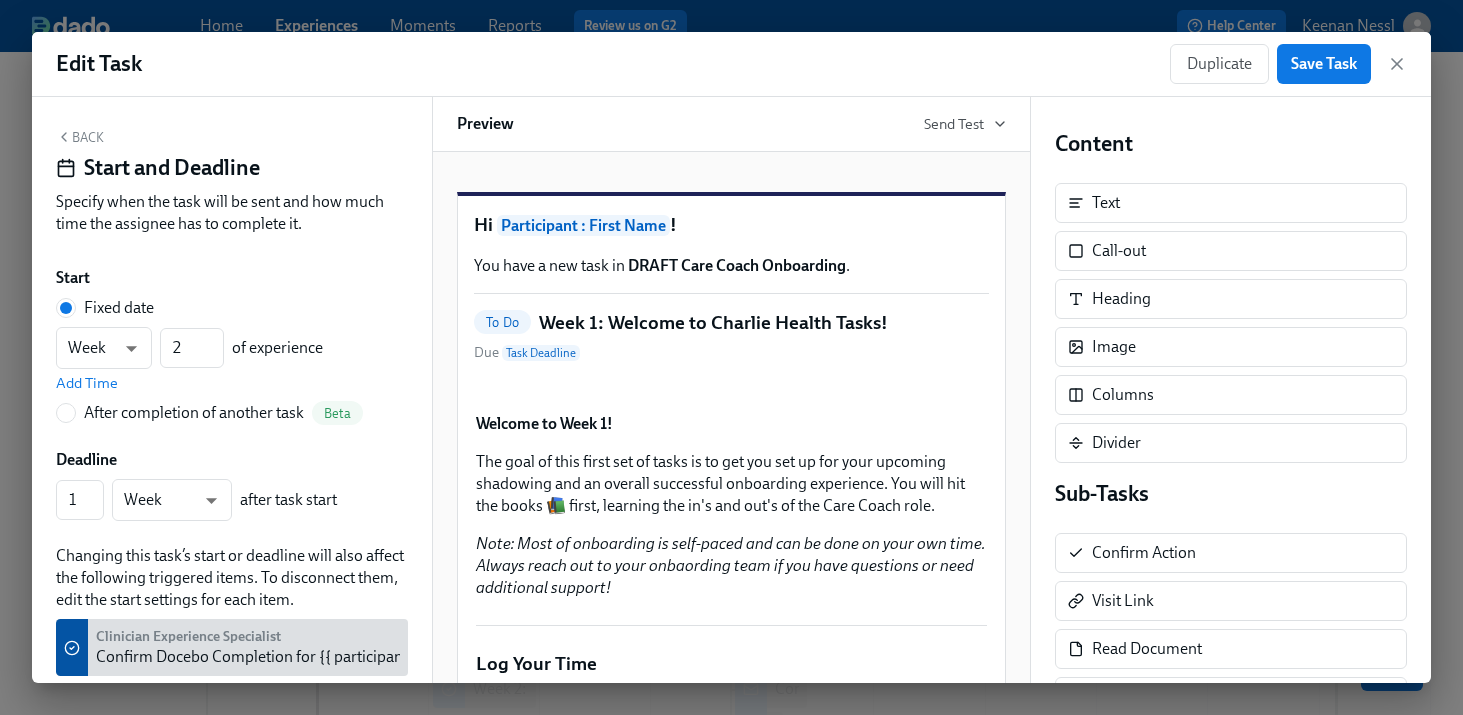 scroll, scrollTop: 49, scrollLeft: 0, axis: vertical 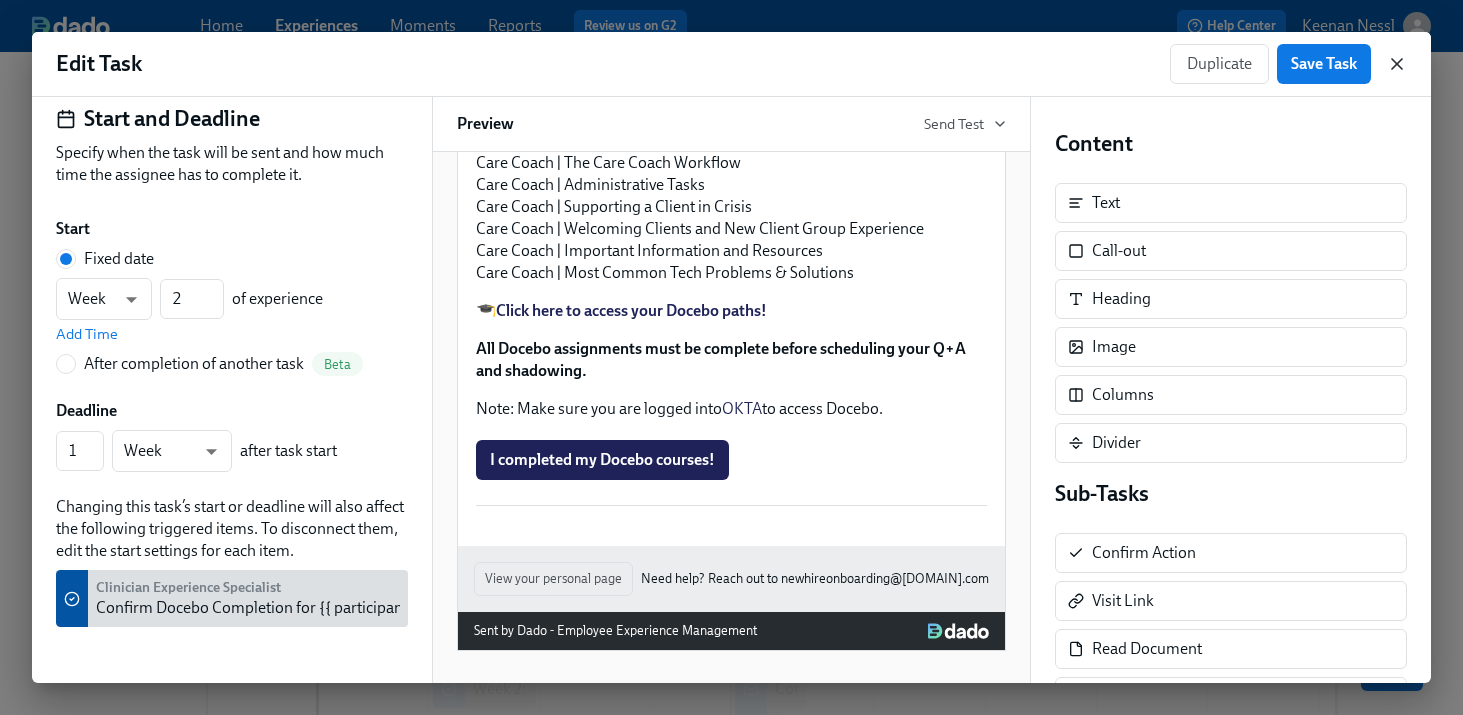click 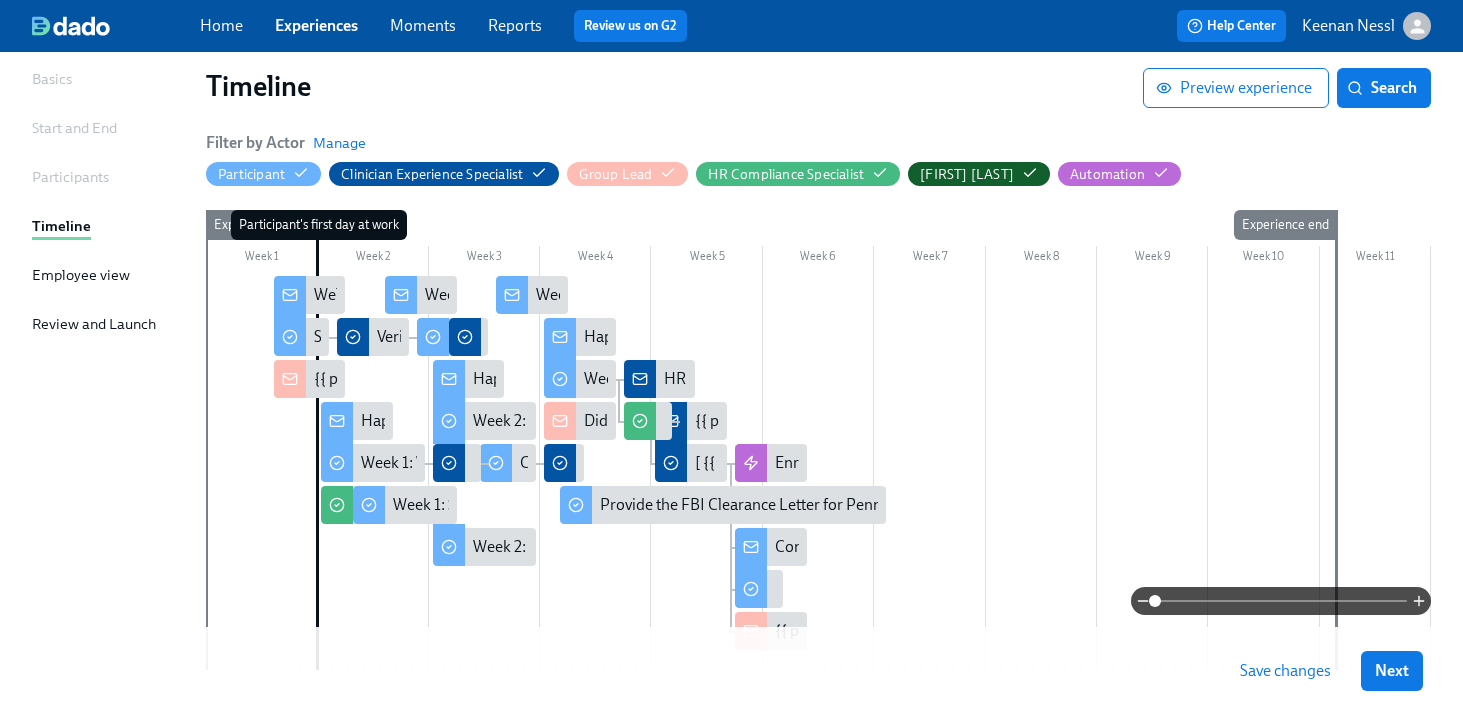 scroll, scrollTop: 144, scrollLeft: 0, axis: vertical 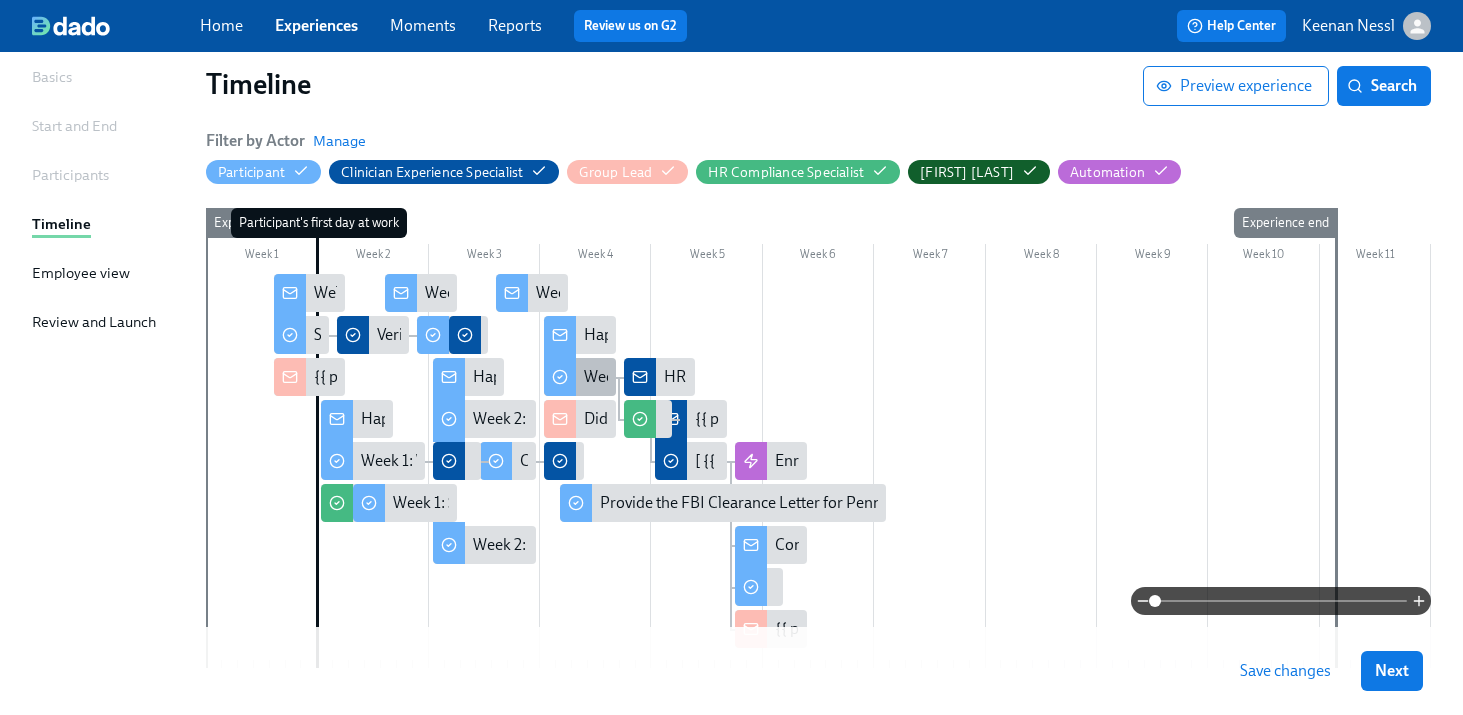 click on "Week 3: Final Onboarding Tasks" at bounding box center [693, 377] 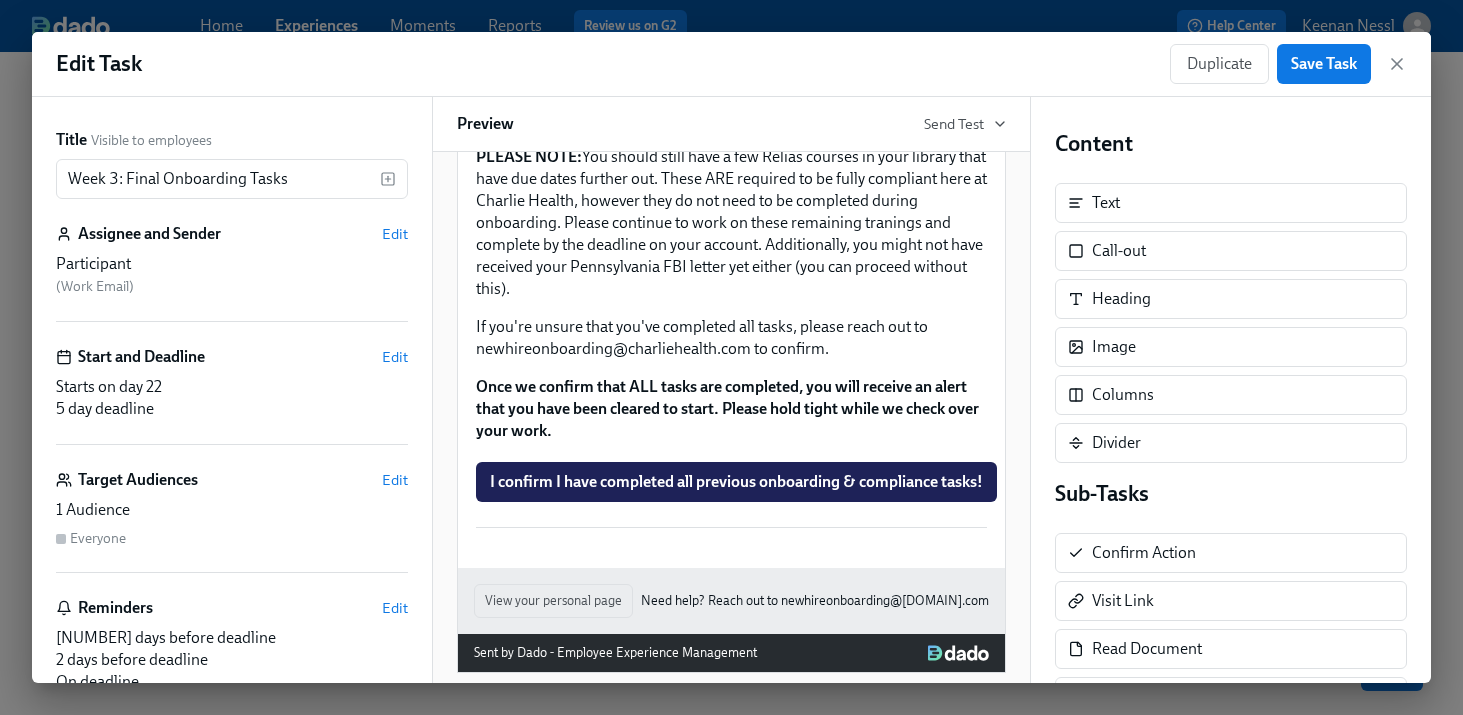 scroll, scrollTop: 0, scrollLeft: 0, axis: both 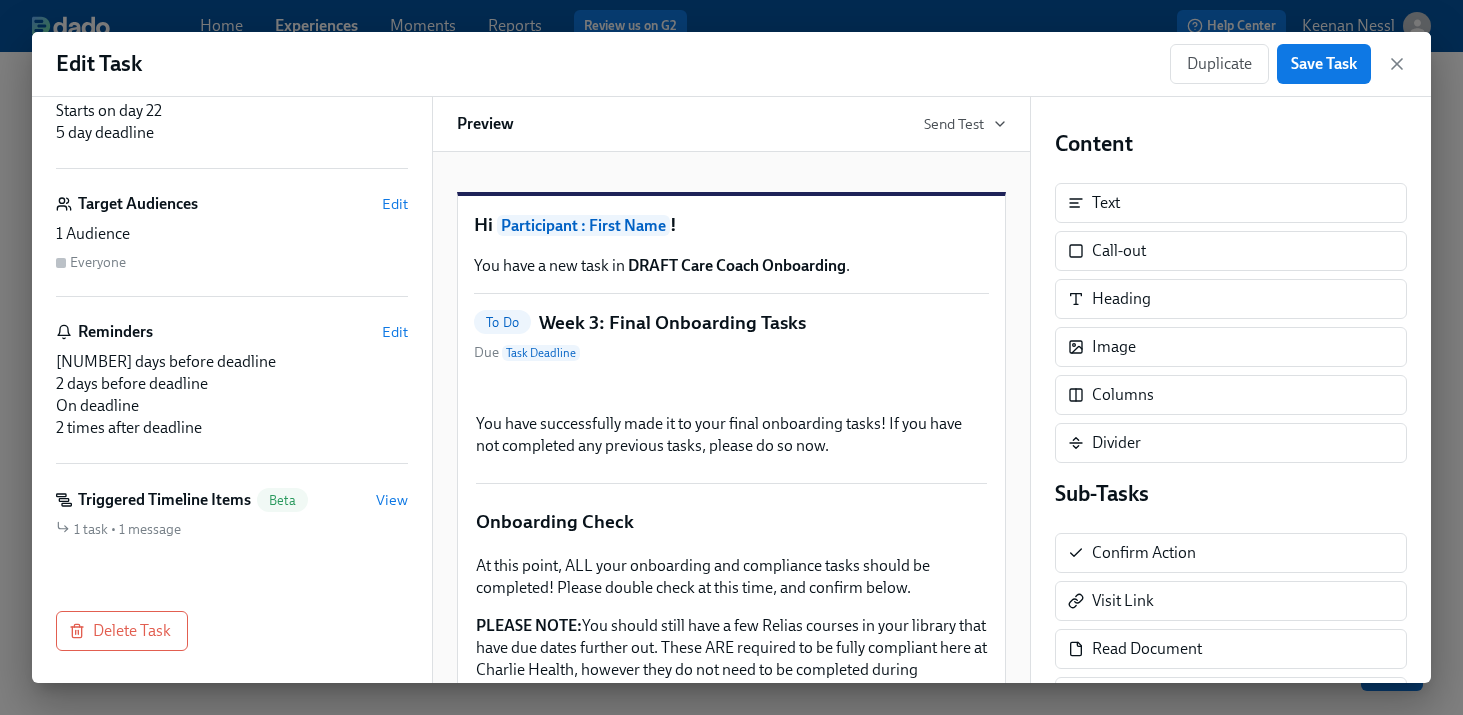 click on "Triggered Timeline Items" at bounding box center (164, 500) 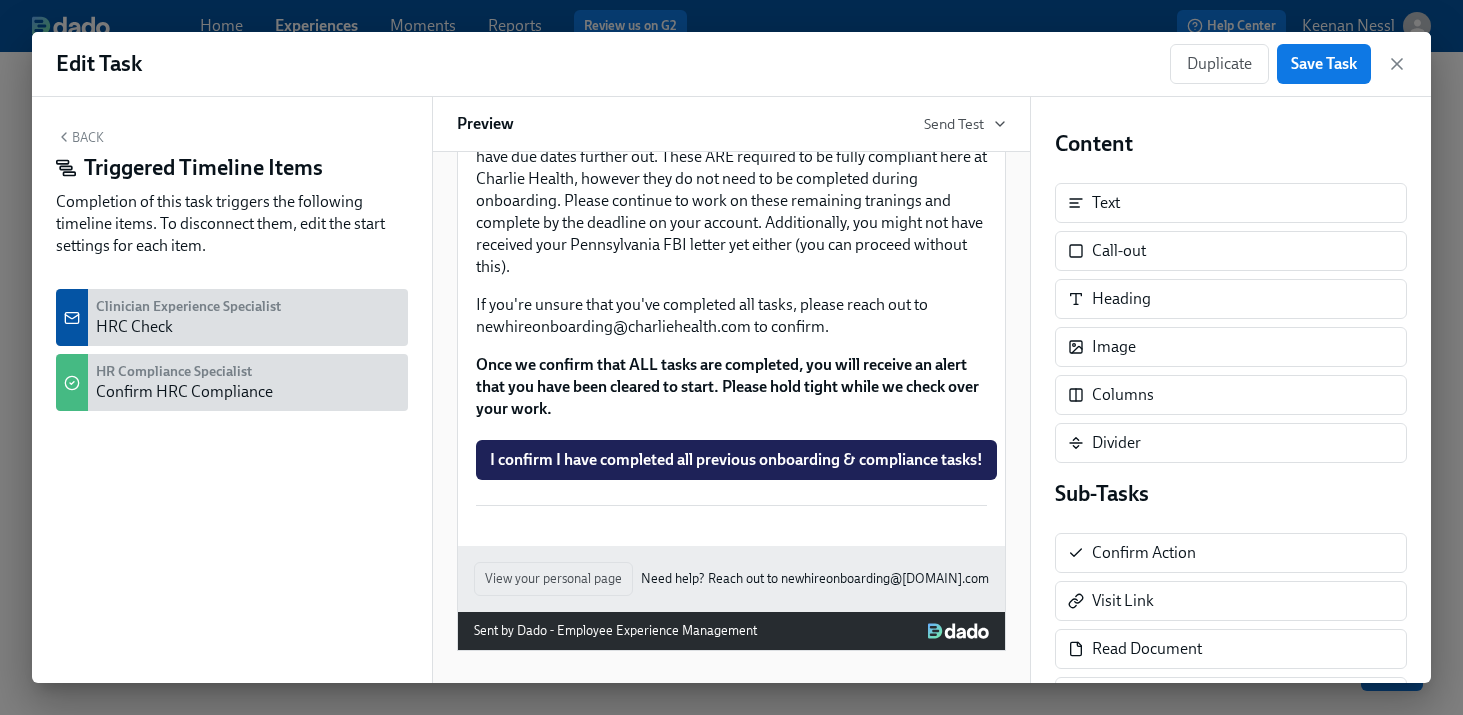 scroll, scrollTop: 816, scrollLeft: 0, axis: vertical 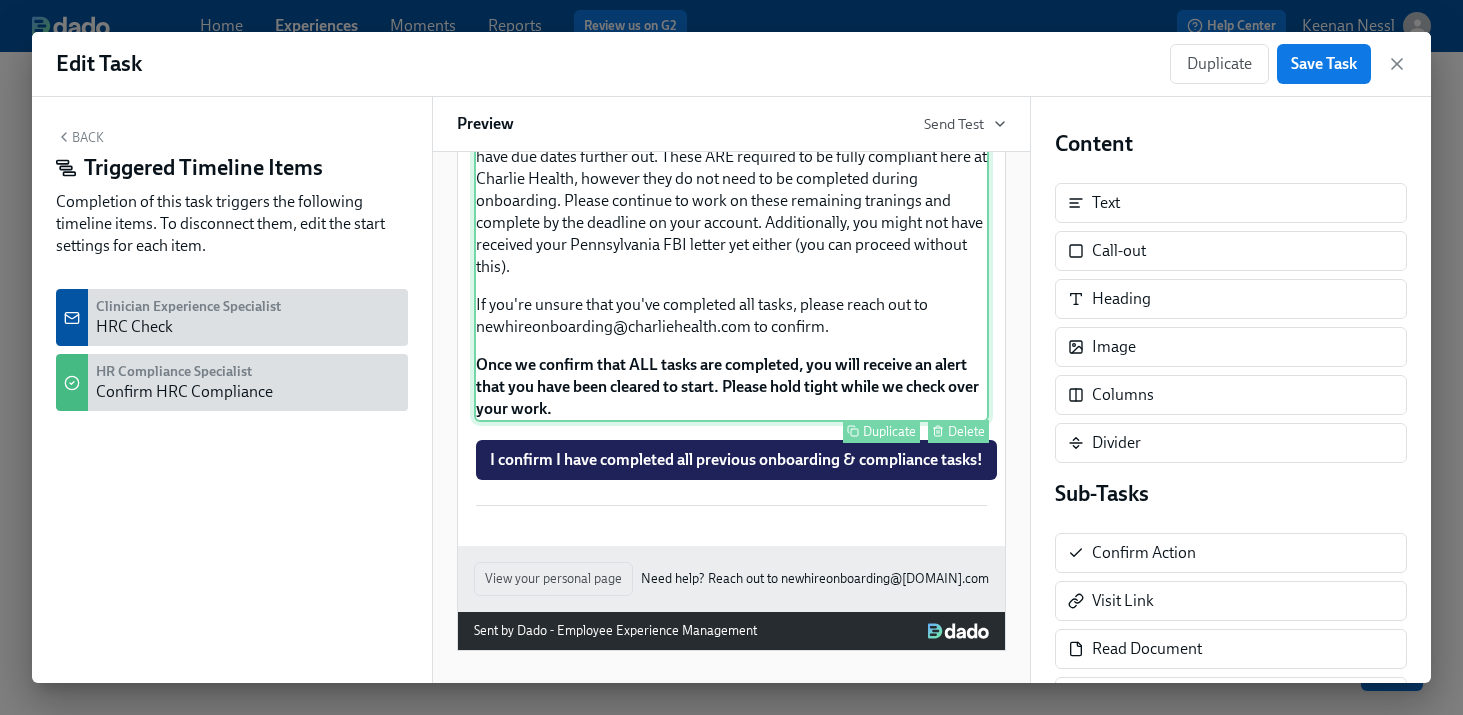 click on "At this point, ALL your onboarding  and compliance tasks should be completed! Please double check at this time, and confirm below.
PLEASE NOTE:  You should still have a few Relias courses in your library that have due dates further out. These ARE required to be fully compliant here at Charlie Health, however they do not need to be completed during onboarding. Please continue to work on these remaining tranings and complete by the deadline on your account. Additionally, you might not have received your Pennsylvania FBI letter yet either (you can proceed without this).
If you're unsure that you've completed all tasks, please reach out to newhireonboarding@charliehealth.com to confirm.
Once we confirm that ALL tasks are completed, you will receive an alert that you have been cleared to start. Please hold tight while we check over your work.   Duplicate   Delete" at bounding box center [731, 242] 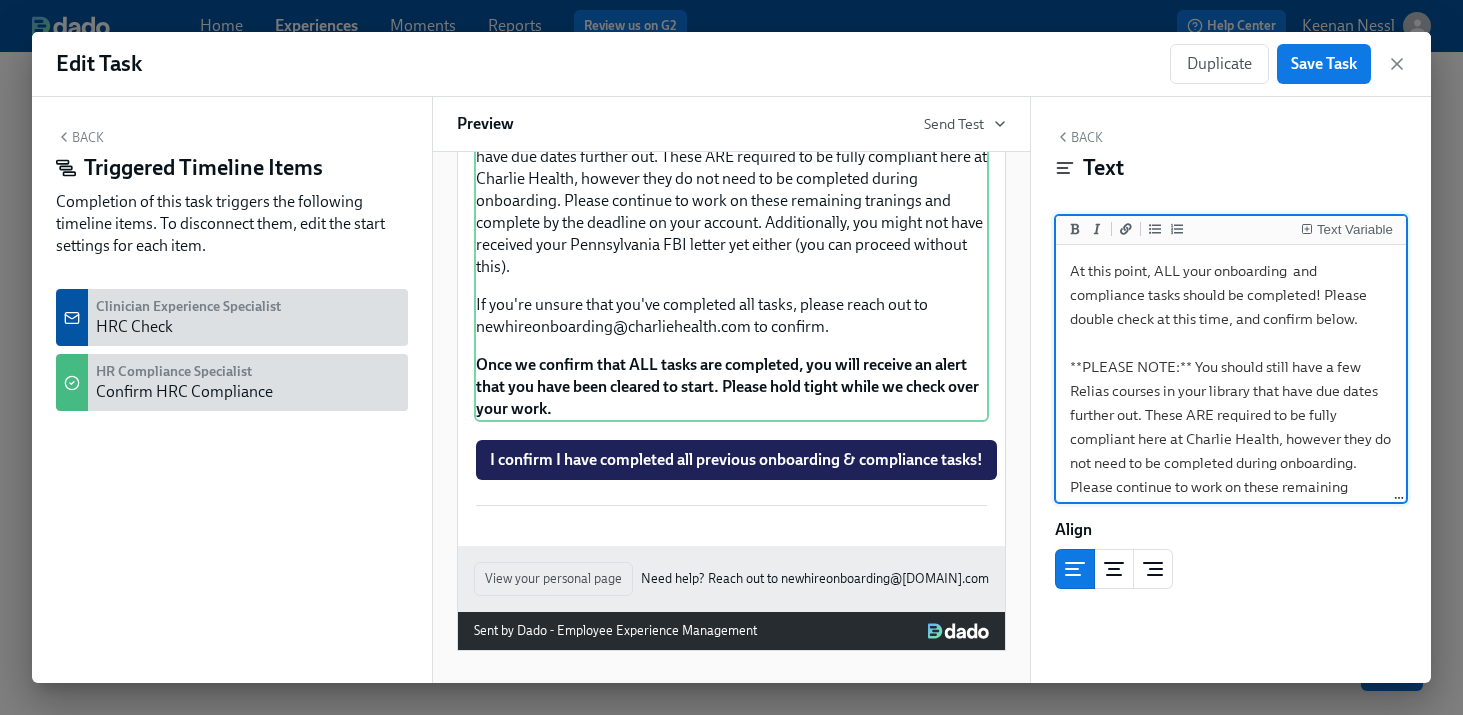 scroll, scrollTop: 268, scrollLeft: 0, axis: vertical 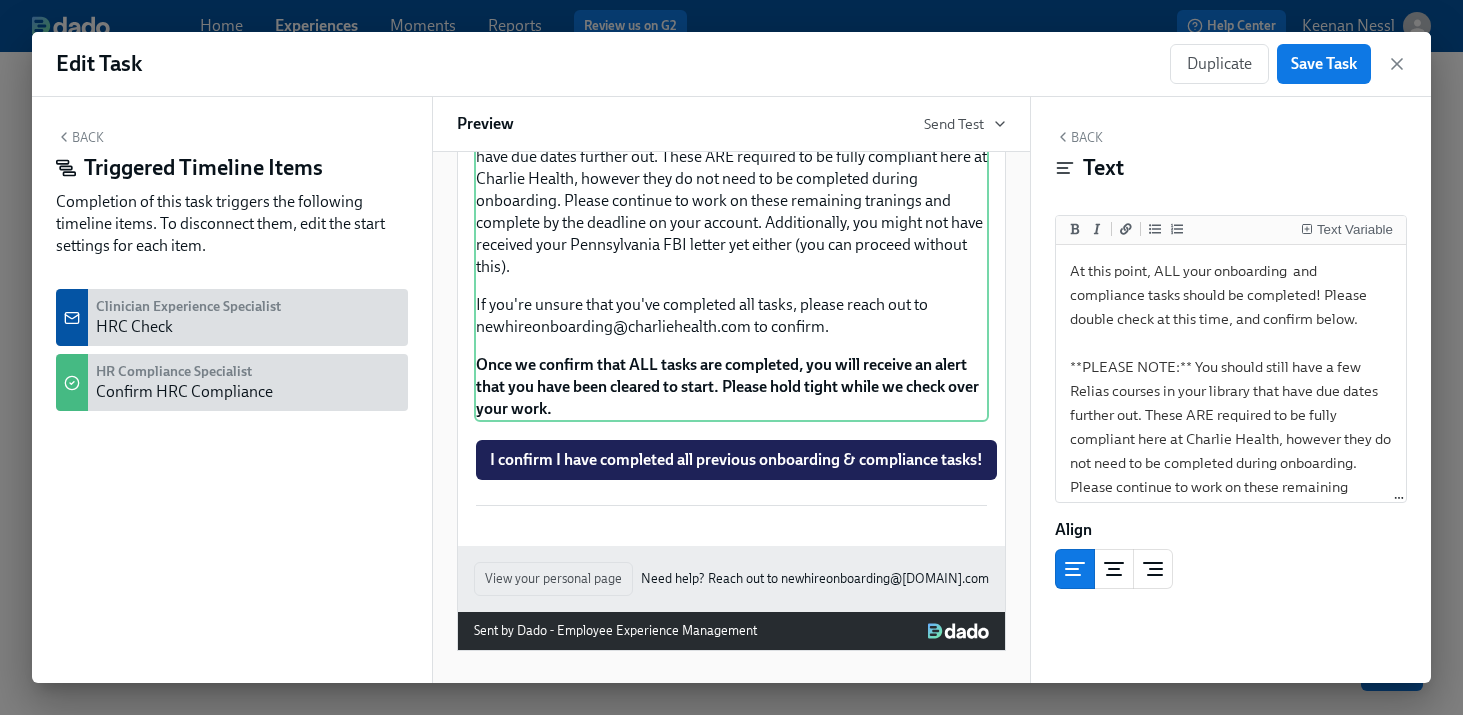drag, startPoint x: 1394, startPoint y: 60, endPoint x: 1328, endPoint y: 93, distance: 73.790245 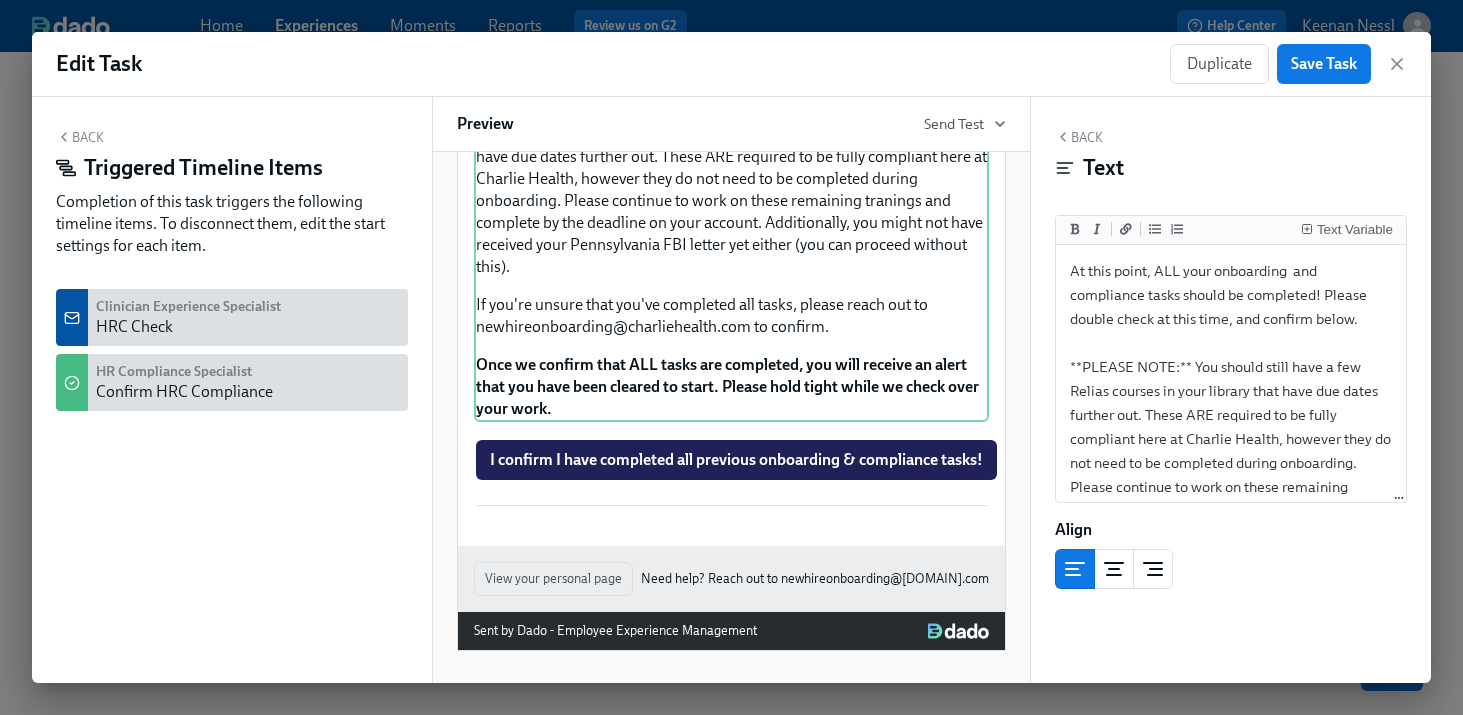 click on "Edit Task Duplicate Save Task" at bounding box center (731, 64) 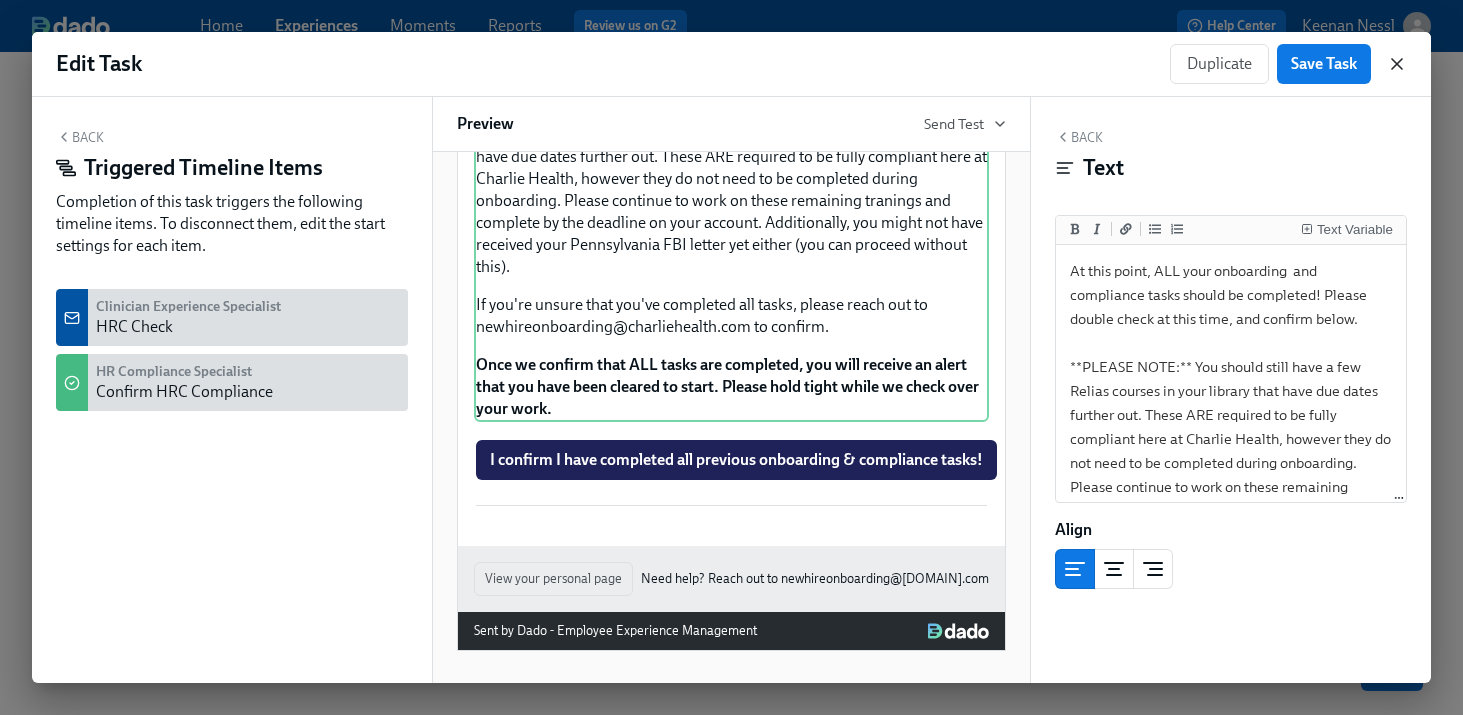 click 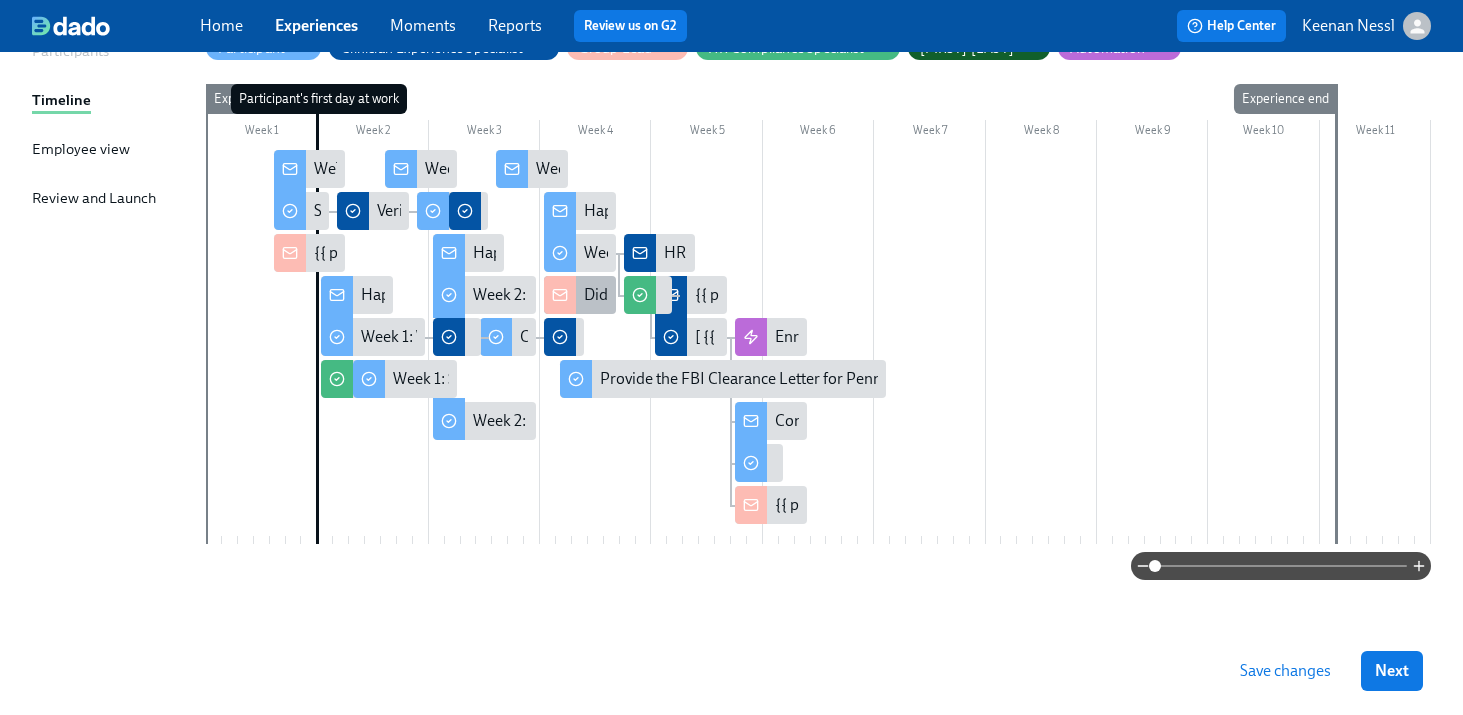 click on "Did {{ participant.fullName }} Schedule A Meet & Greet?" at bounding box center (580, 295) 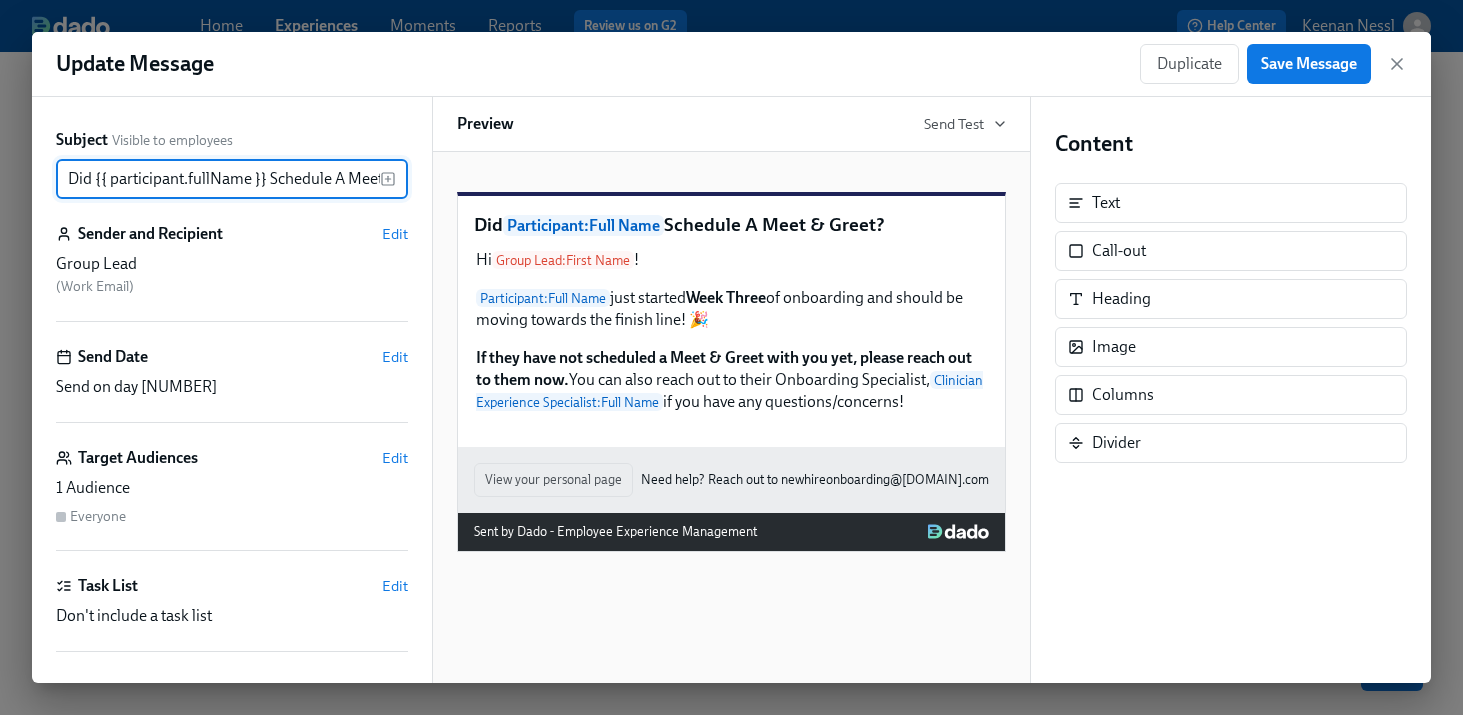 scroll, scrollTop: 0, scrollLeft: 67, axis: horizontal 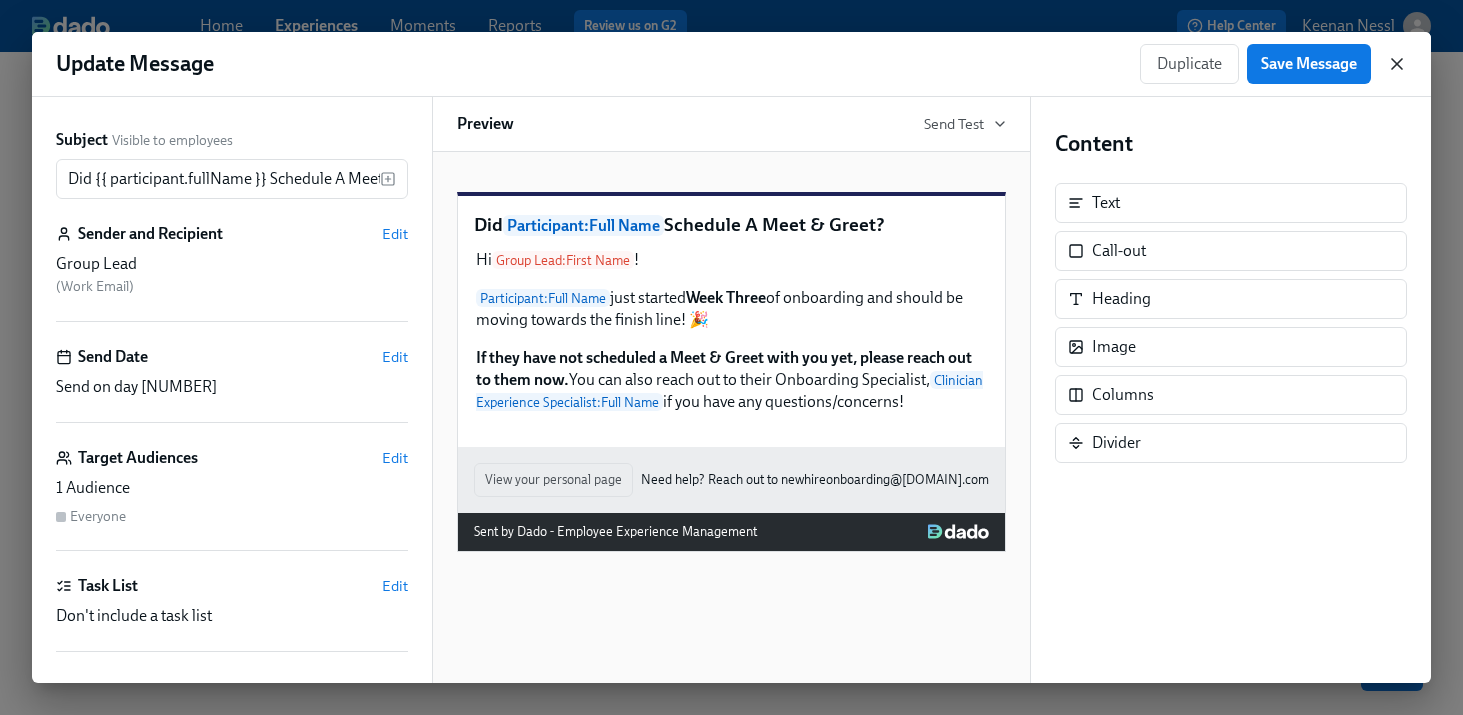 click 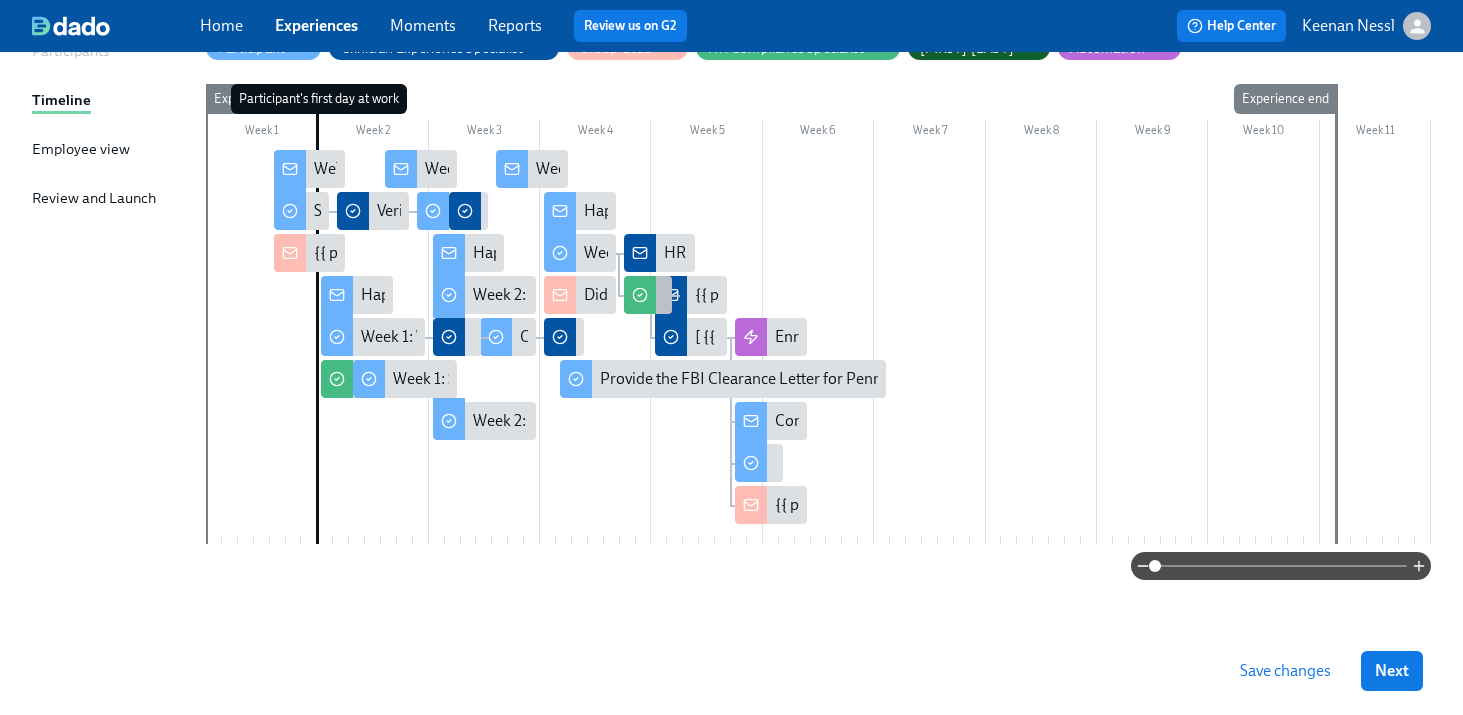 click 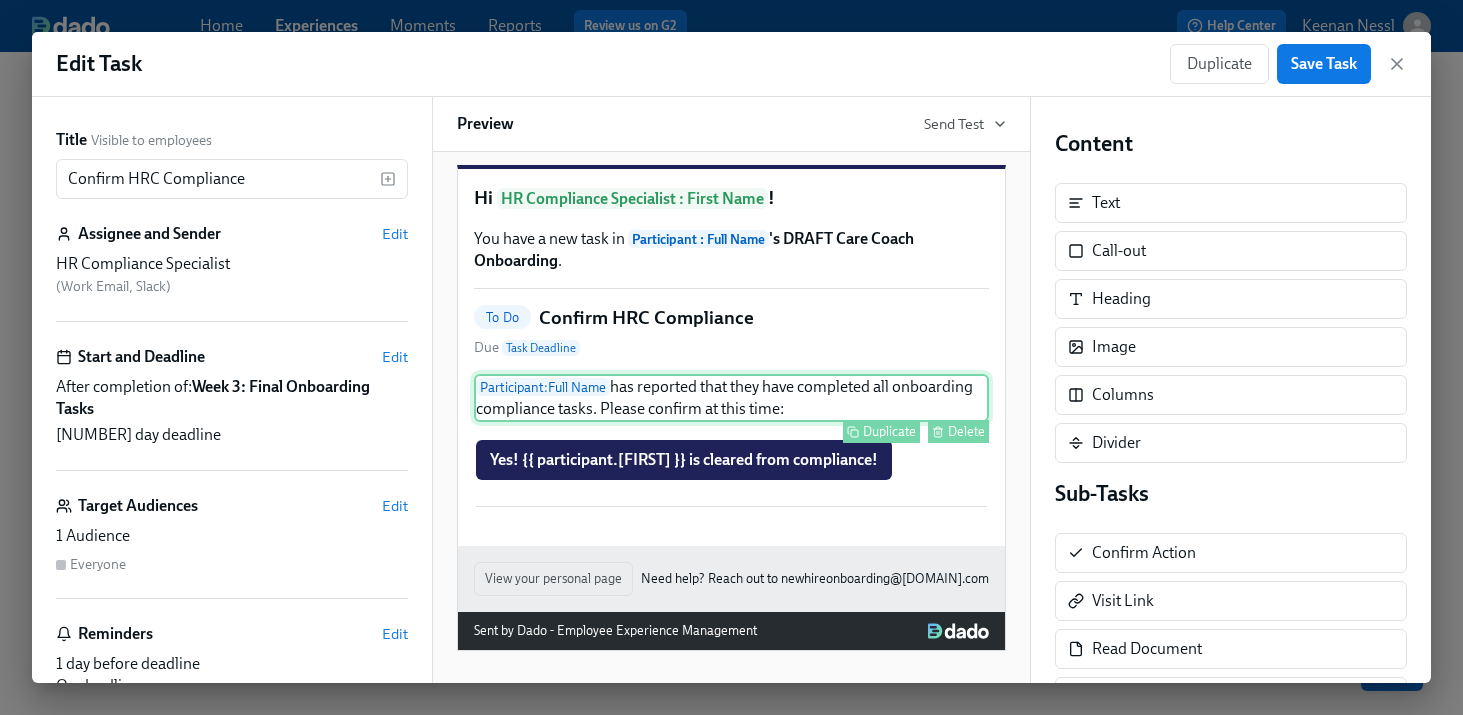 scroll, scrollTop: 65, scrollLeft: 0, axis: vertical 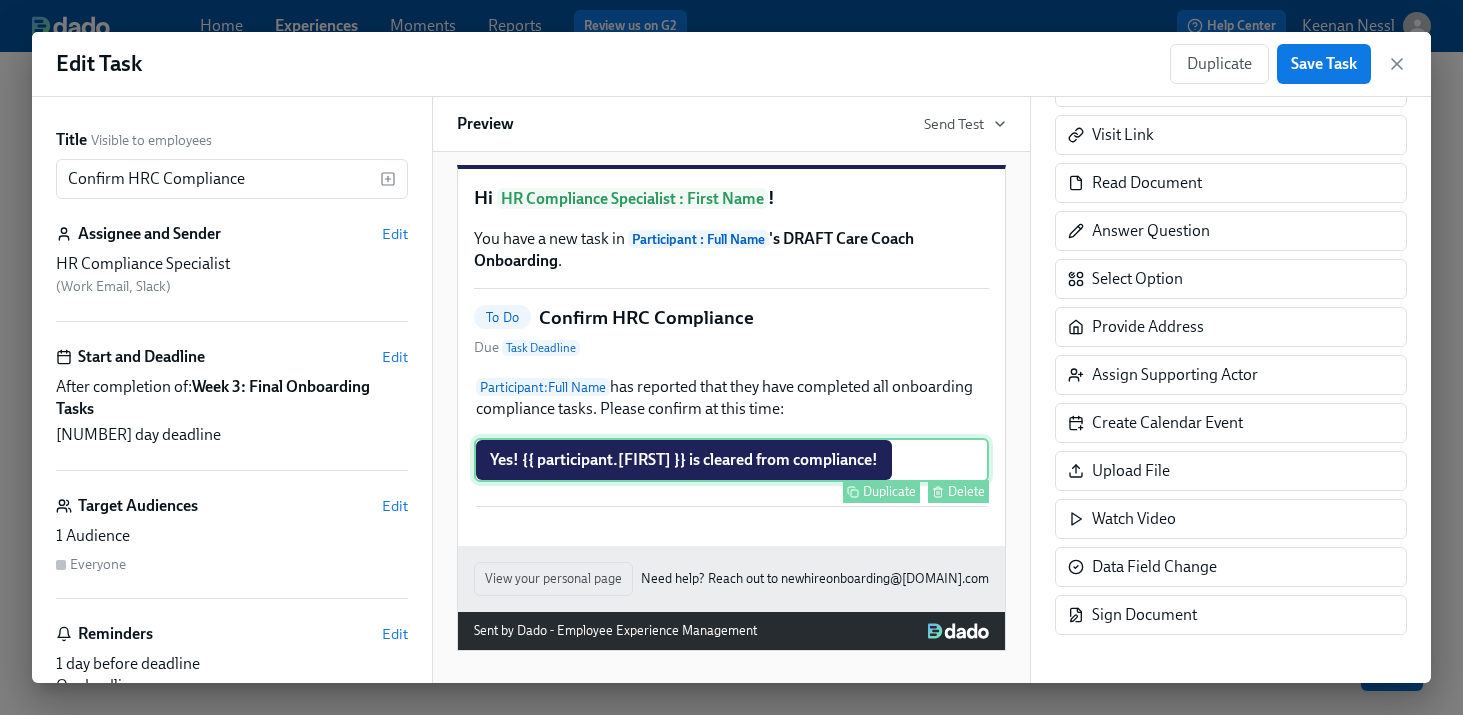 click on "Yes! {{ participant.firstName }} is cleared from compliance!   Duplicate   Delete" at bounding box center [731, 460] 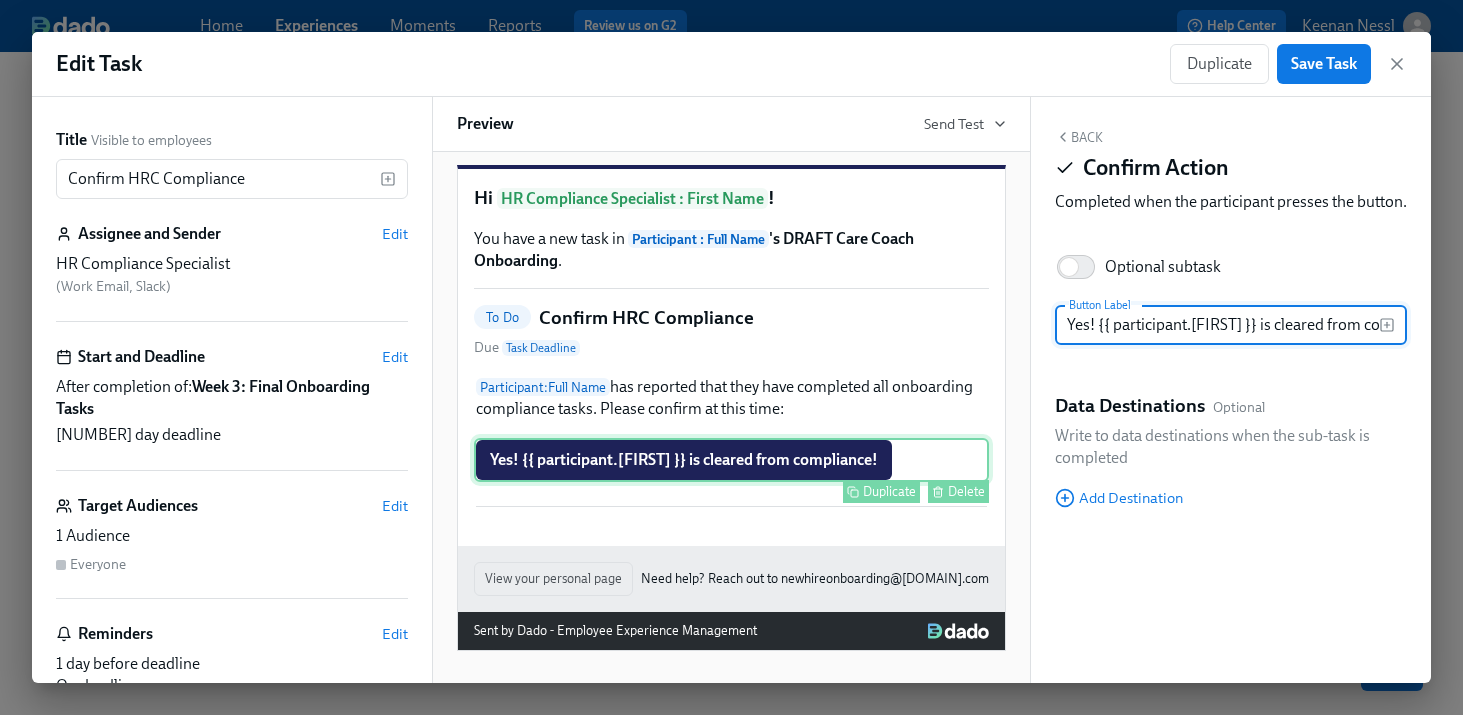 scroll, scrollTop: 0, scrollLeft: 86, axis: horizontal 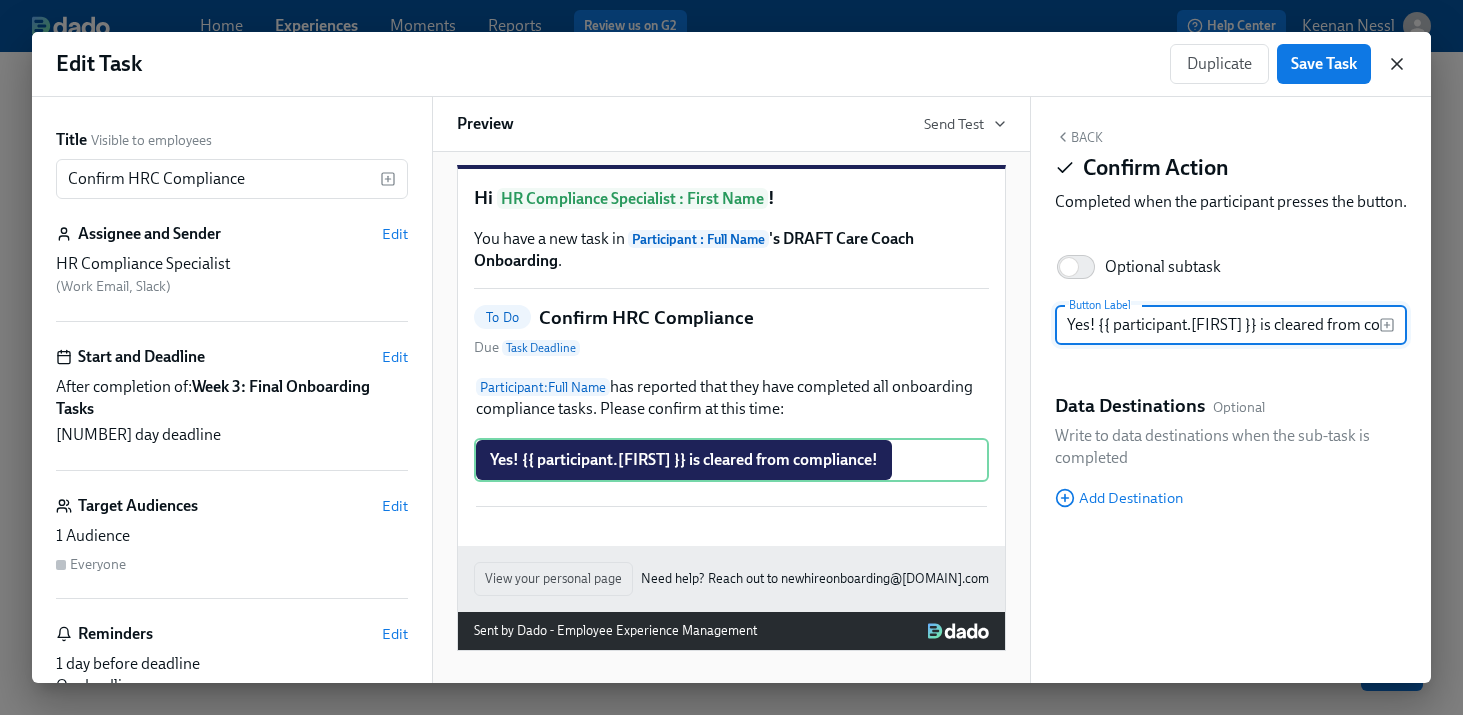 click 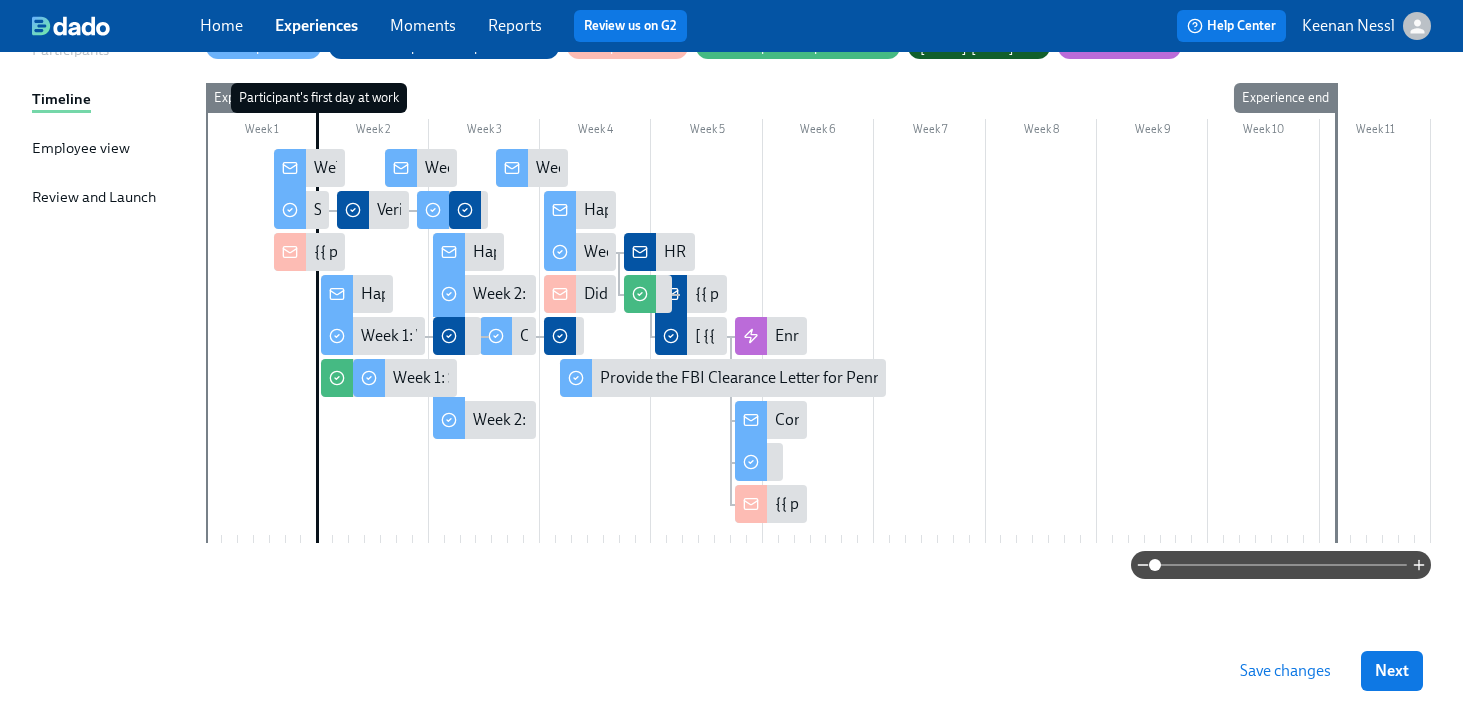 scroll, scrollTop: 0, scrollLeft: 0, axis: both 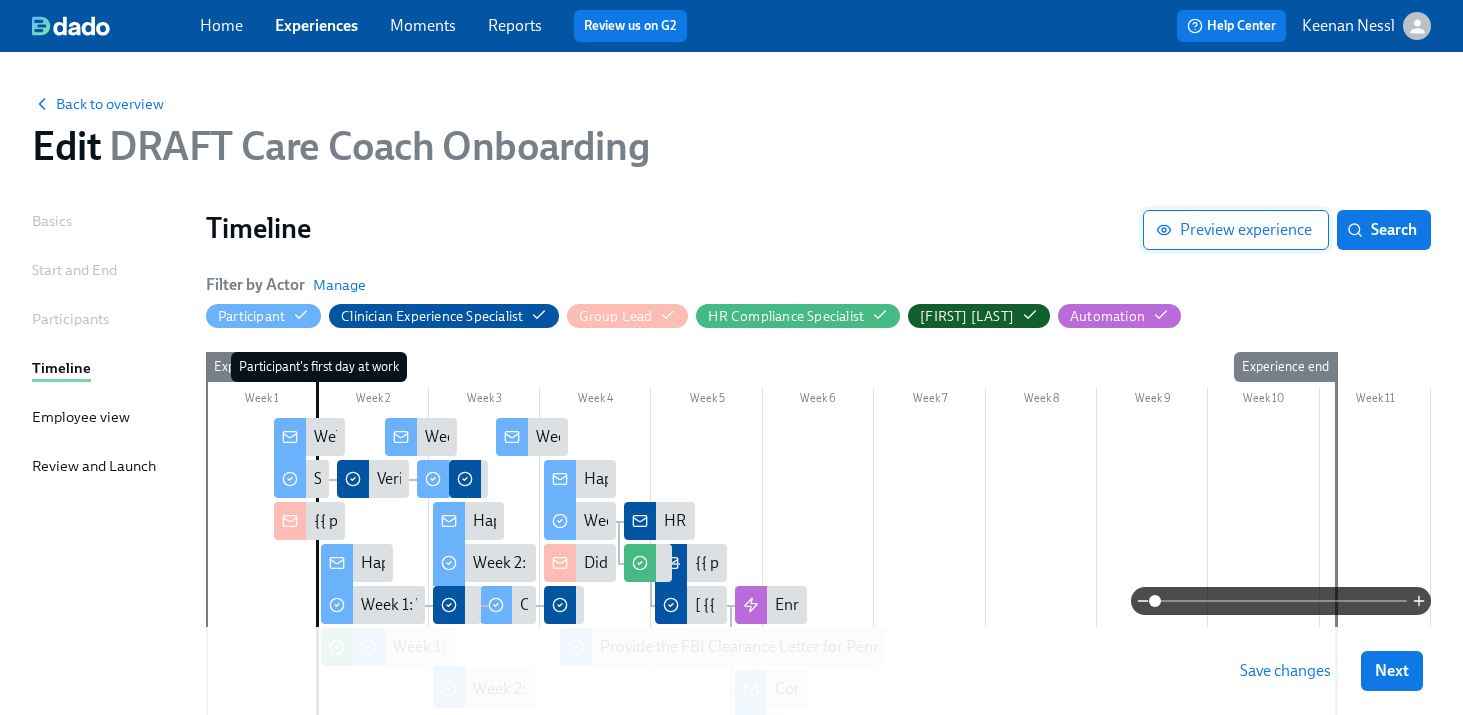 click on "Preview experience" at bounding box center (1236, 230) 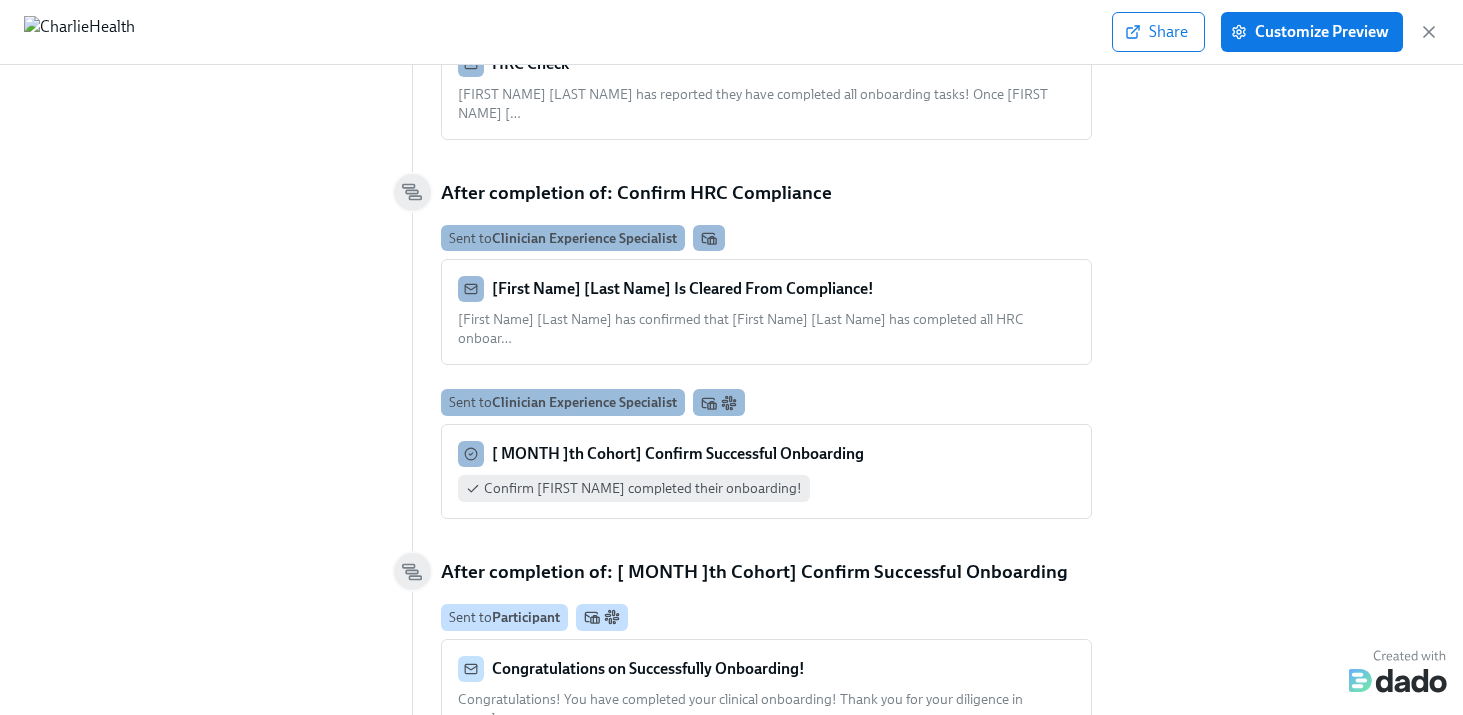 scroll, scrollTop: 5435, scrollLeft: 0, axis: vertical 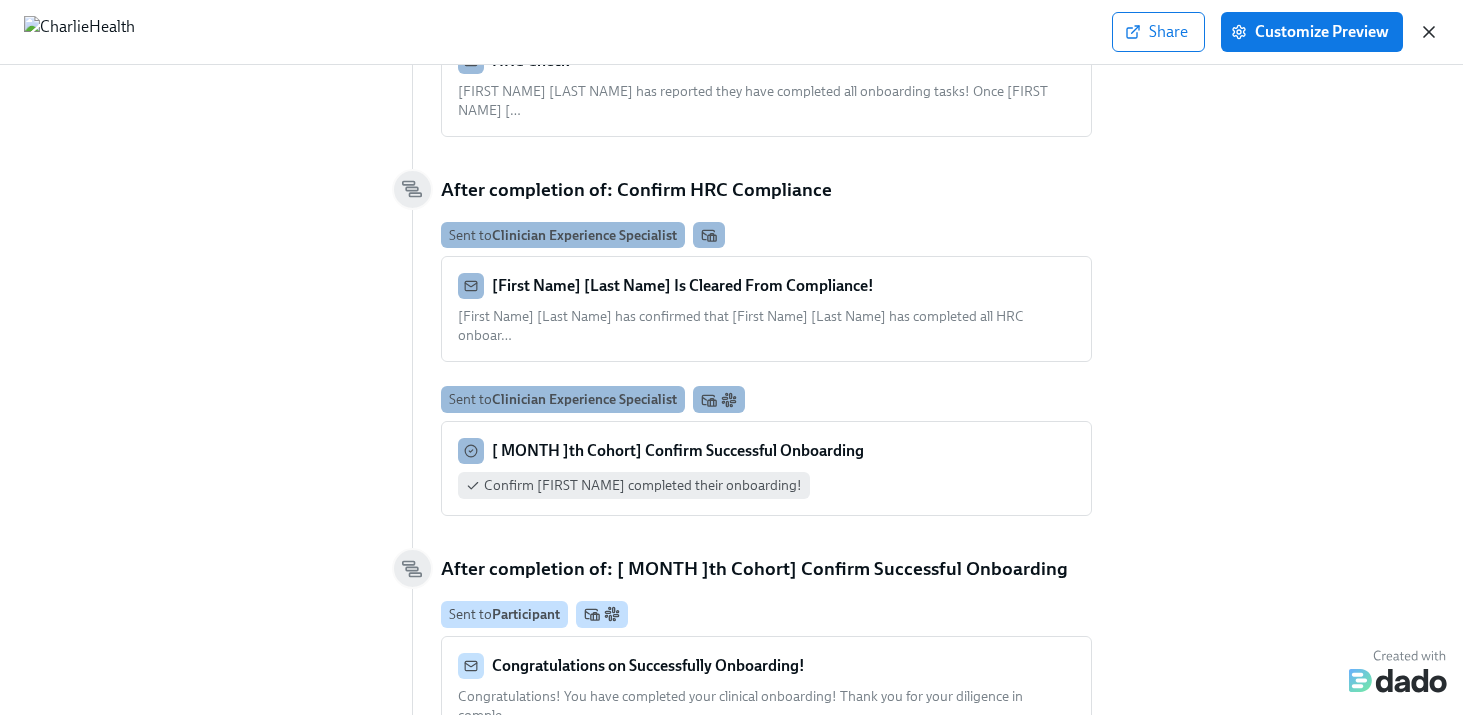 click 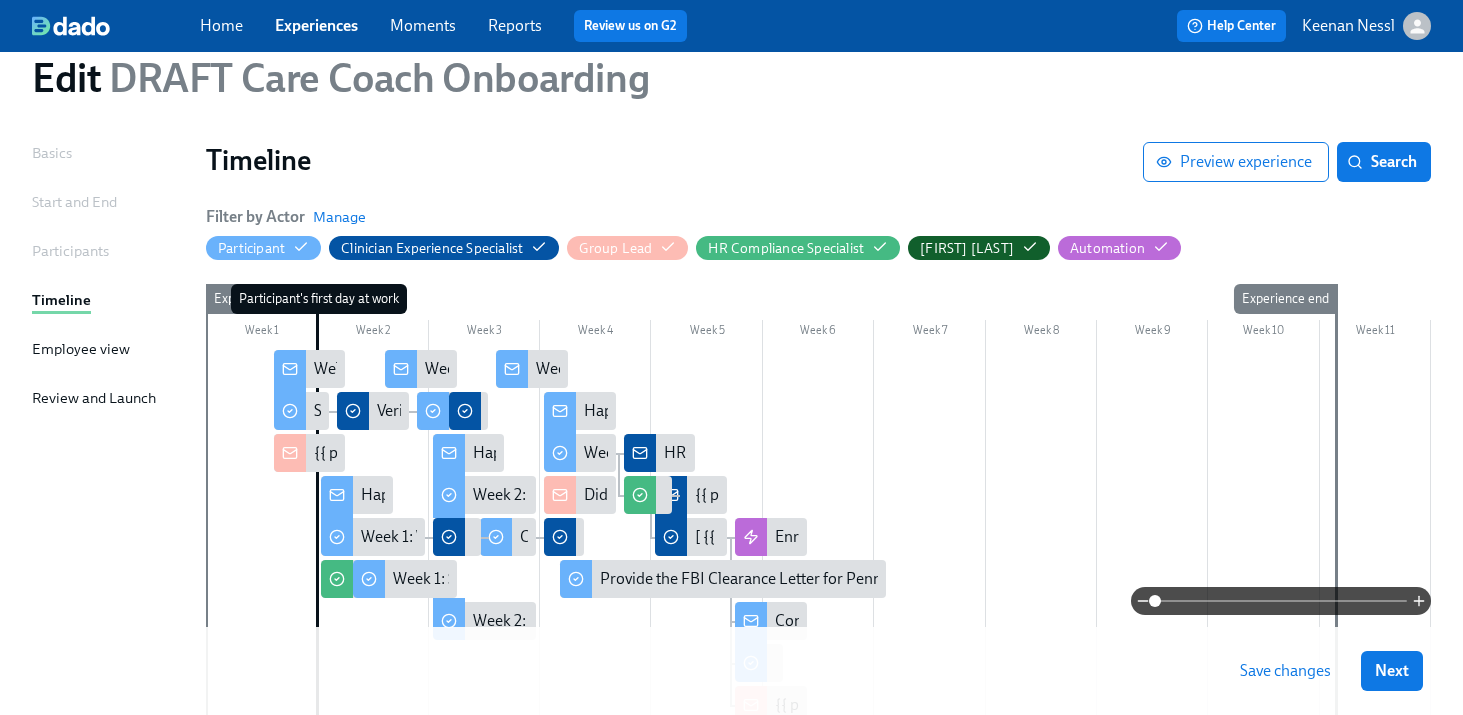 scroll, scrollTop: 67, scrollLeft: 0, axis: vertical 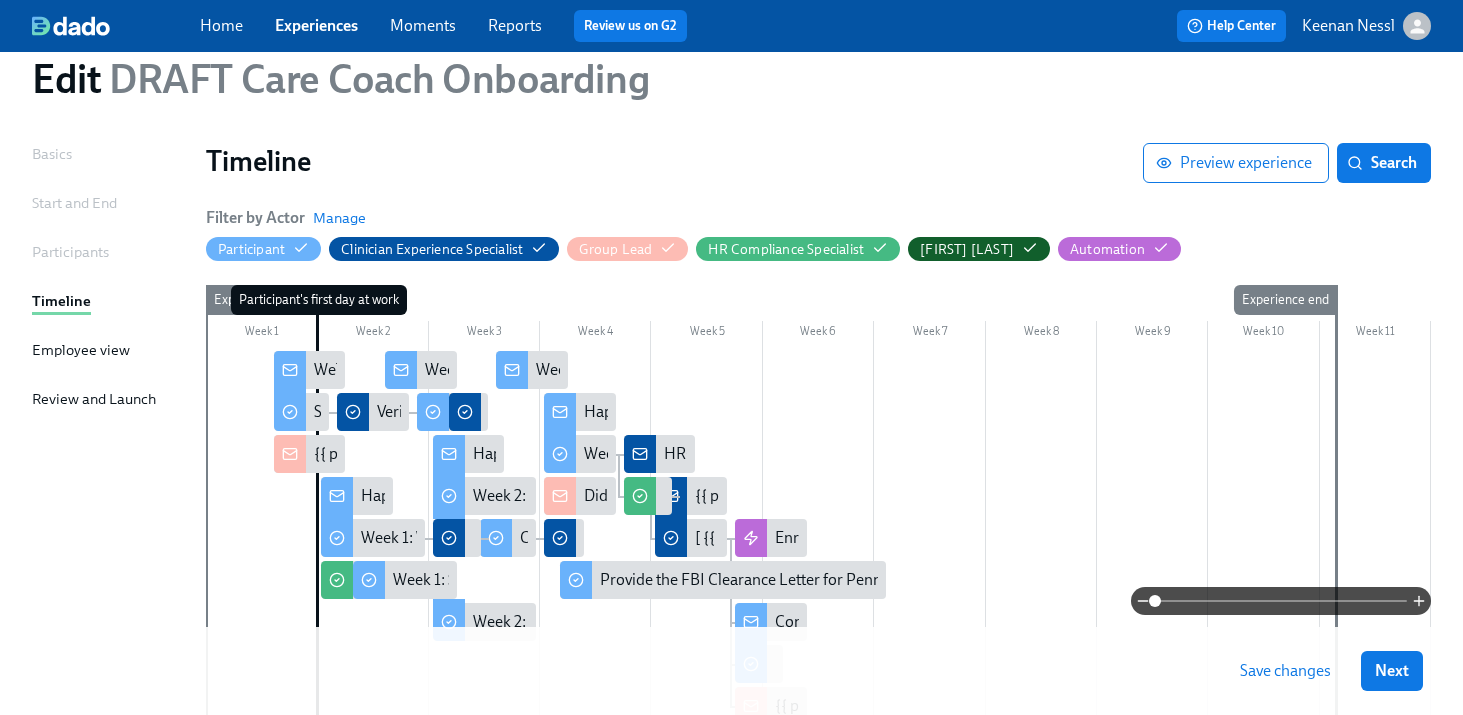 click on "Employee view" at bounding box center (81, 350) 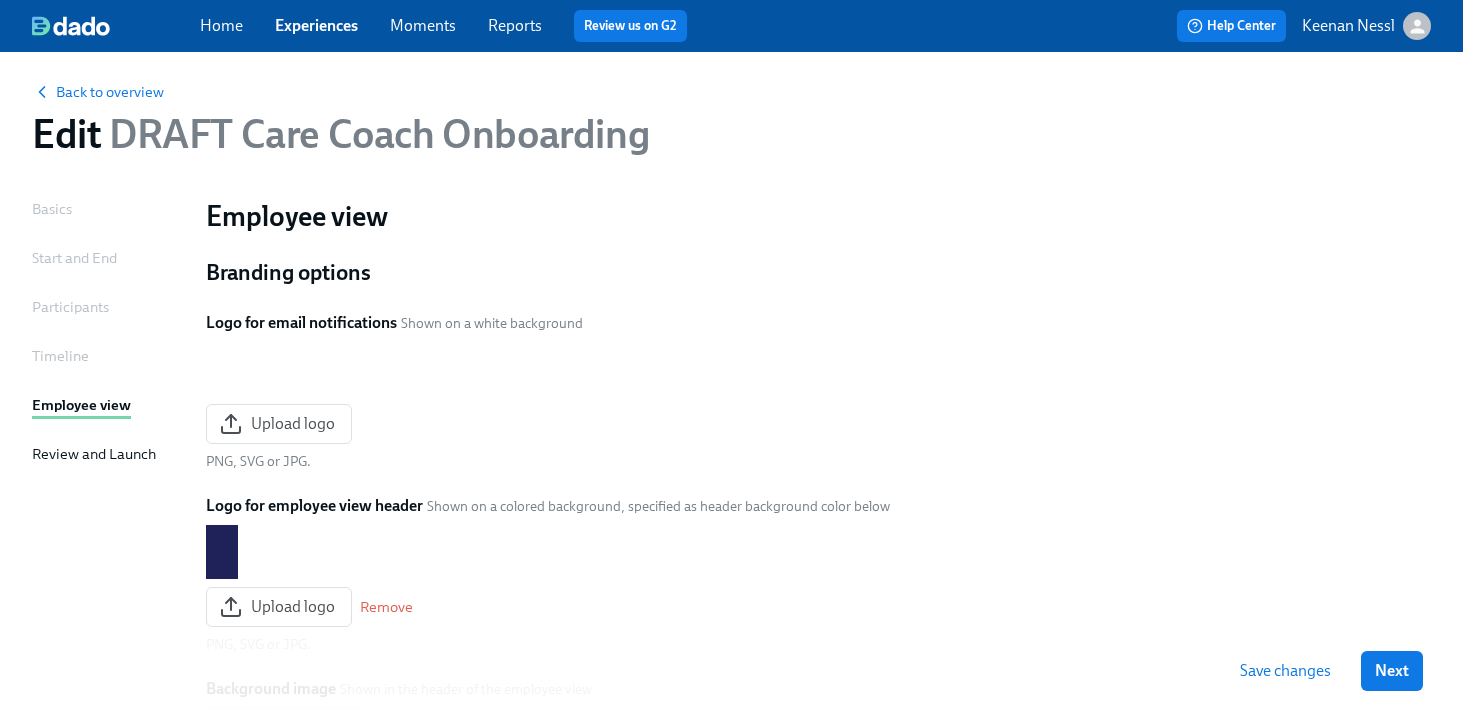 scroll, scrollTop: 0, scrollLeft: 0, axis: both 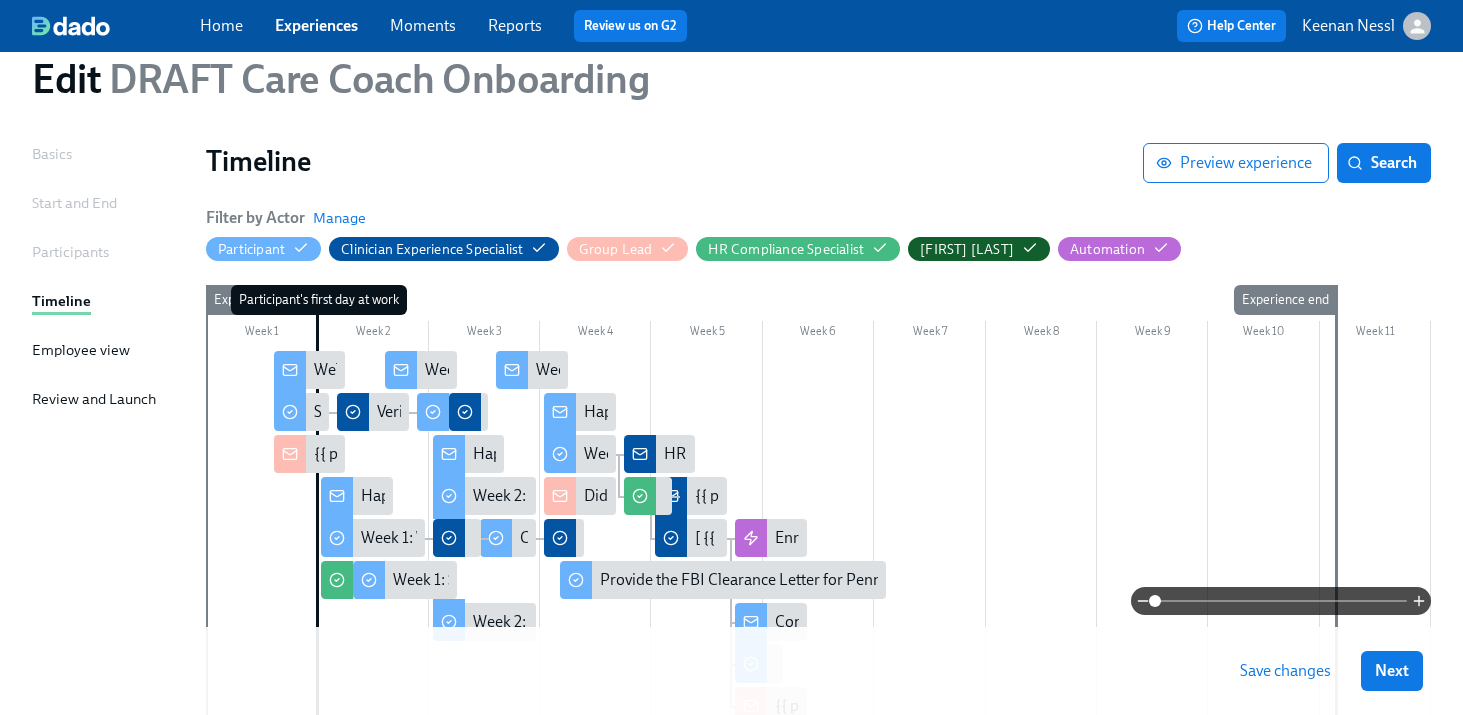 click on "Review and Launch" at bounding box center (94, 399) 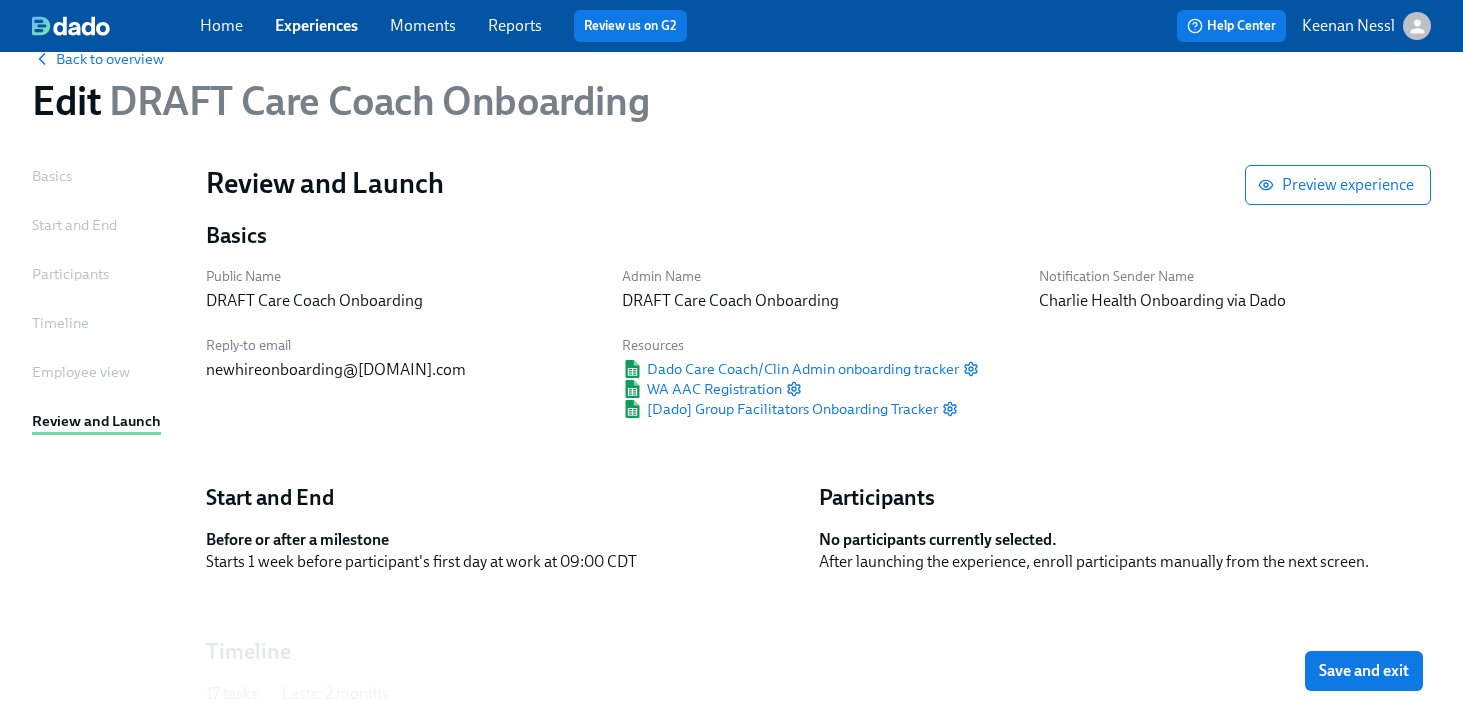 scroll, scrollTop: 0, scrollLeft: 0, axis: both 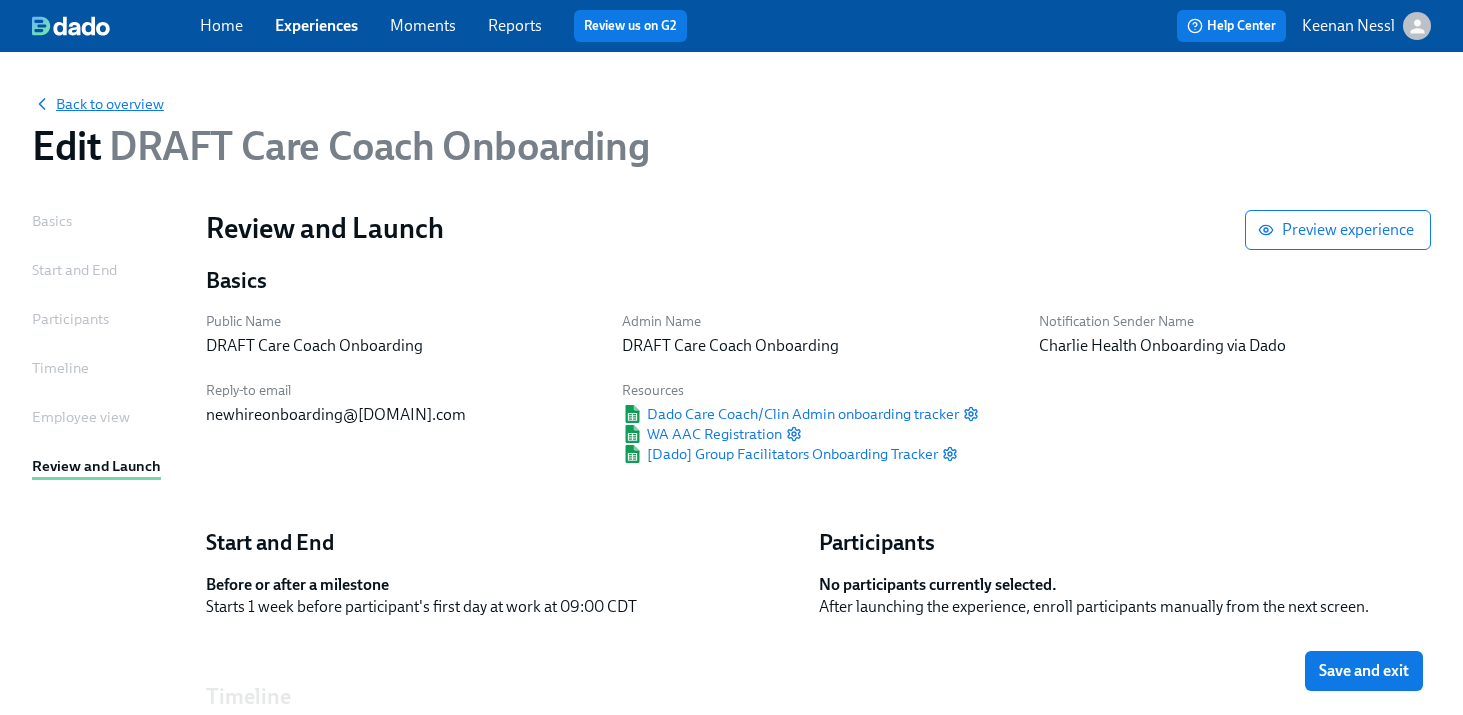 click on "Back to overview" at bounding box center [98, 104] 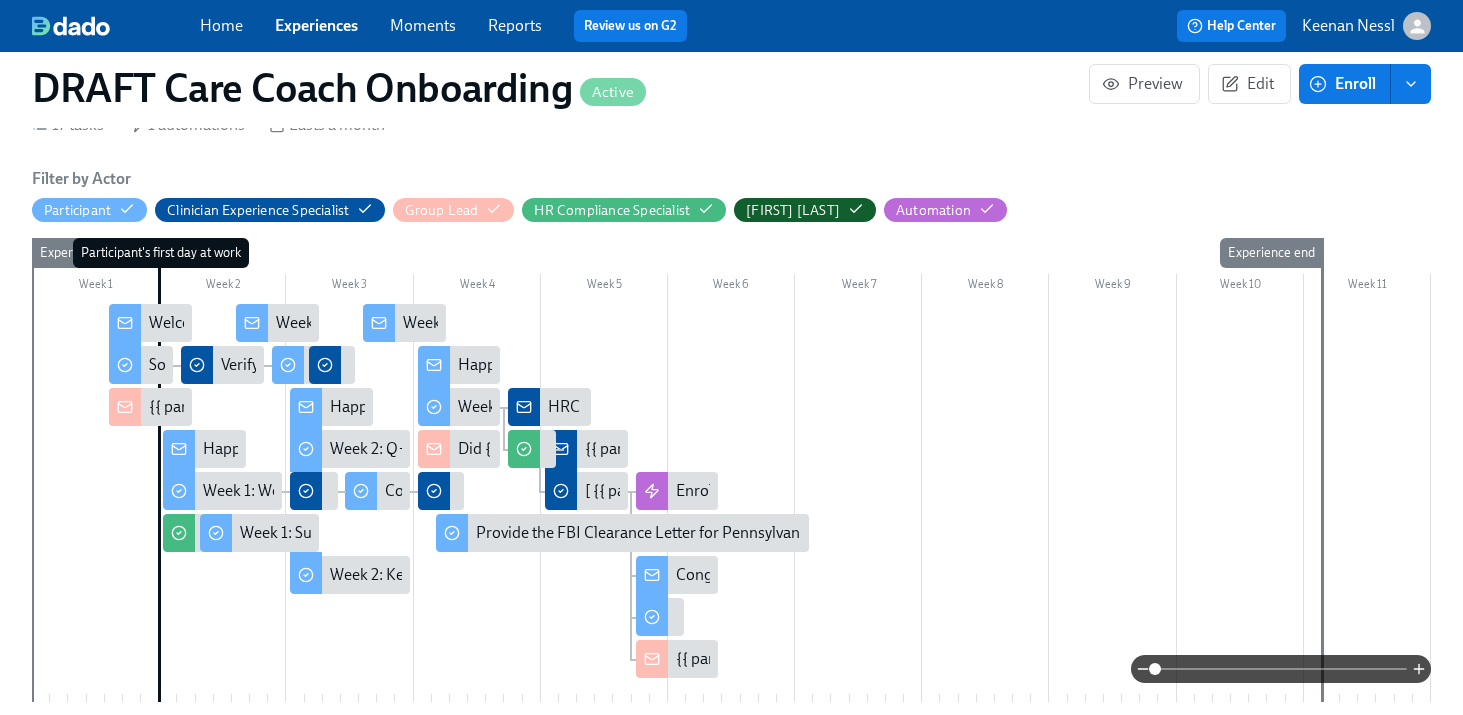 scroll, scrollTop: 396, scrollLeft: 0, axis: vertical 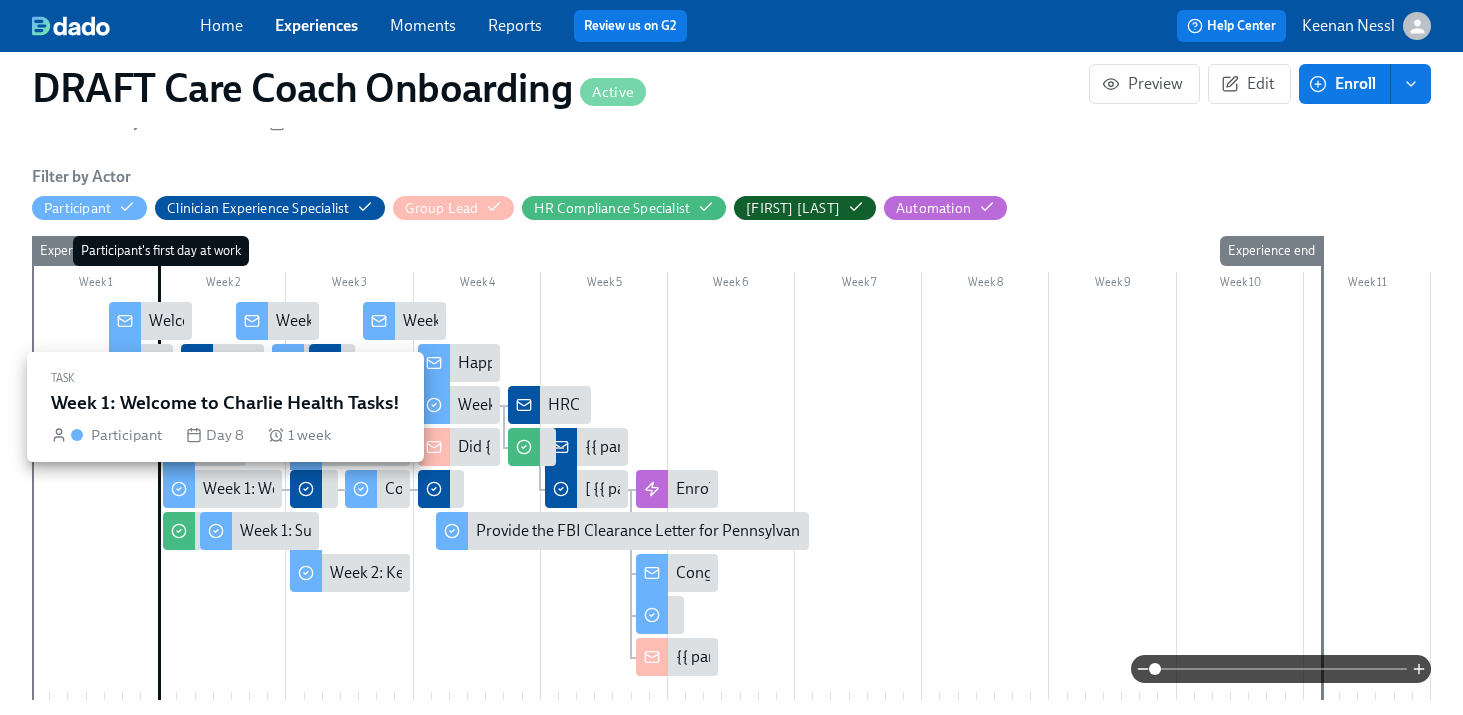 click on "Week 1: Welcome to Charlie Health Tasks!" at bounding box center (344, 489) 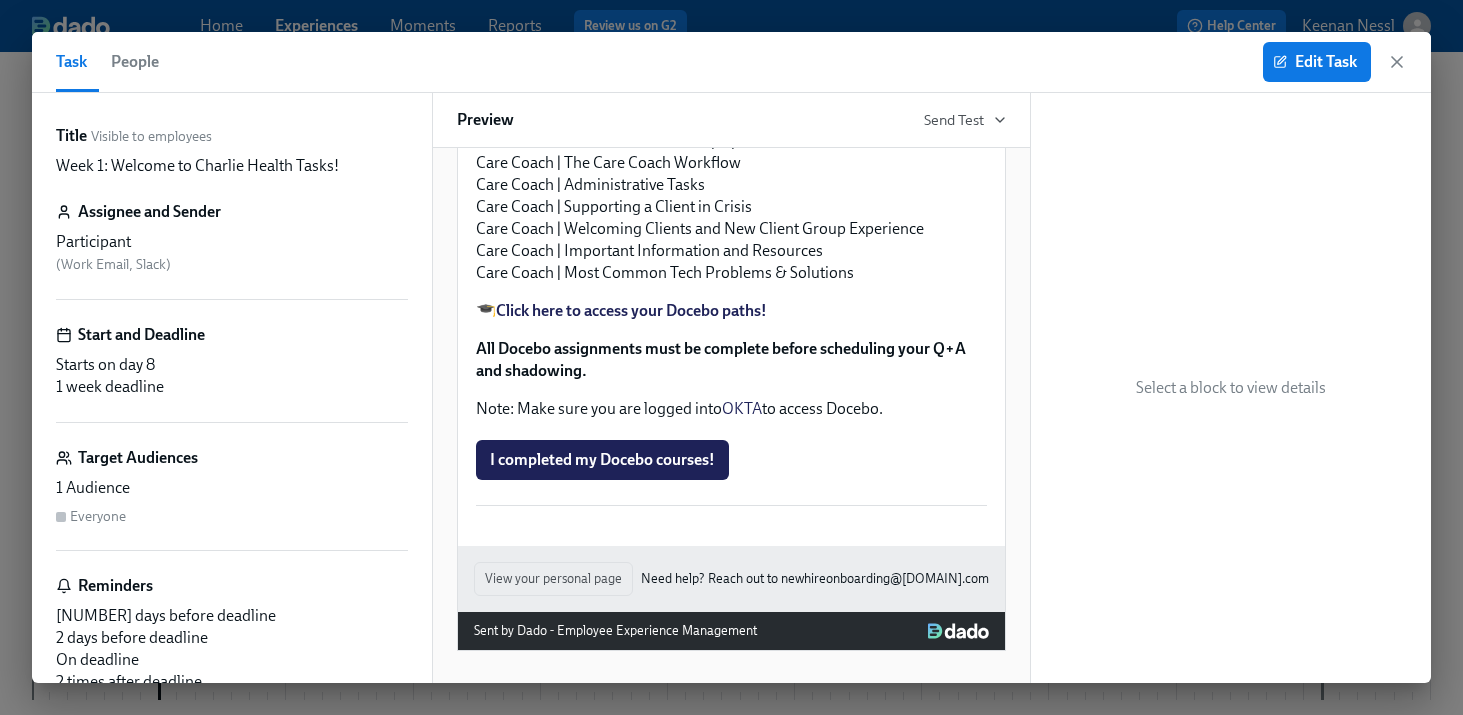 scroll, scrollTop: 2235, scrollLeft: 0, axis: vertical 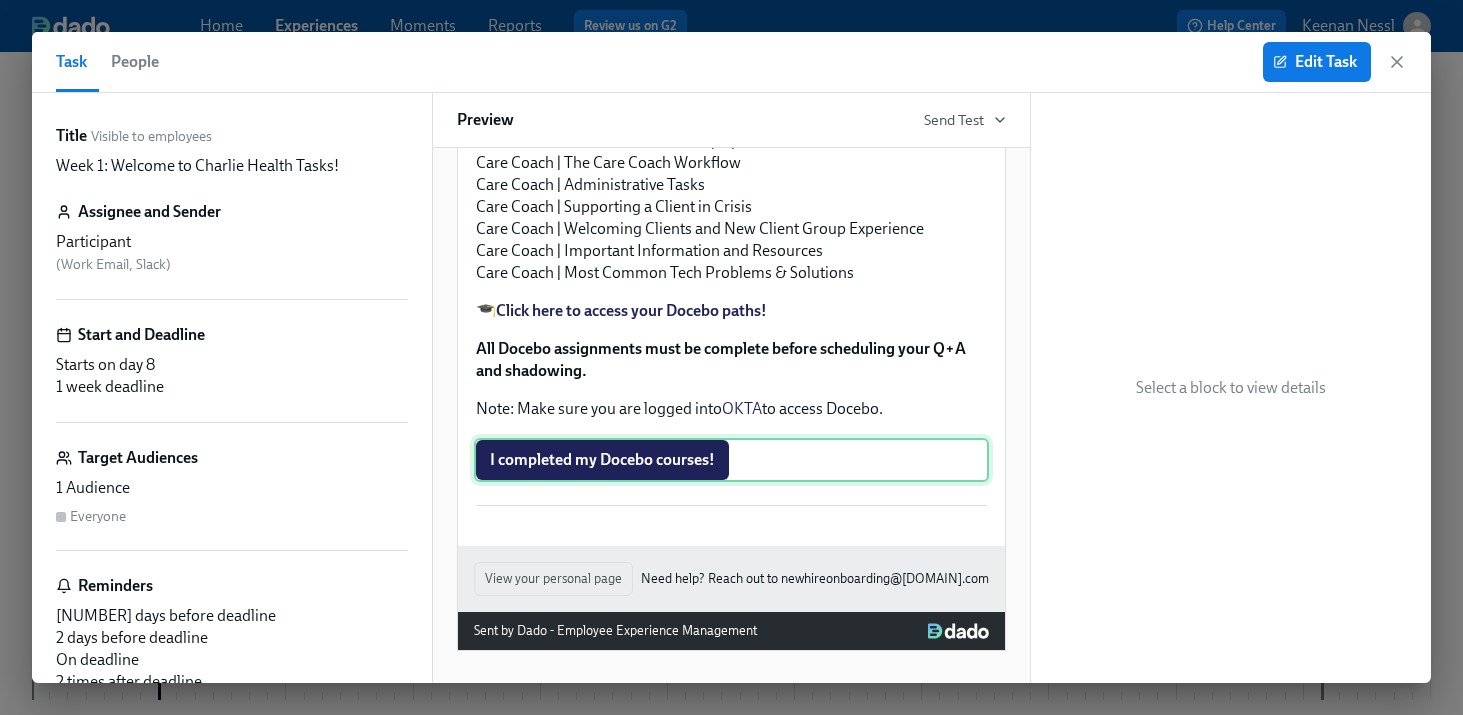 click on "I completed my Docebo courses!" at bounding box center [731, 460] 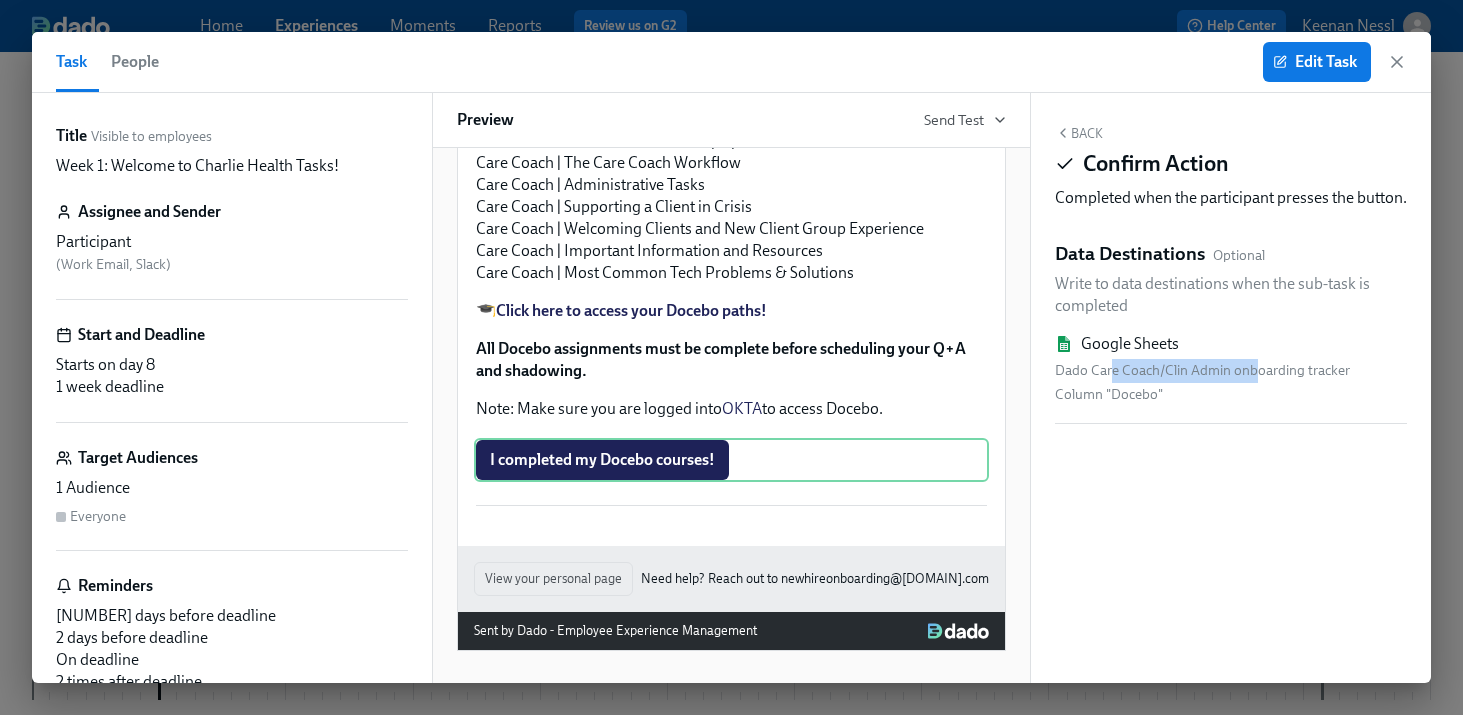 drag, startPoint x: 1109, startPoint y: 394, endPoint x: 1253, endPoint y: 397, distance: 144.03125 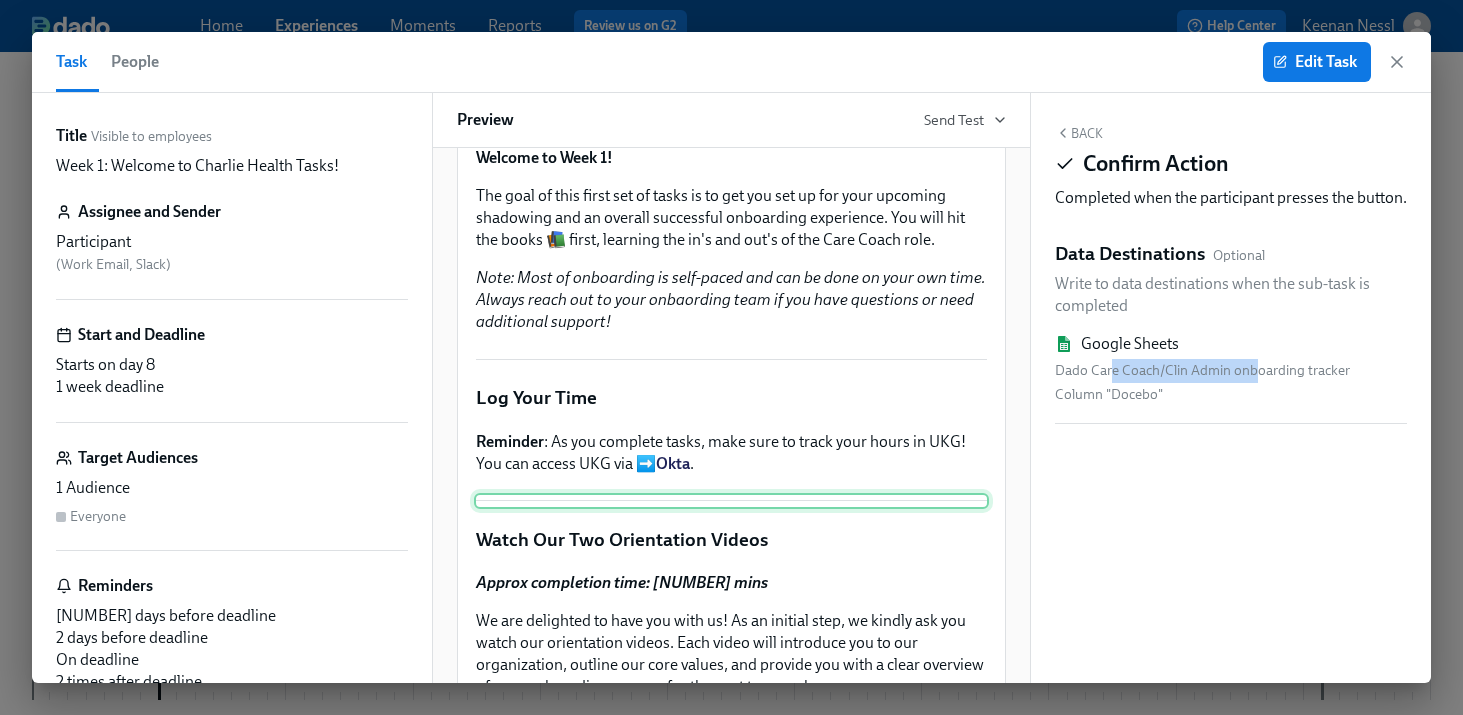 scroll, scrollTop: 0, scrollLeft: 0, axis: both 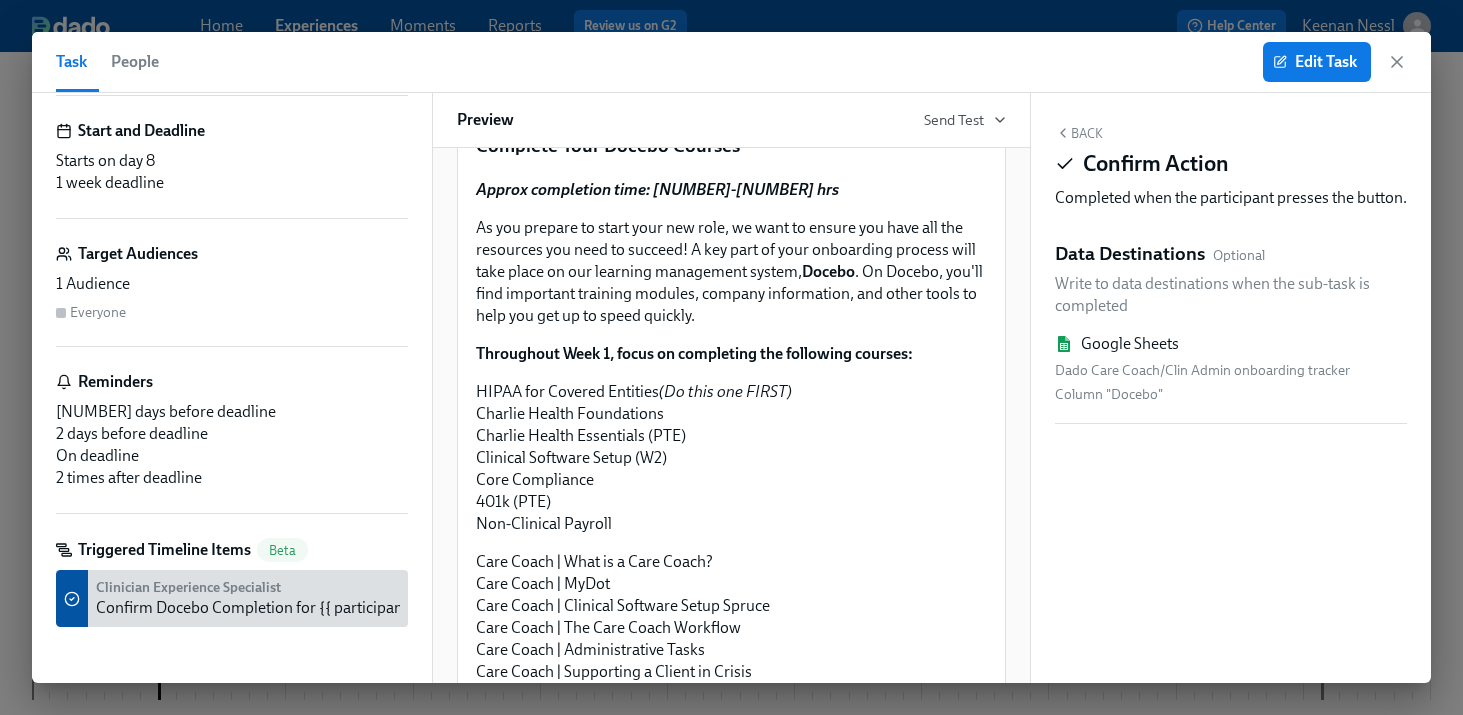 click on "I watched both orientation videos!" at bounding box center [731, 61] 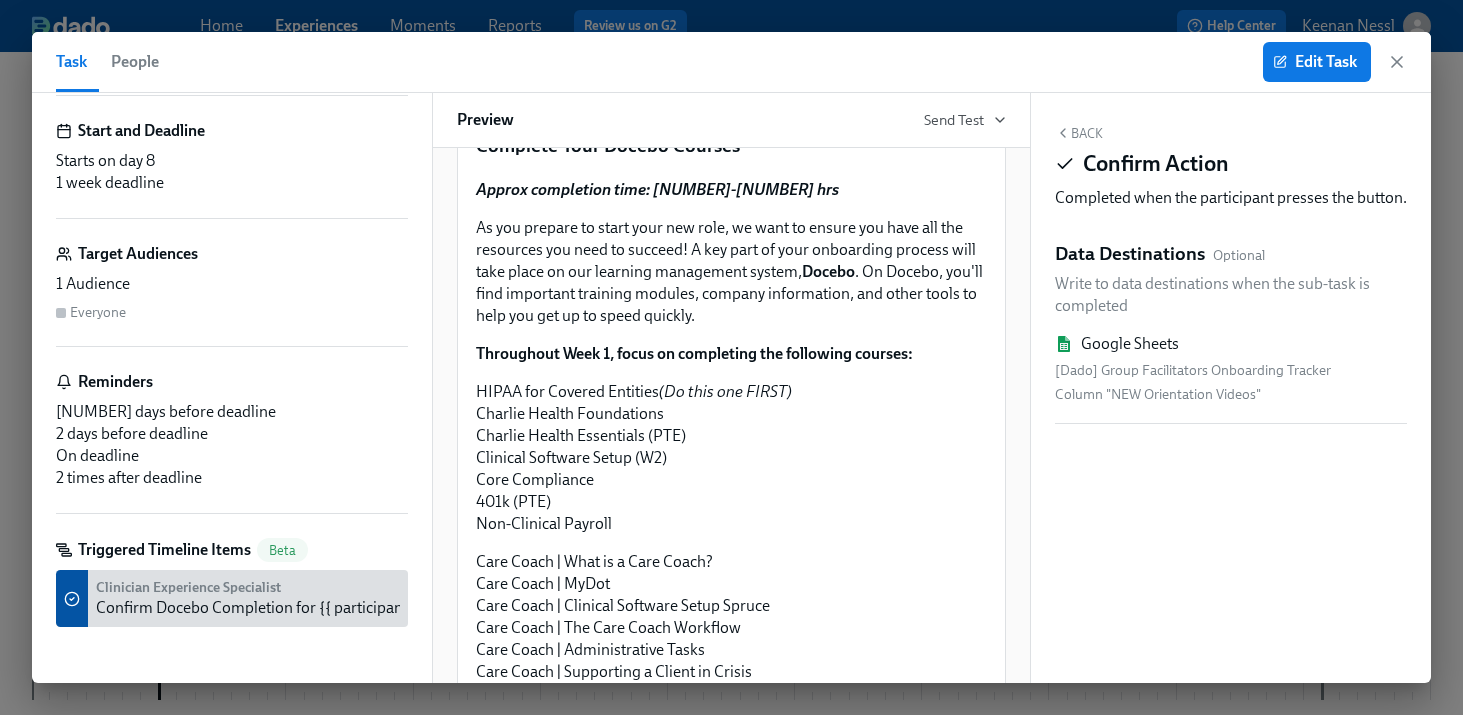 click on "[Dado] Group Facilitators Onboarding Tracker" at bounding box center (1231, 371) 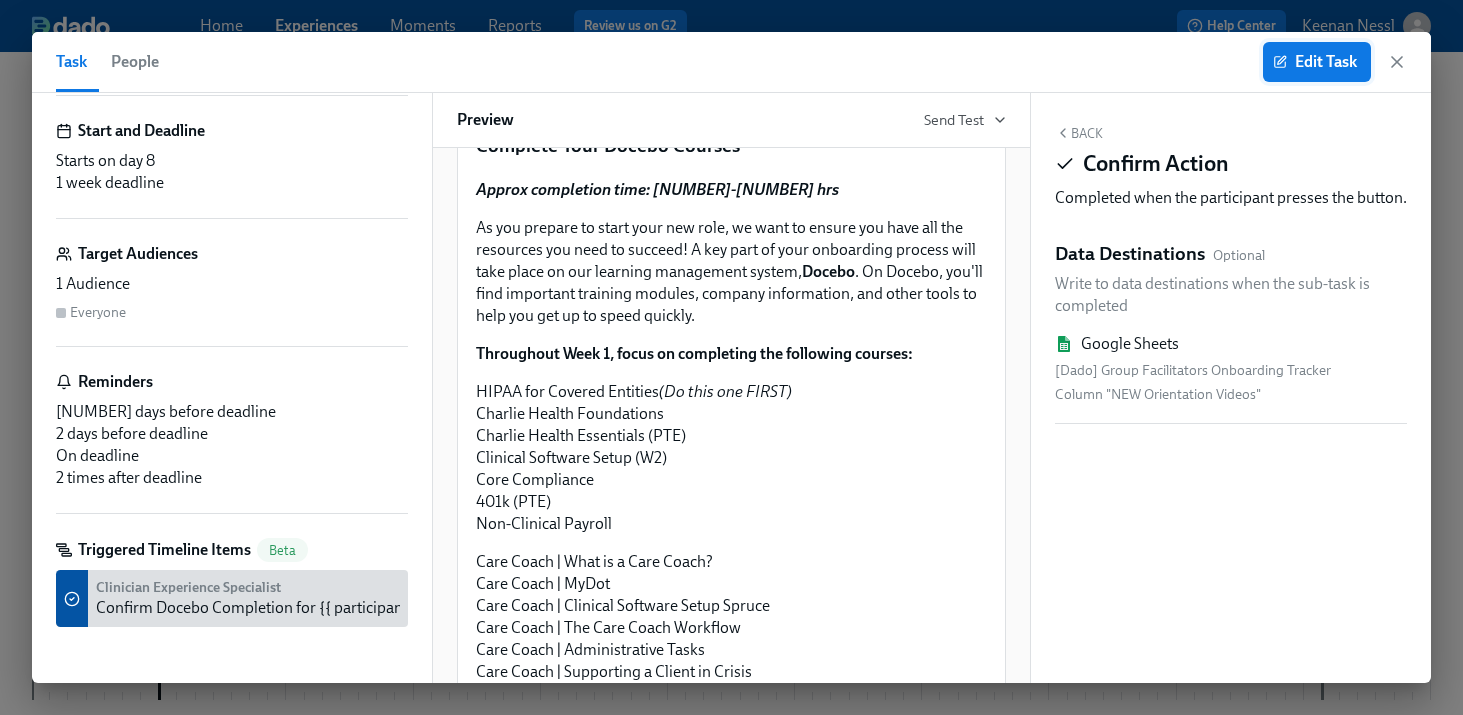 click on "Edit Task" at bounding box center [1317, 62] 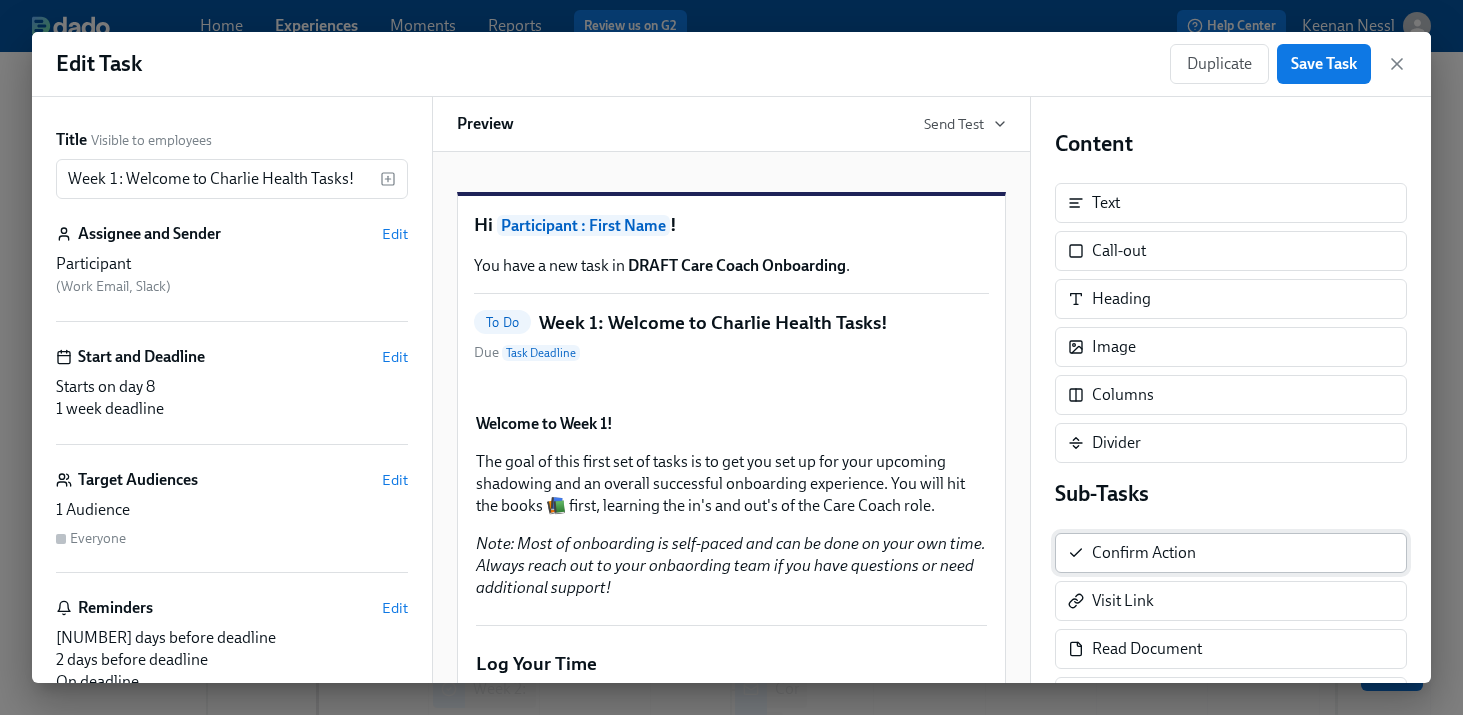 scroll, scrollTop: 466, scrollLeft: 0, axis: vertical 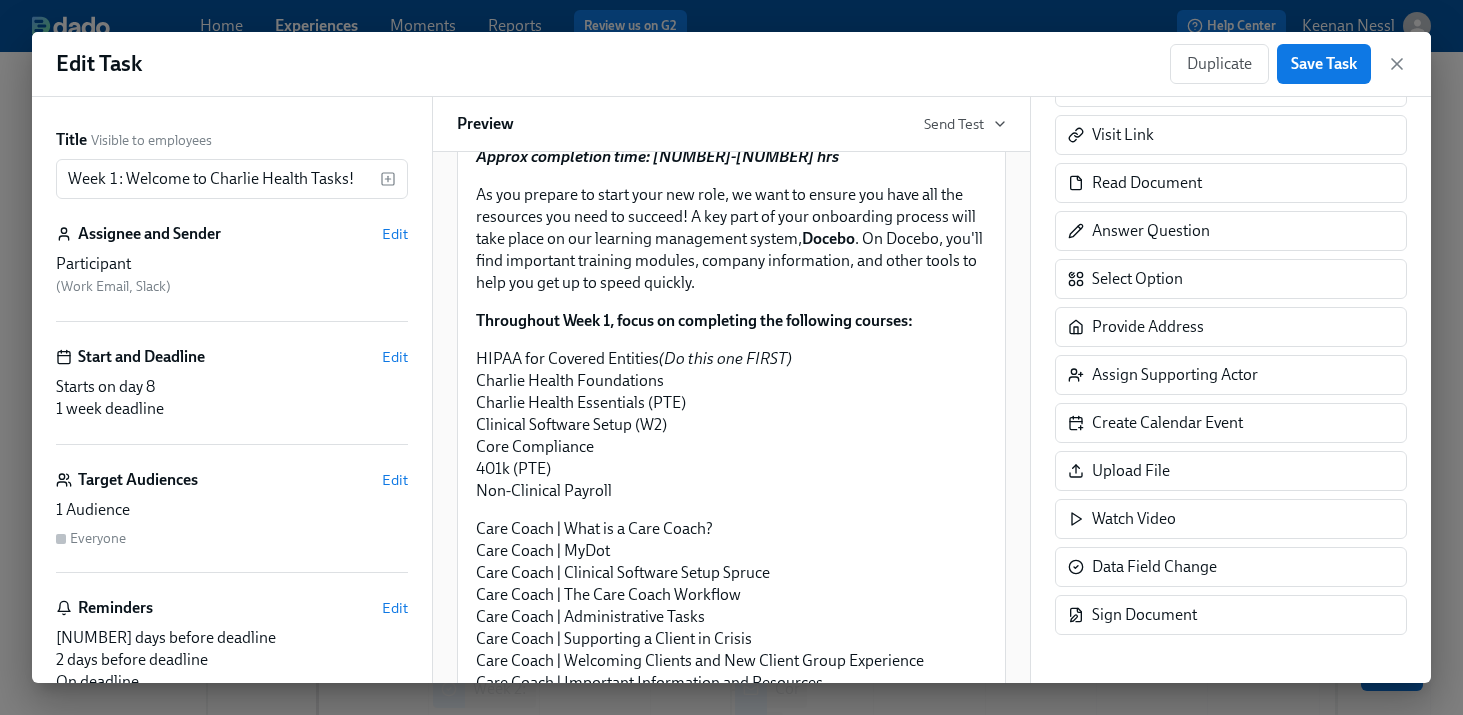 click on "I watched both orientation videos!   Duplicate   Delete" at bounding box center [731, 28] 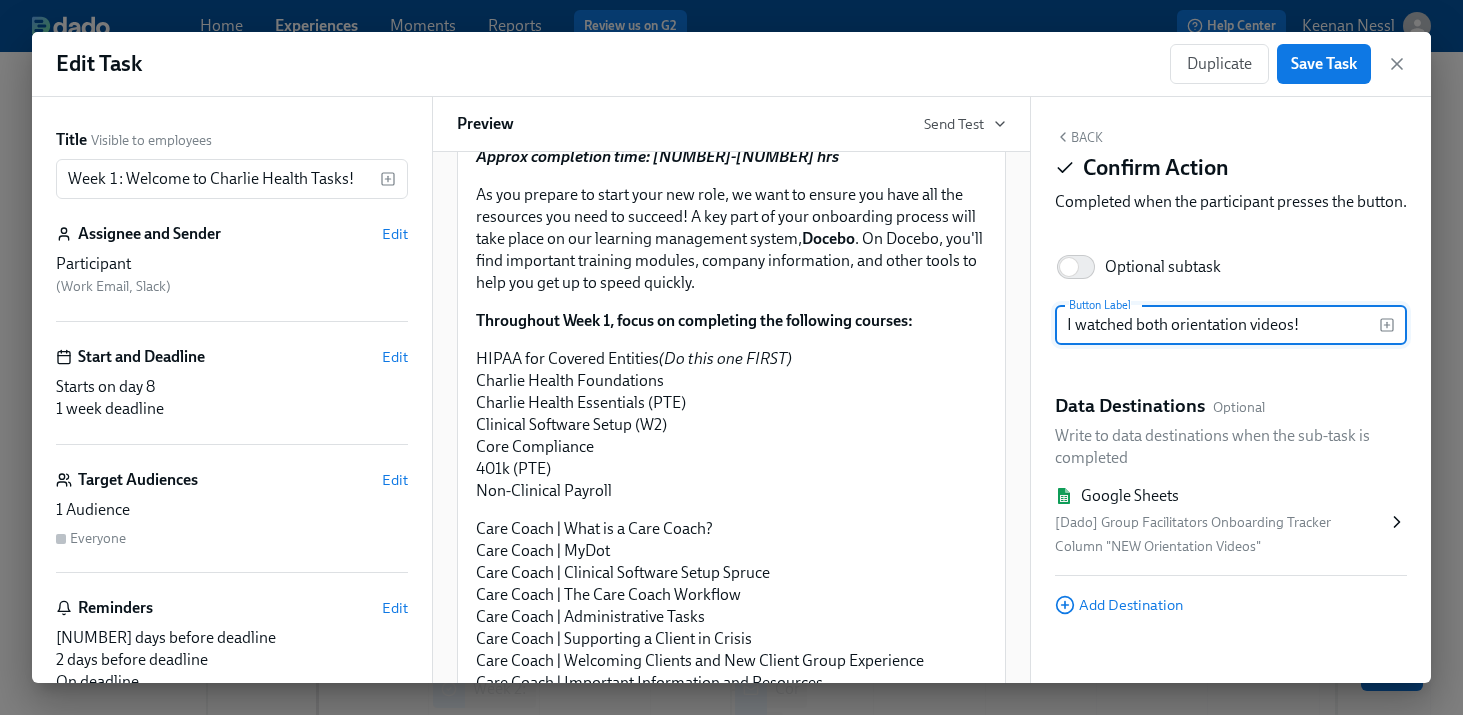 scroll, scrollTop: 40, scrollLeft: 0, axis: vertical 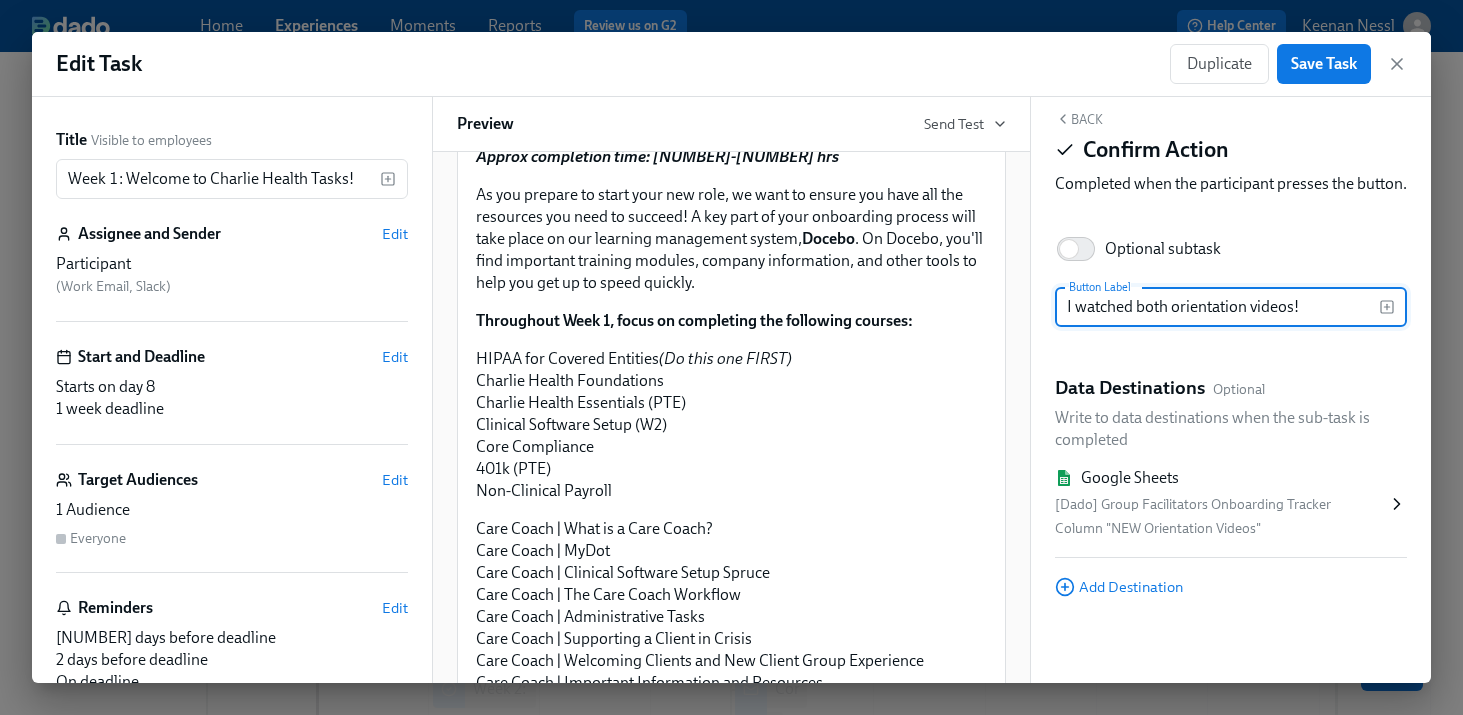 click on "[Dado] Group Facilitators Onboarding Tracker" at bounding box center [1221, 505] 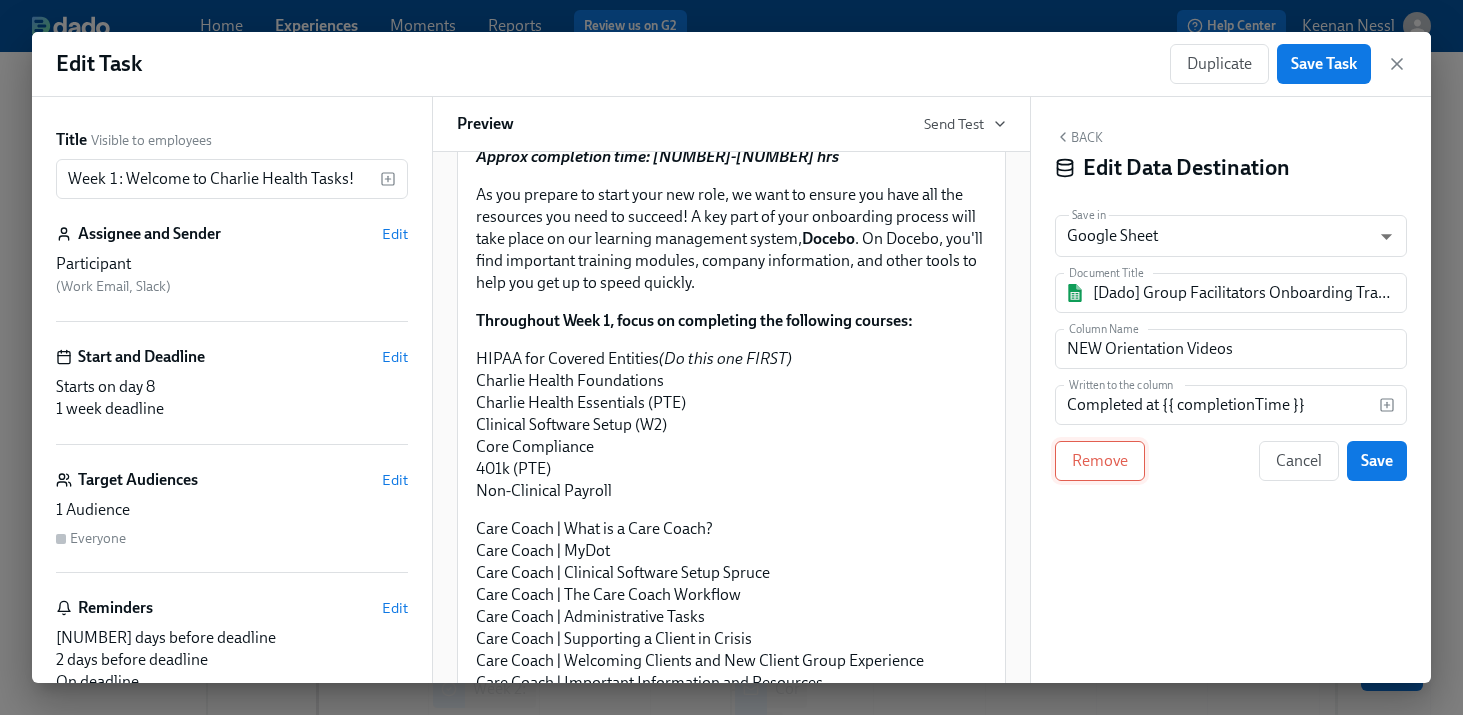 click on "Remove" at bounding box center (1100, 461) 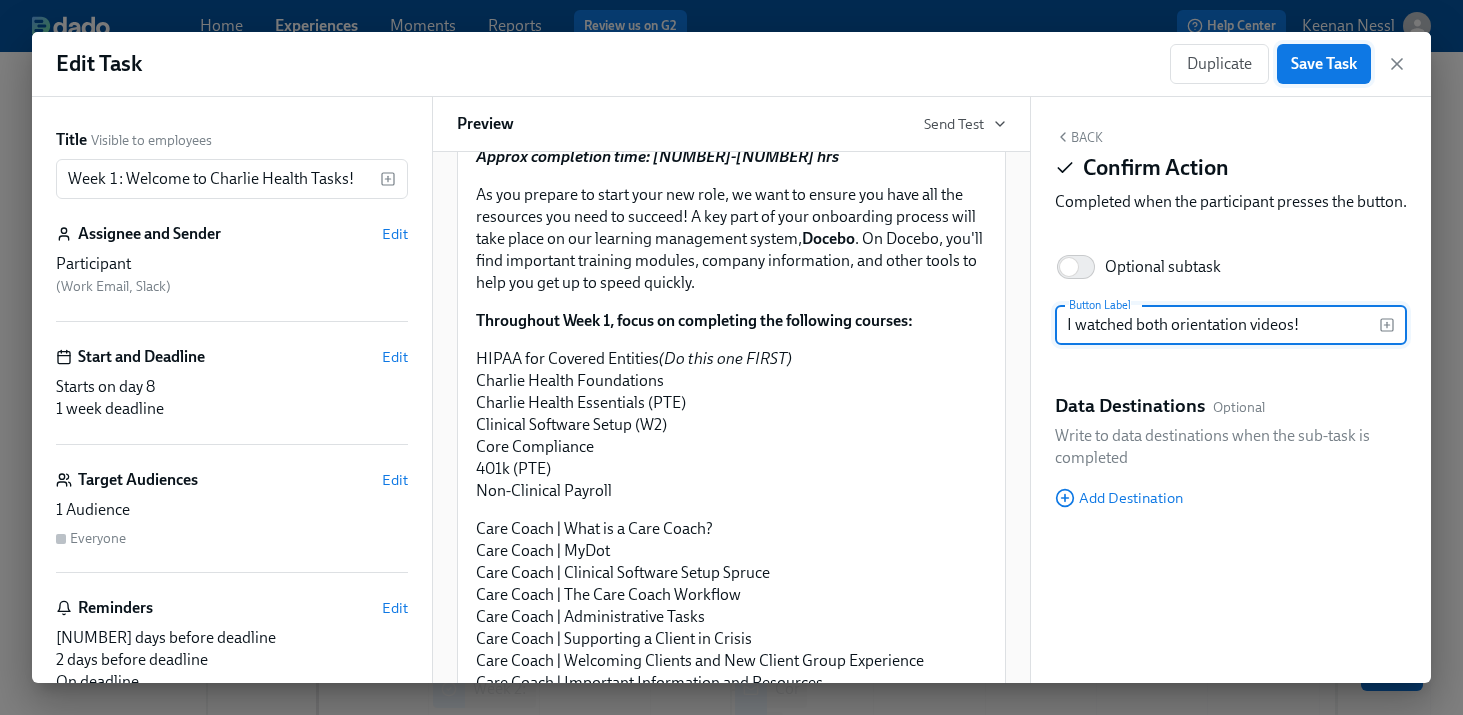 click on "Save Task" at bounding box center (1324, 64) 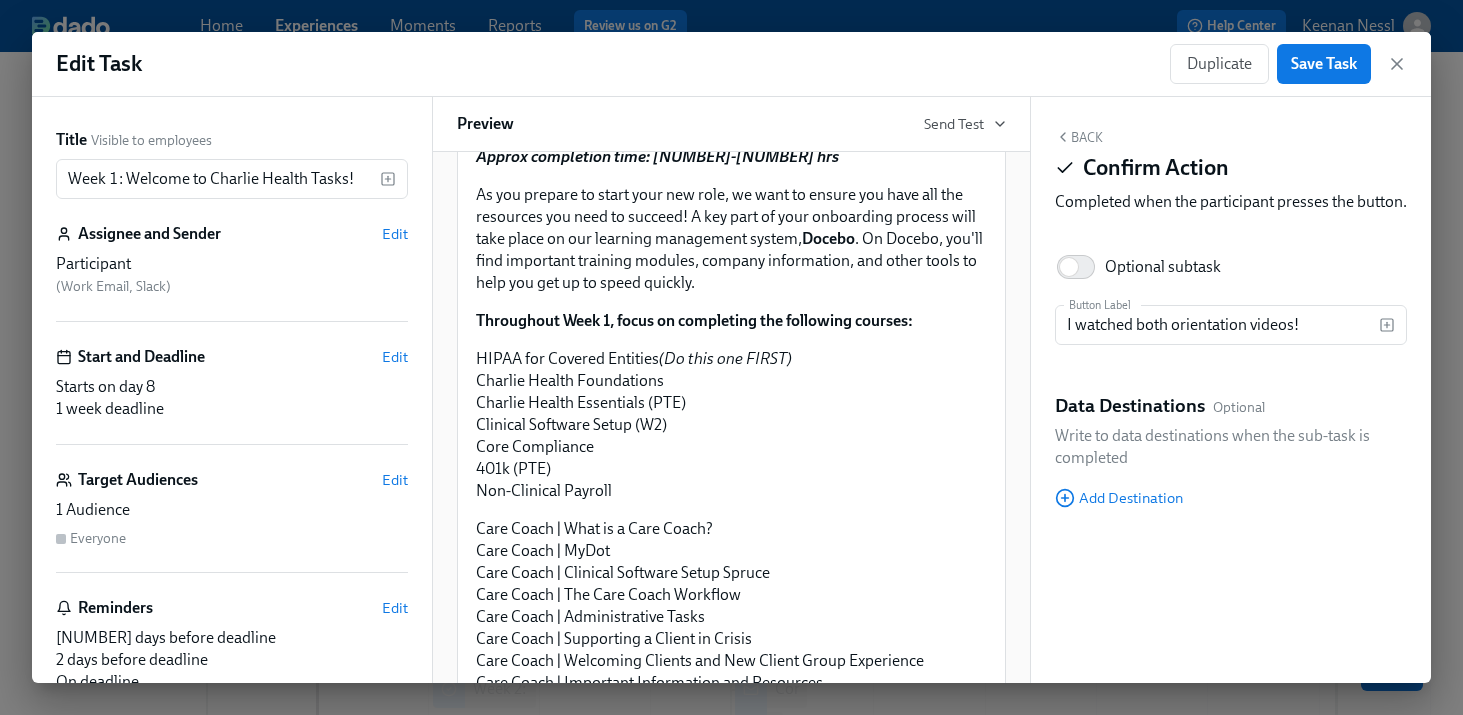 drag, startPoint x: 1396, startPoint y: 63, endPoint x: 1369, endPoint y: 121, distance: 63.97656 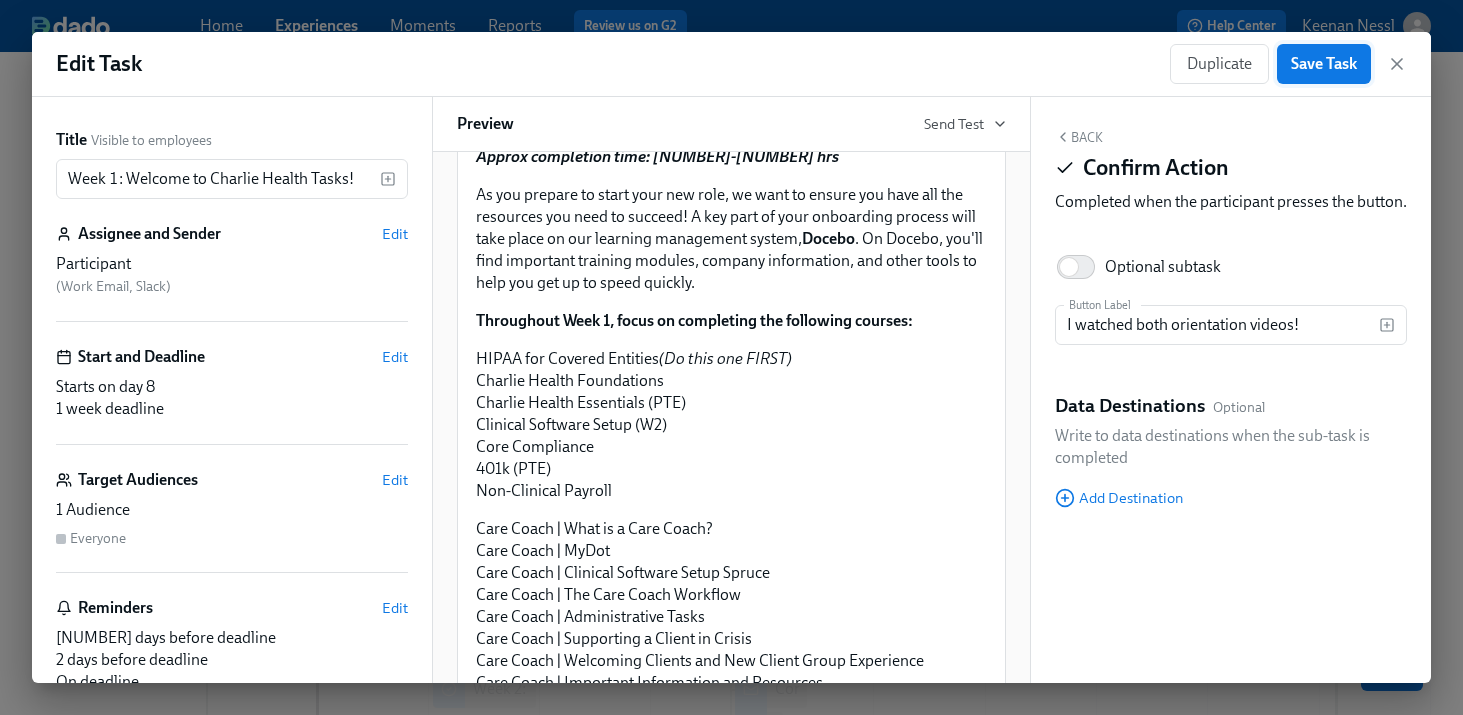 click on "Save Task" at bounding box center (1324, 64) 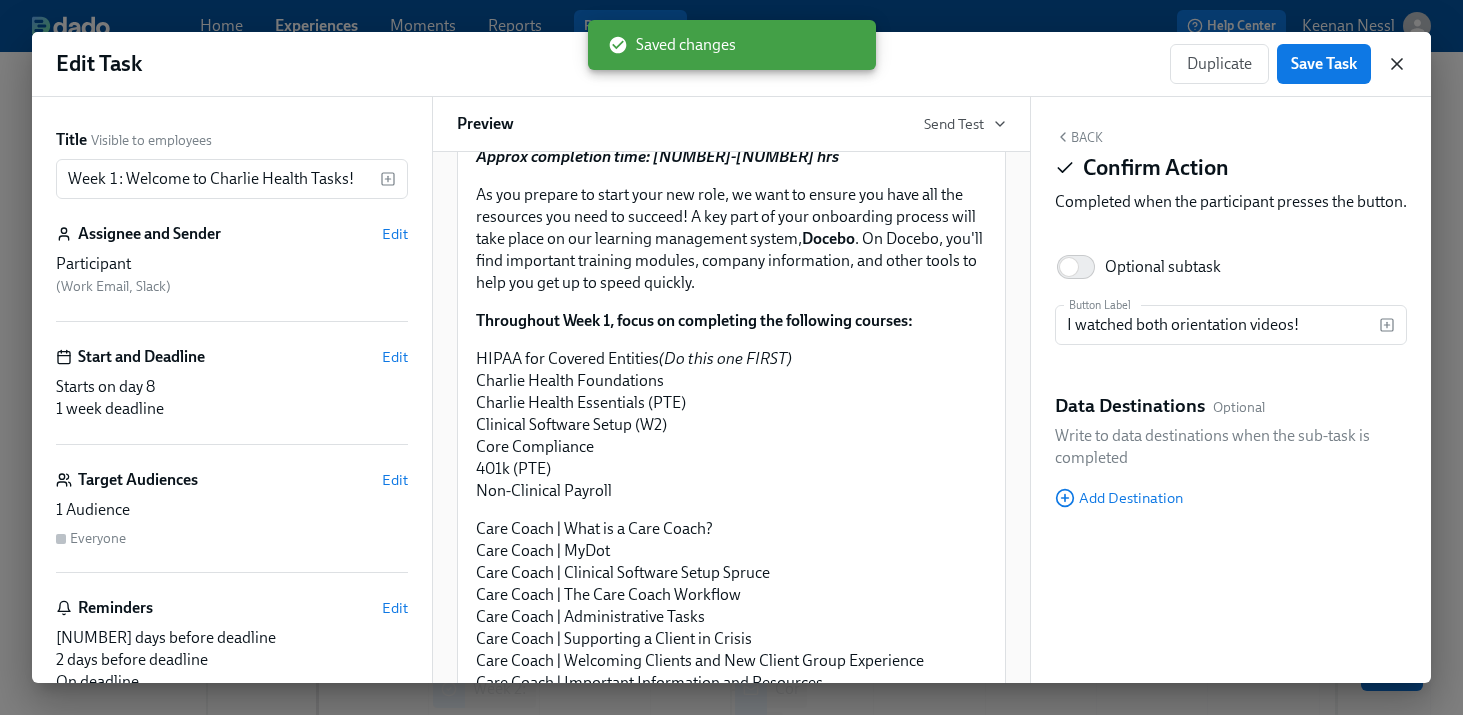 click 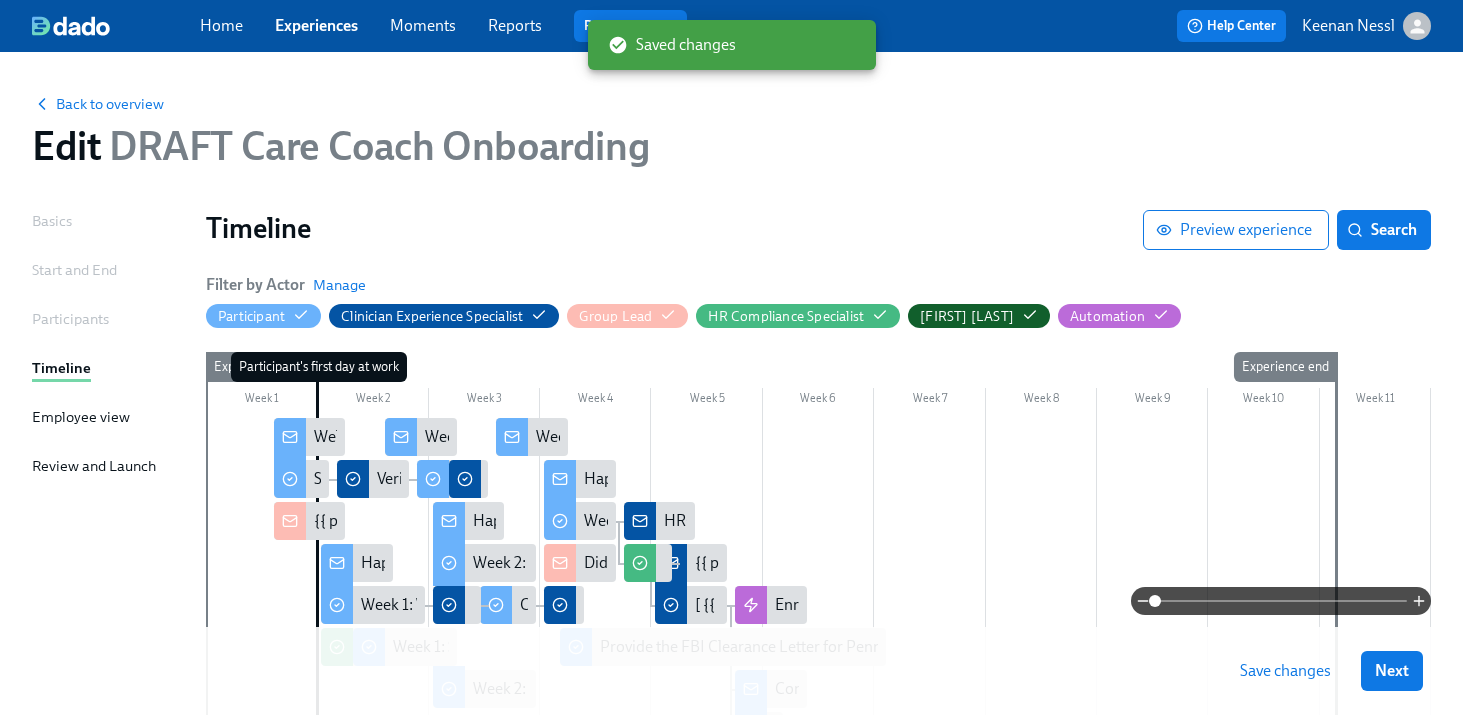 click on "Save changes" at bounding box center (1285, 671) 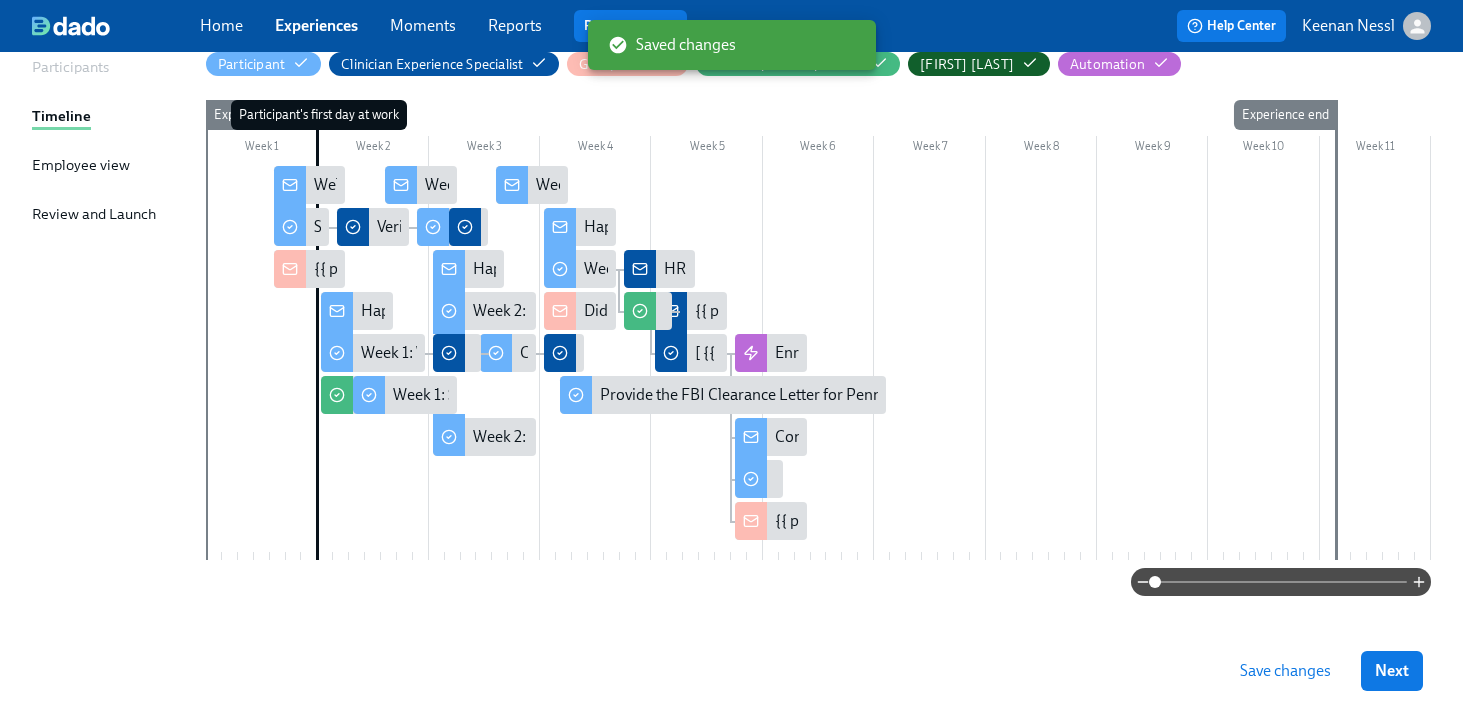 scroll, scrollTop: 254, scrollLeft: 0, axis: vertical 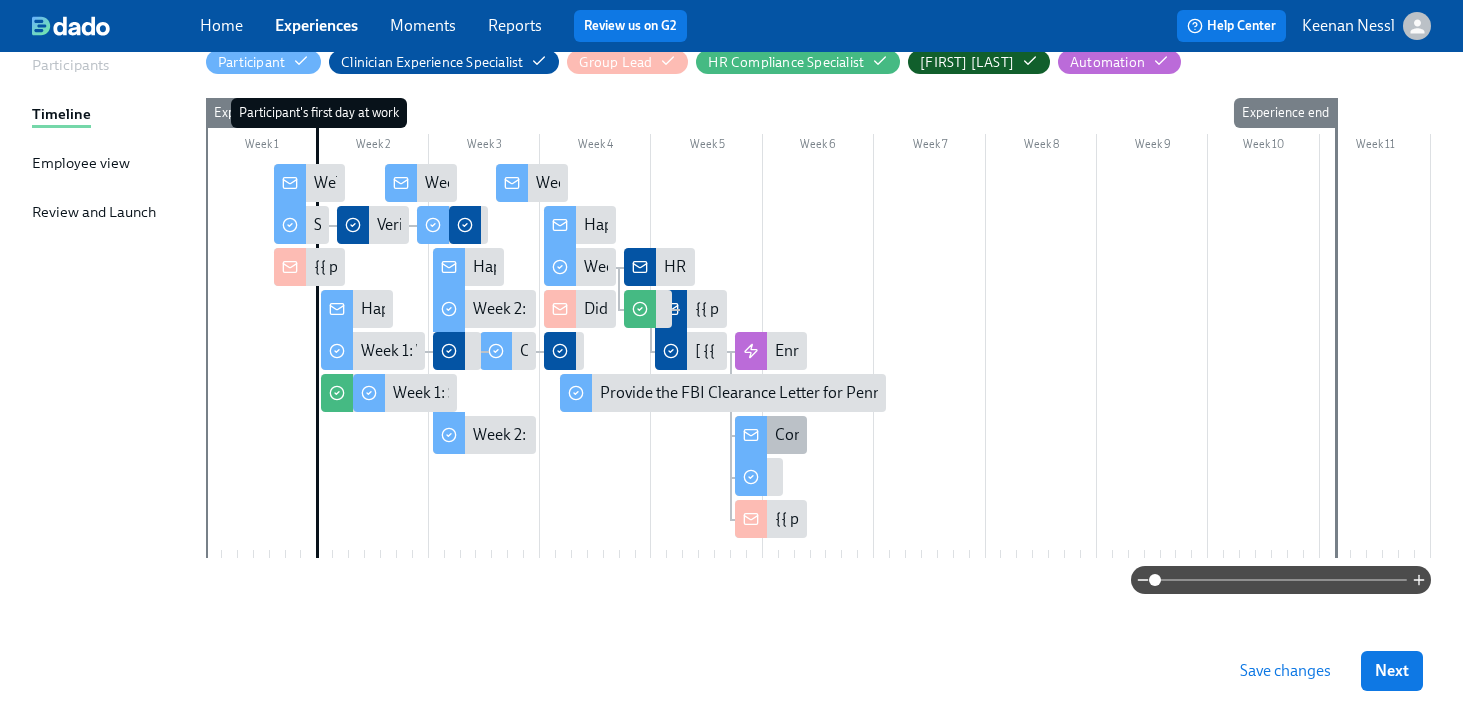 click on "Congratulations on Successfully Onboarding!" at bounding box center (929, 435) 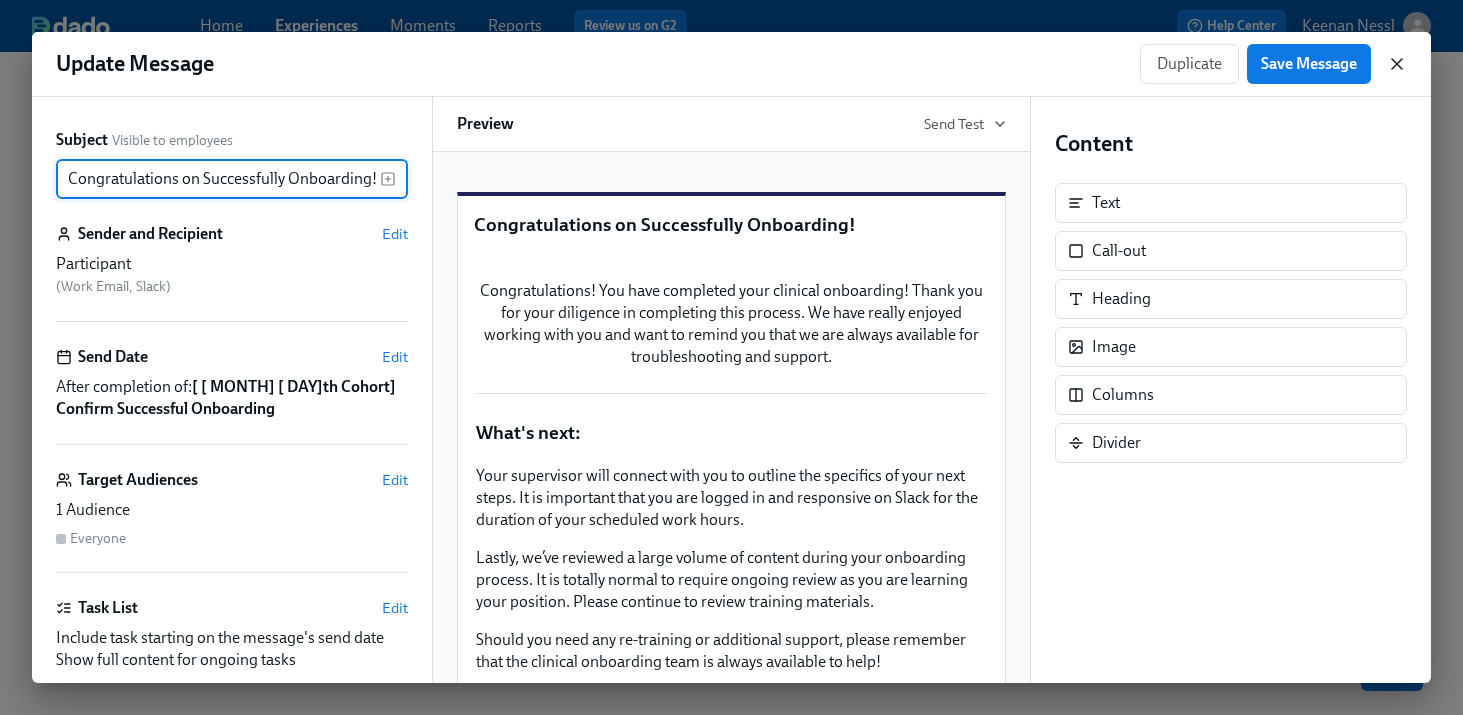 click 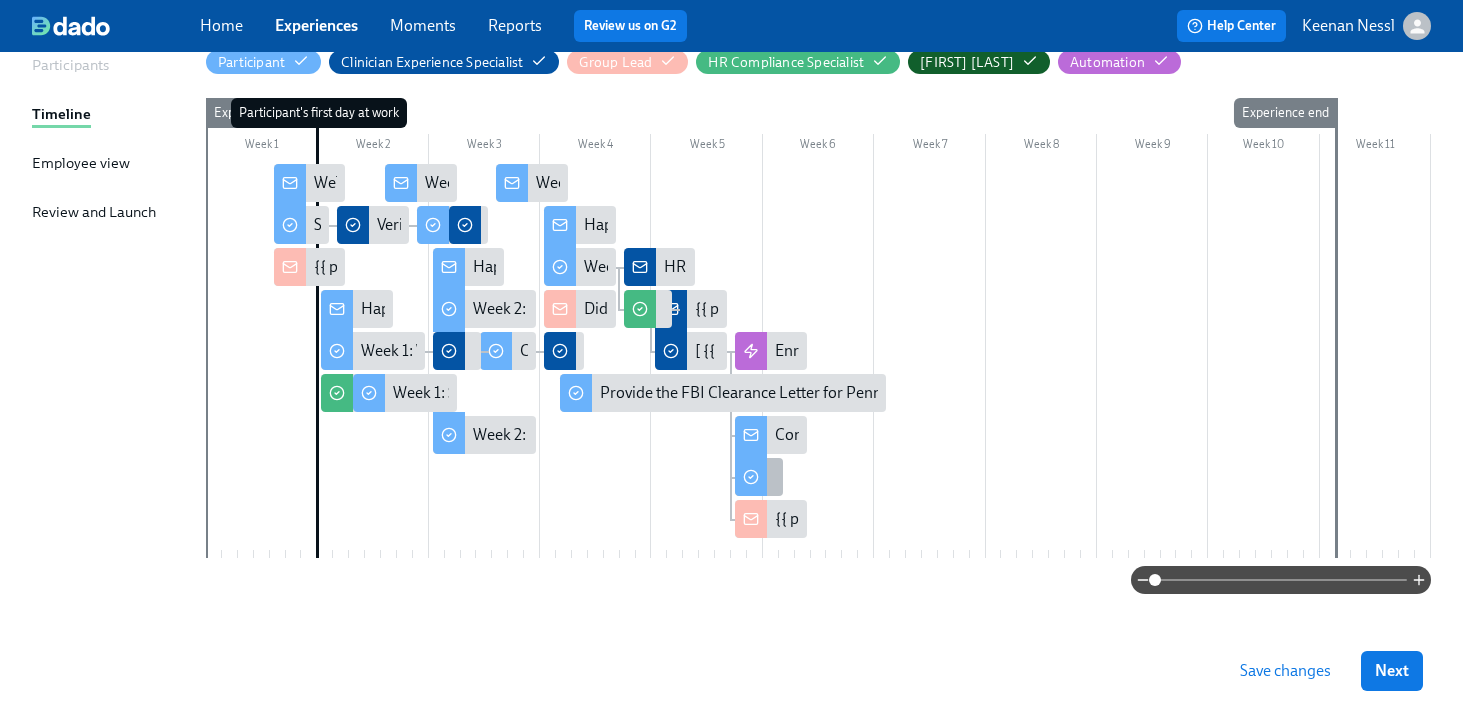 click on "Complete Our Short Onboarding Survey" at bounding box center [759, 477] 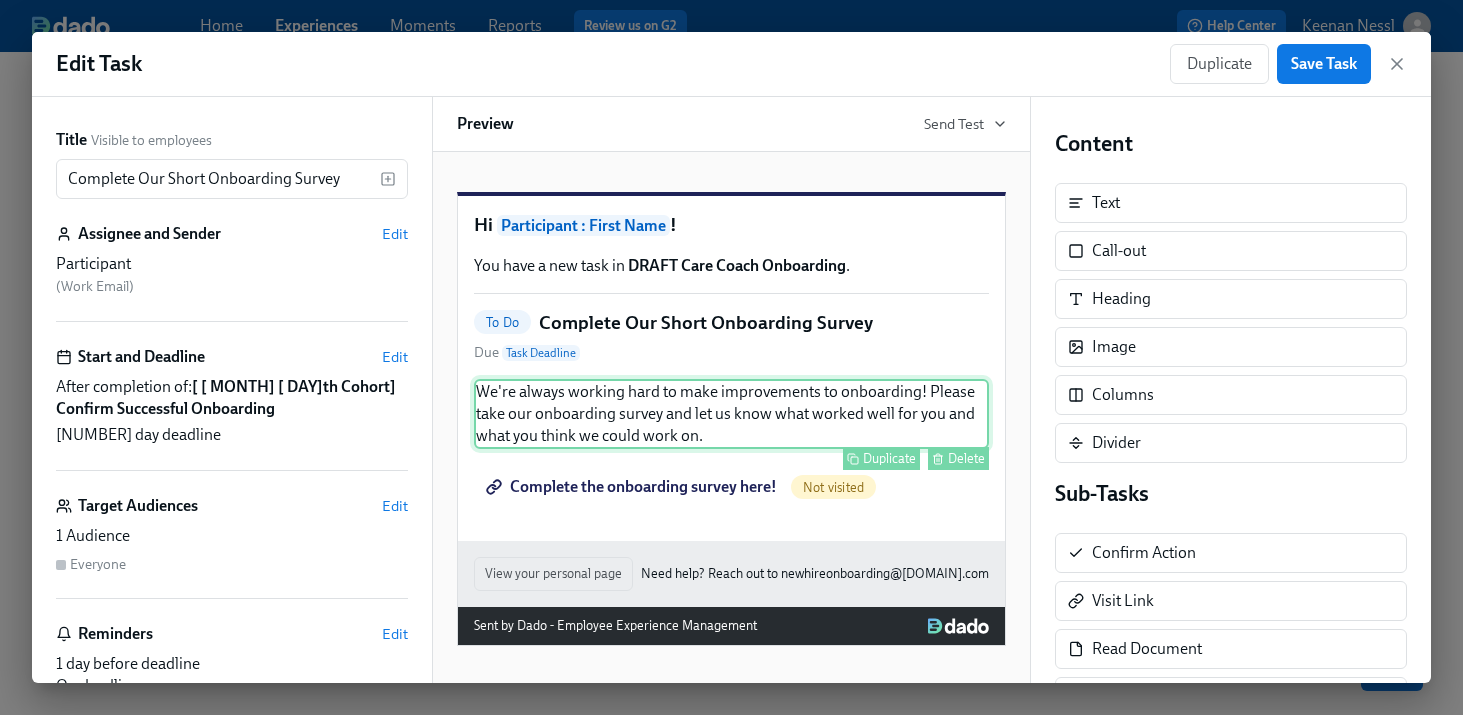 scroll, scrollTop: 31, scrollLeft: 0, axis: vertical 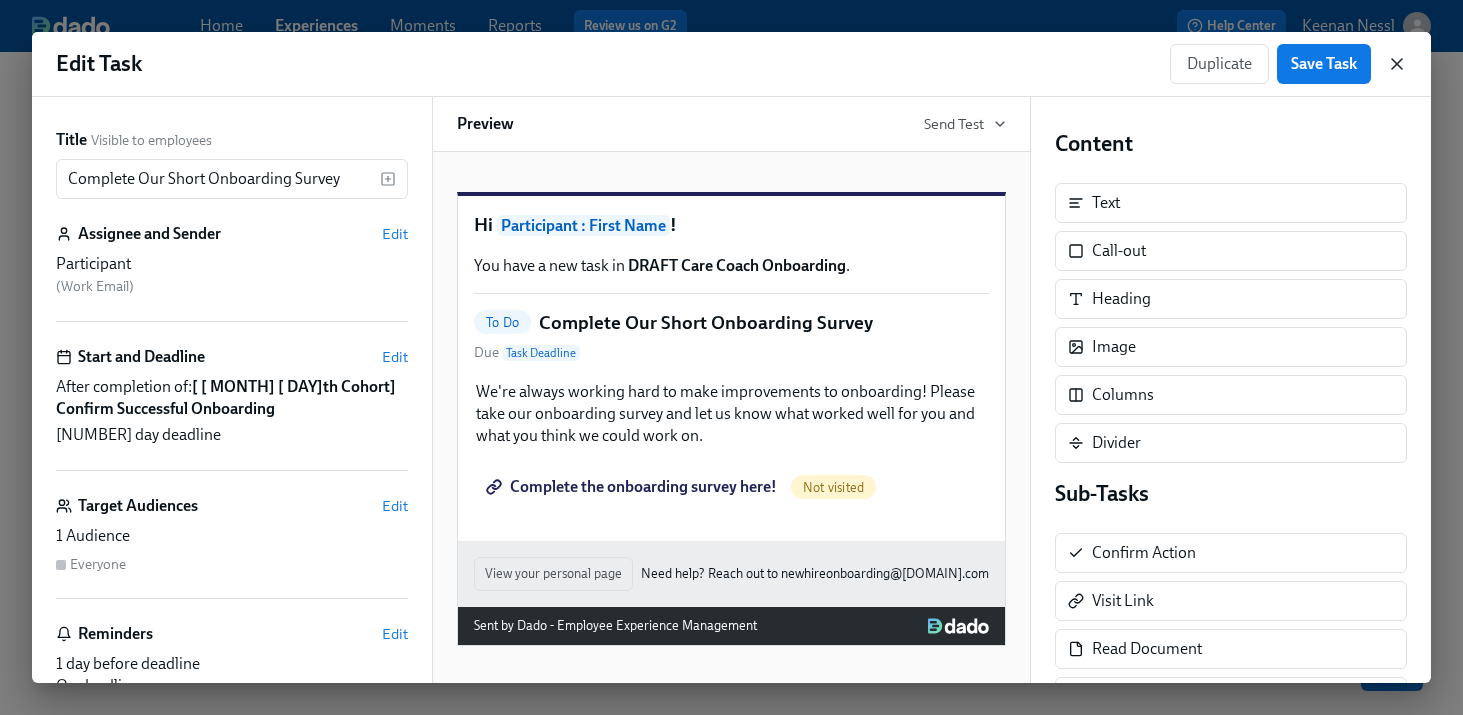 click 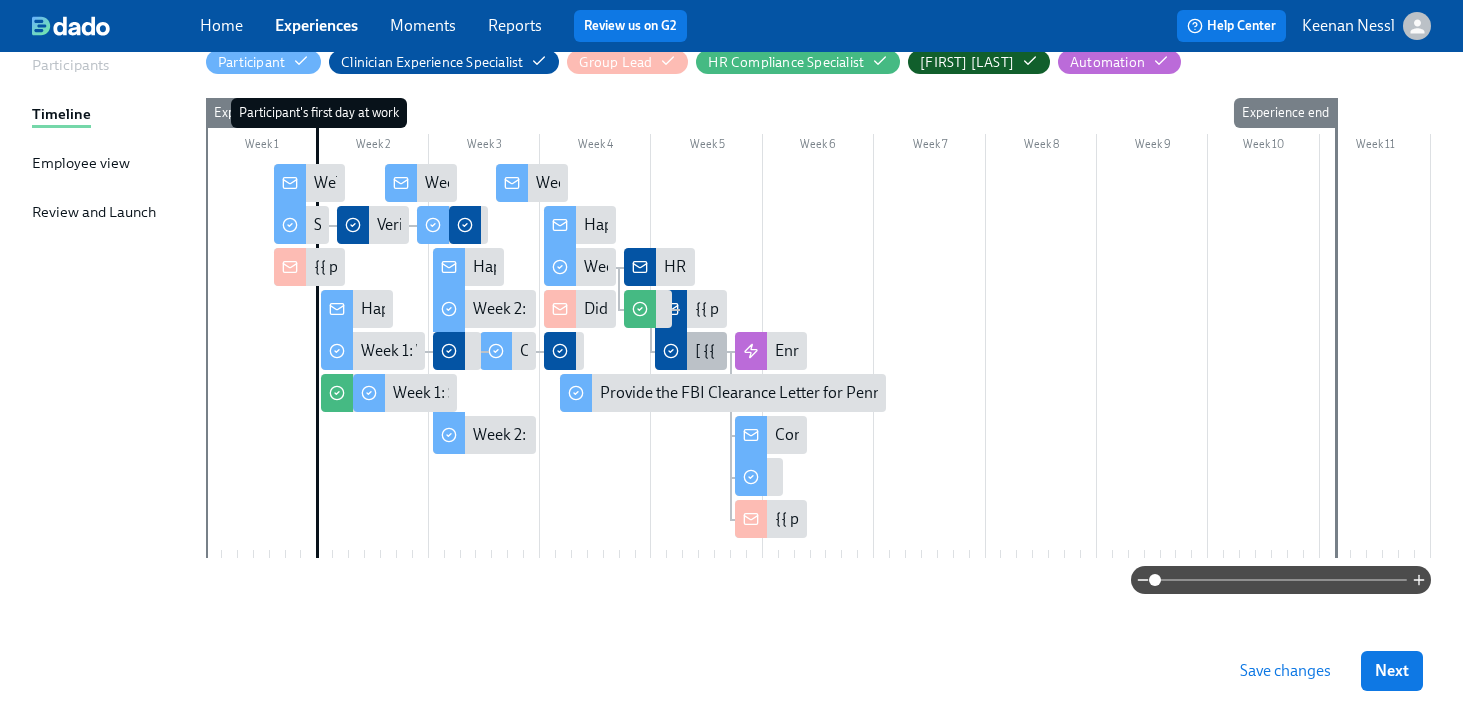 click on "[ {{ participant.startDate | MMM Do }} Cohort] Confirm Successful Onboarding" at bounding box center (960, 351) 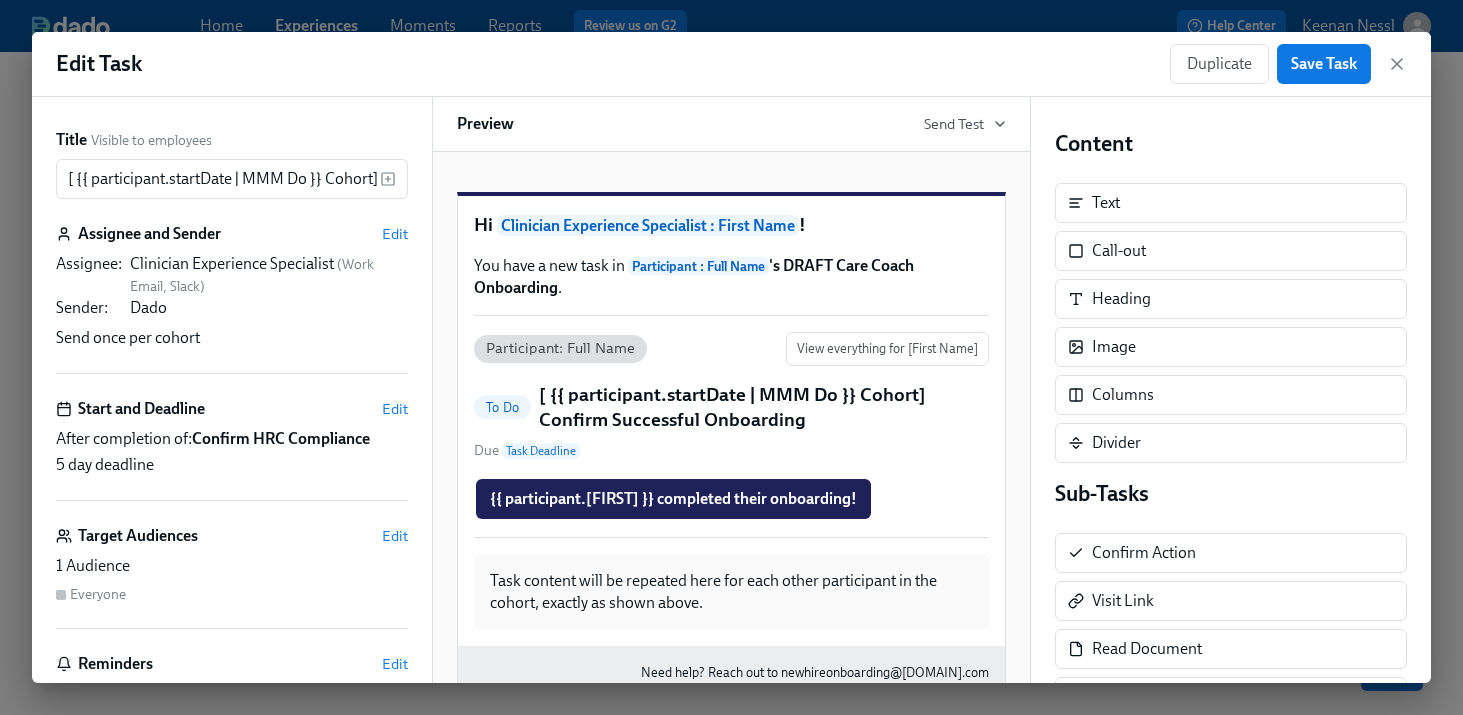 scroll, scrollTop: 8, scrollLeft: 0, axis: vertical 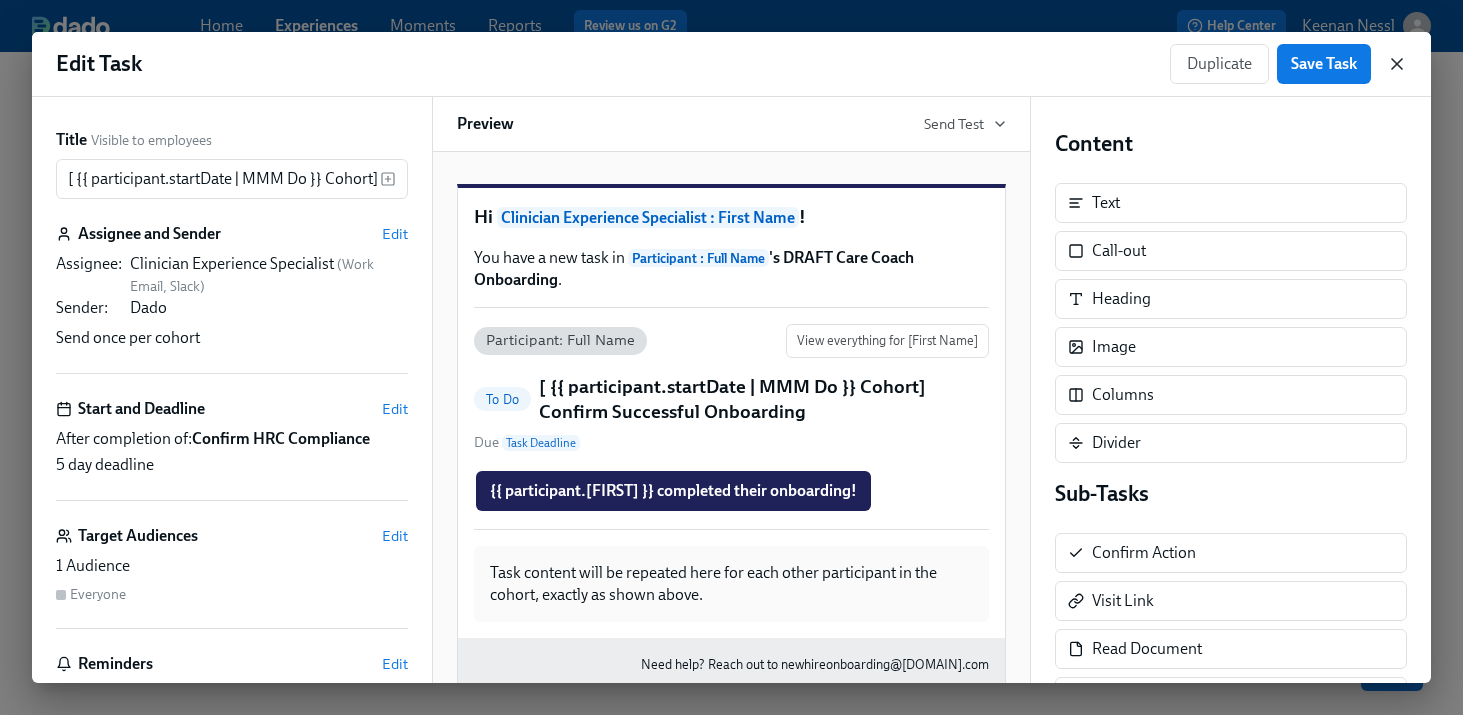 click 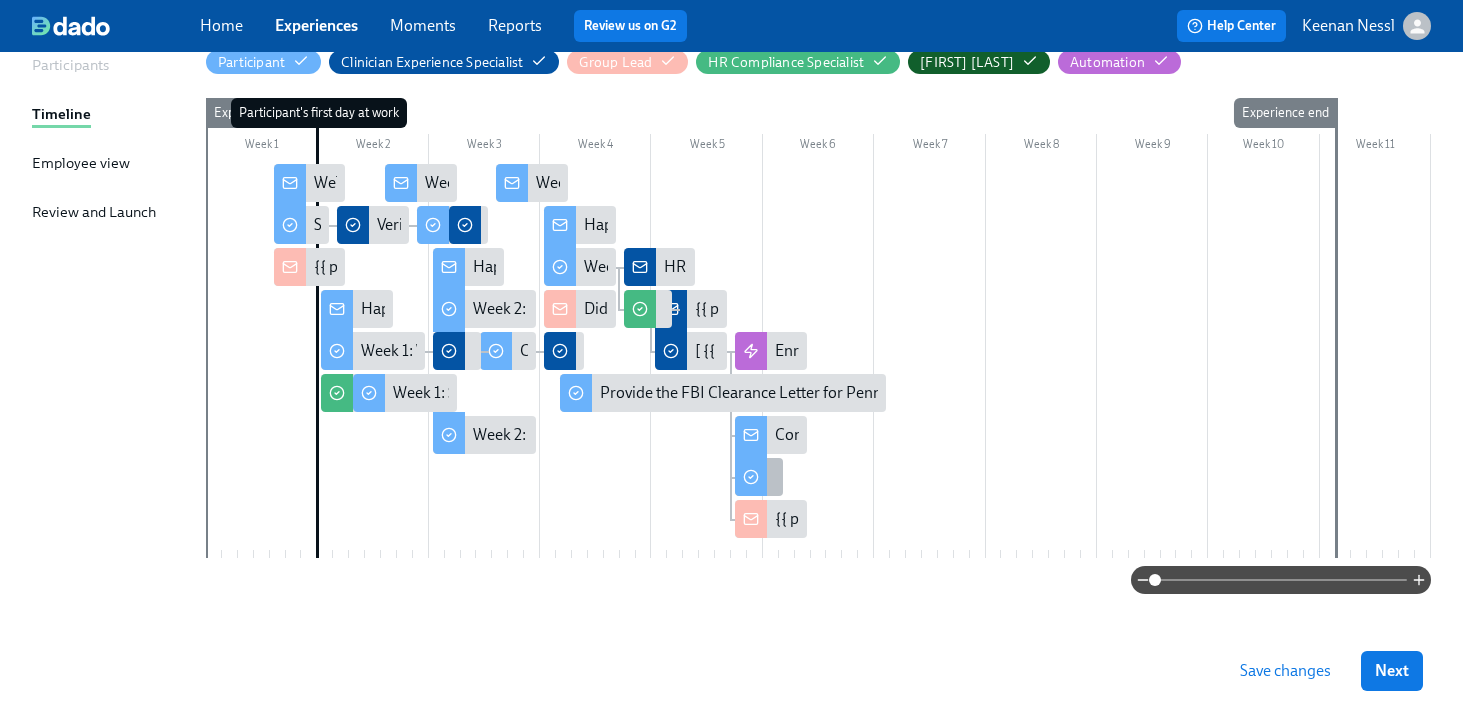 click 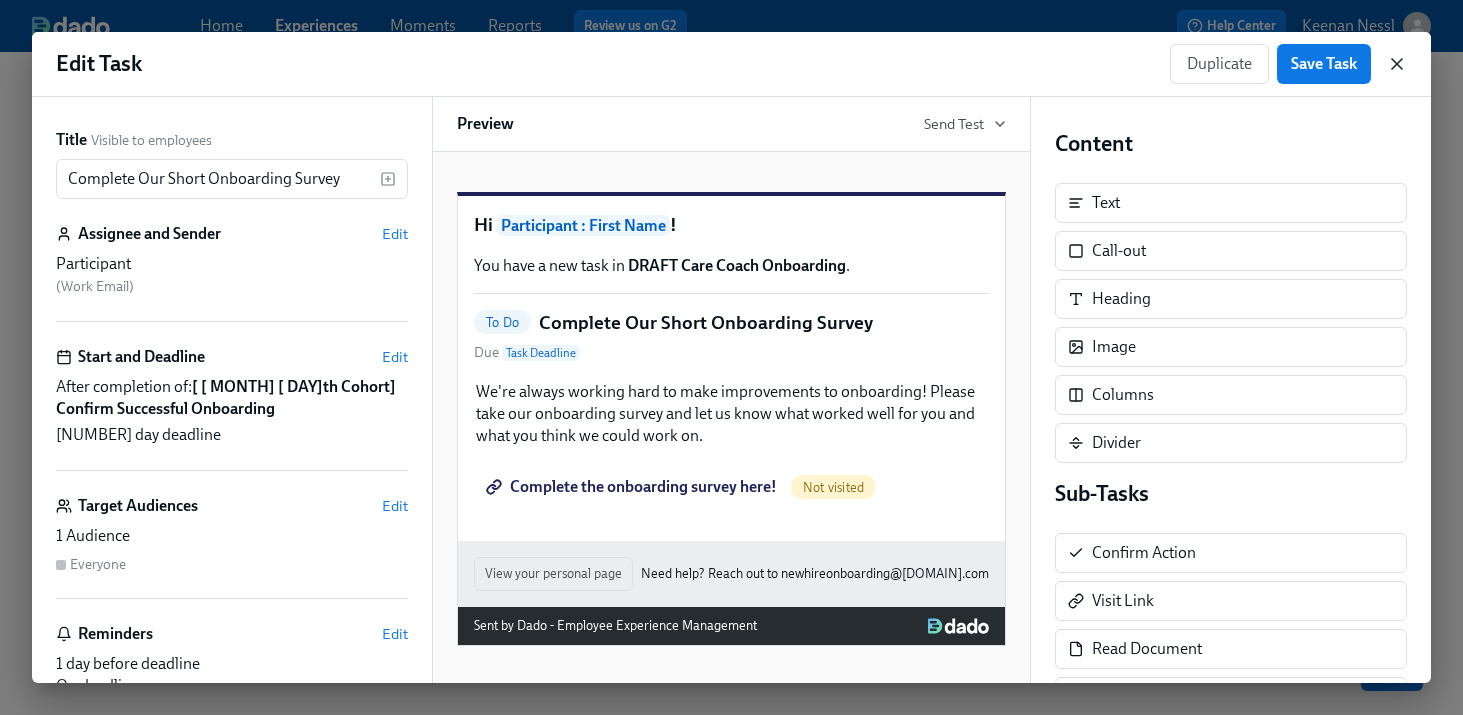 click 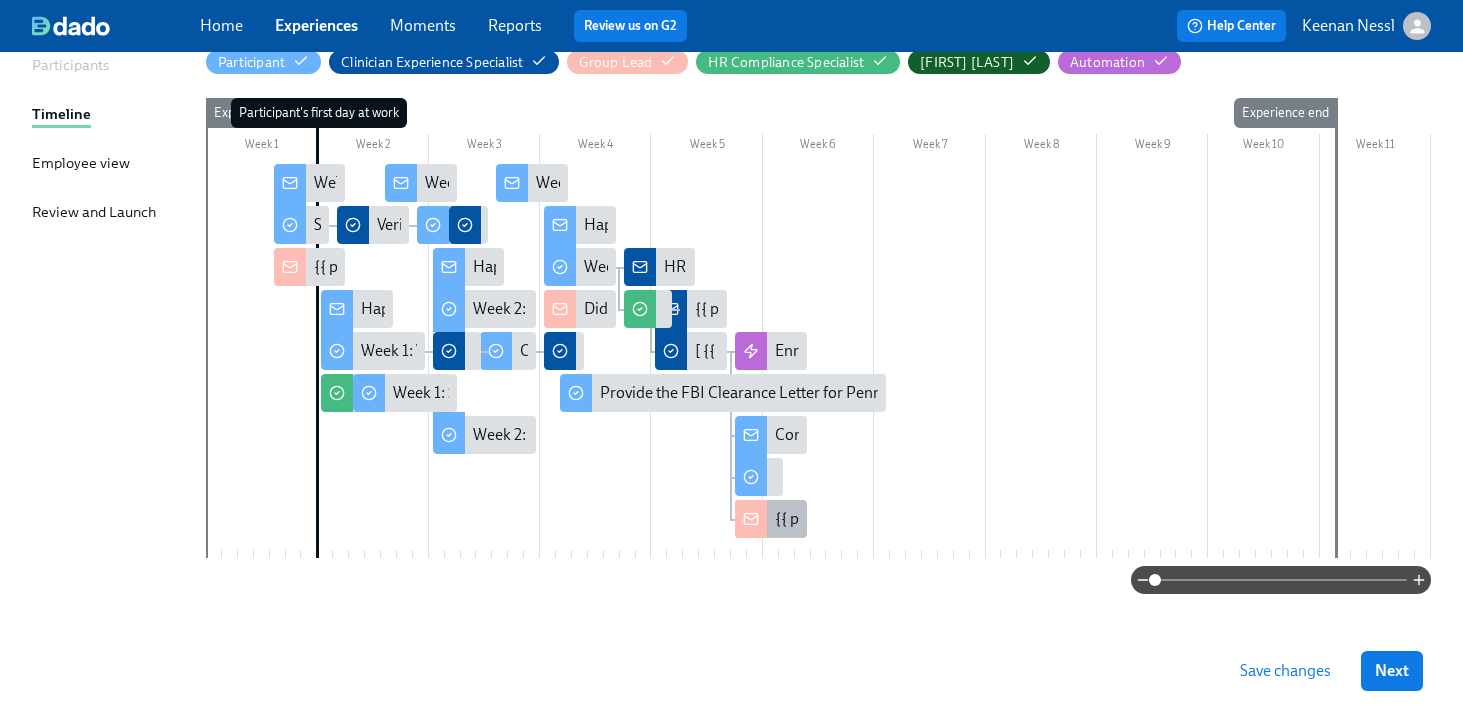 click on "{{ participant.fullName }} passed their onboarding!" at bounding box center [948, 519] 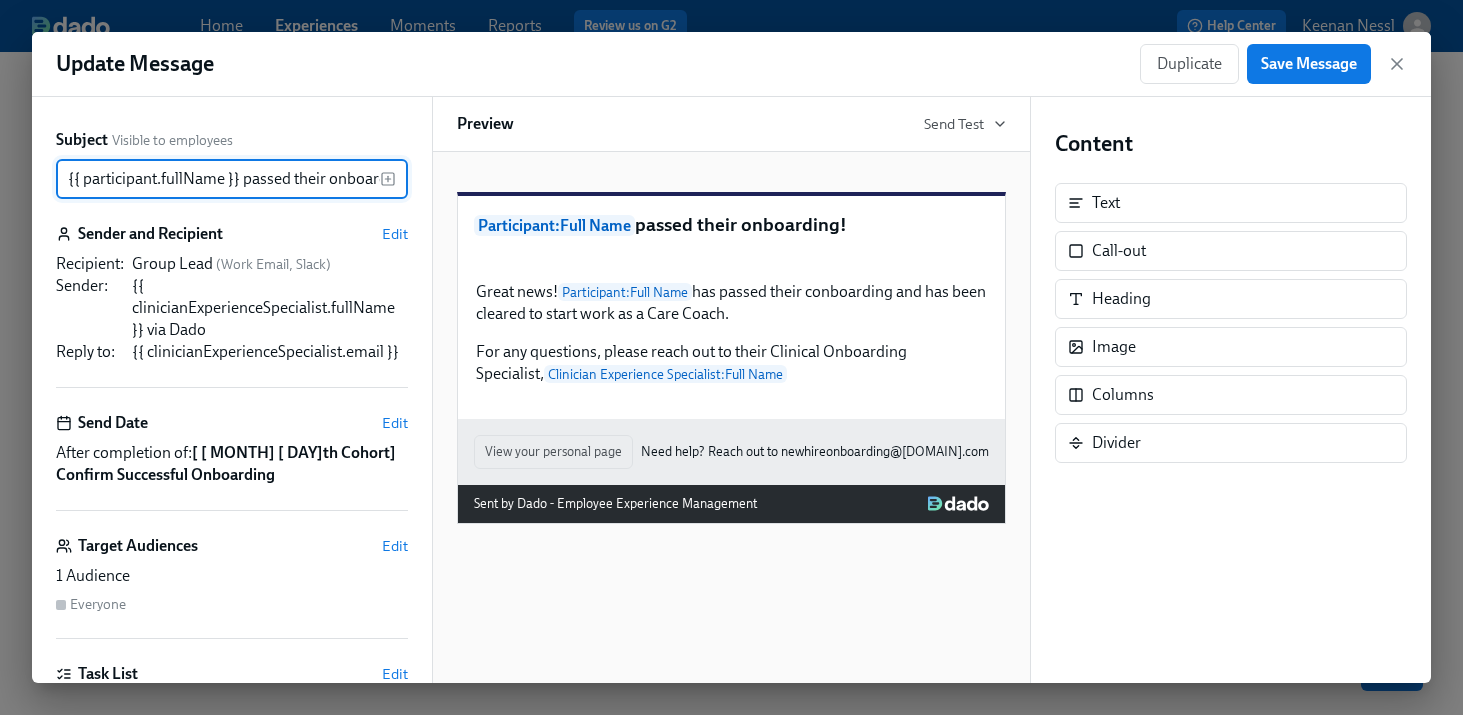 scroll, scrollTop: 0, scrollLeft: 34, axis: horizontal 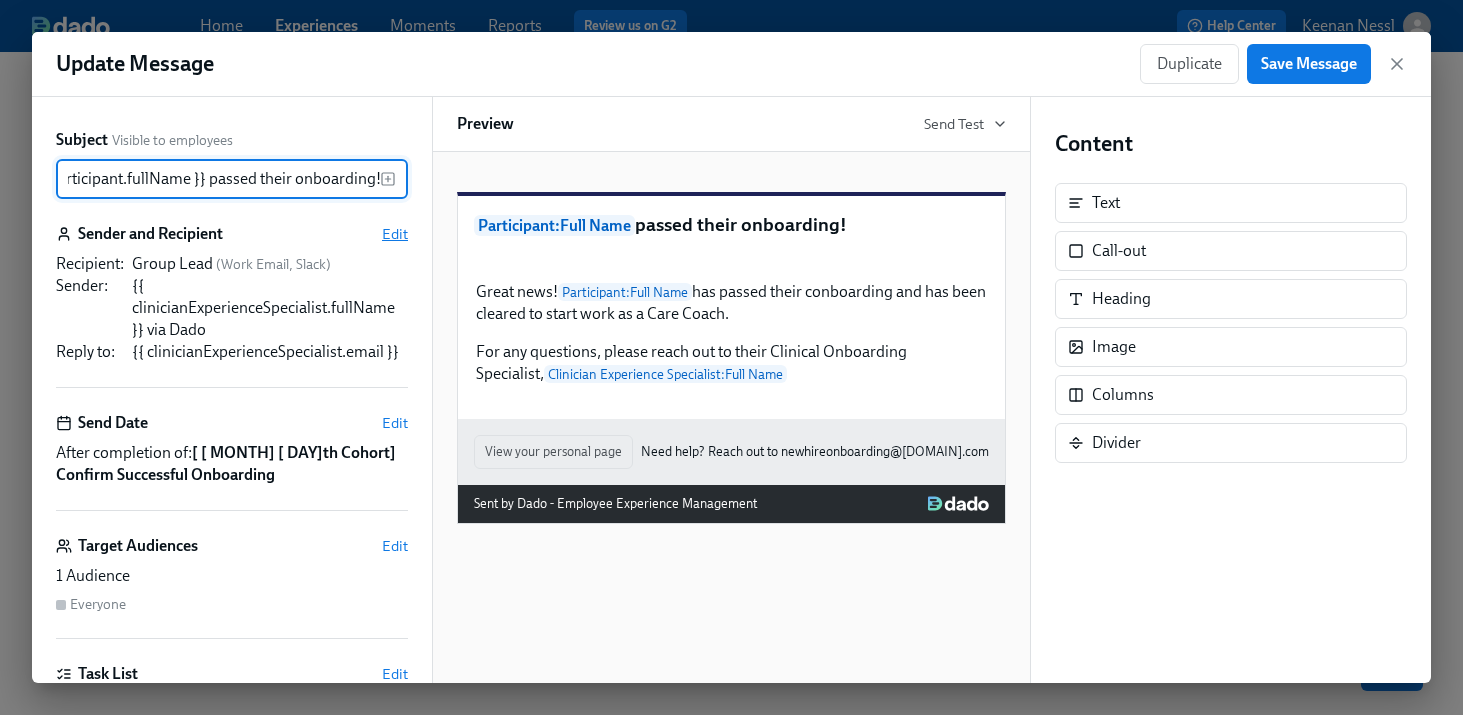 click on "Edit" at bounding box center (395, 234) 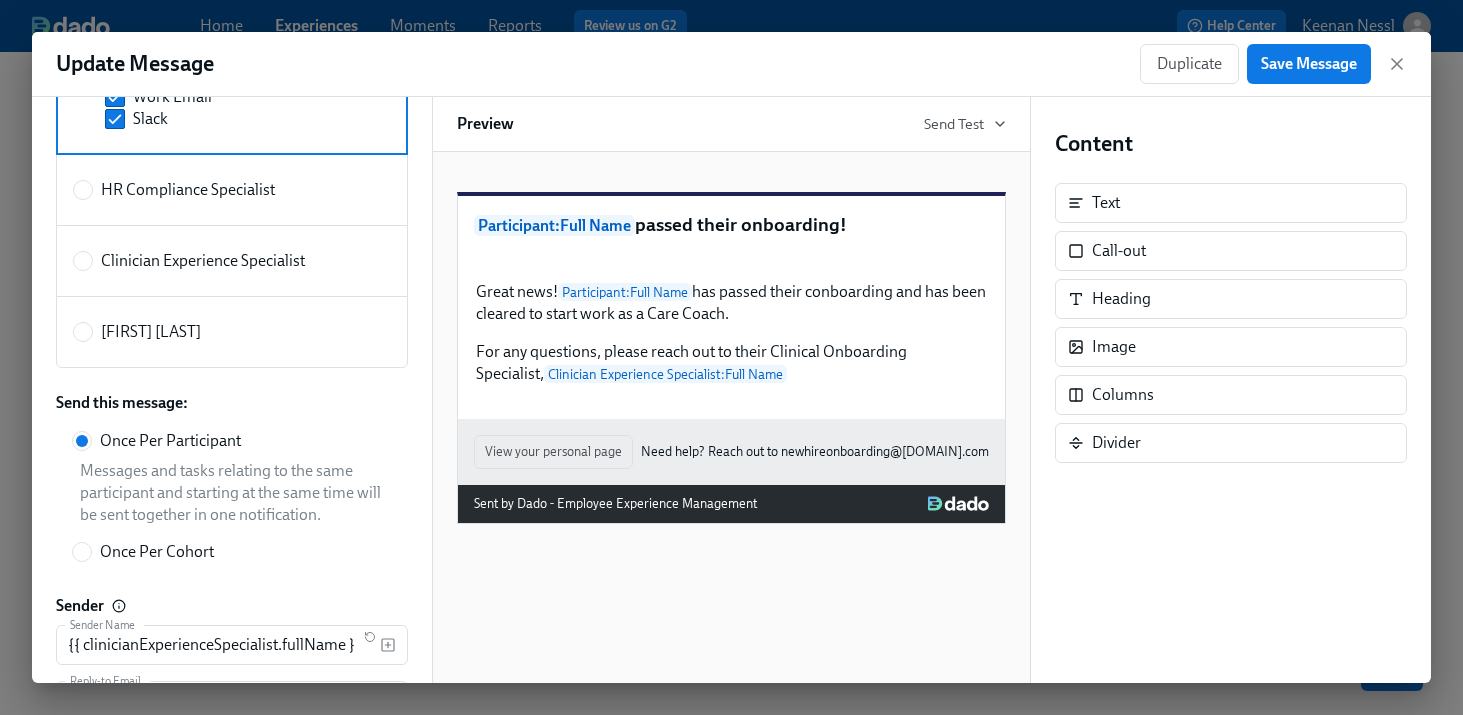 scroll, scrollTop: 455, scrollLeft: 0, axis: vertical 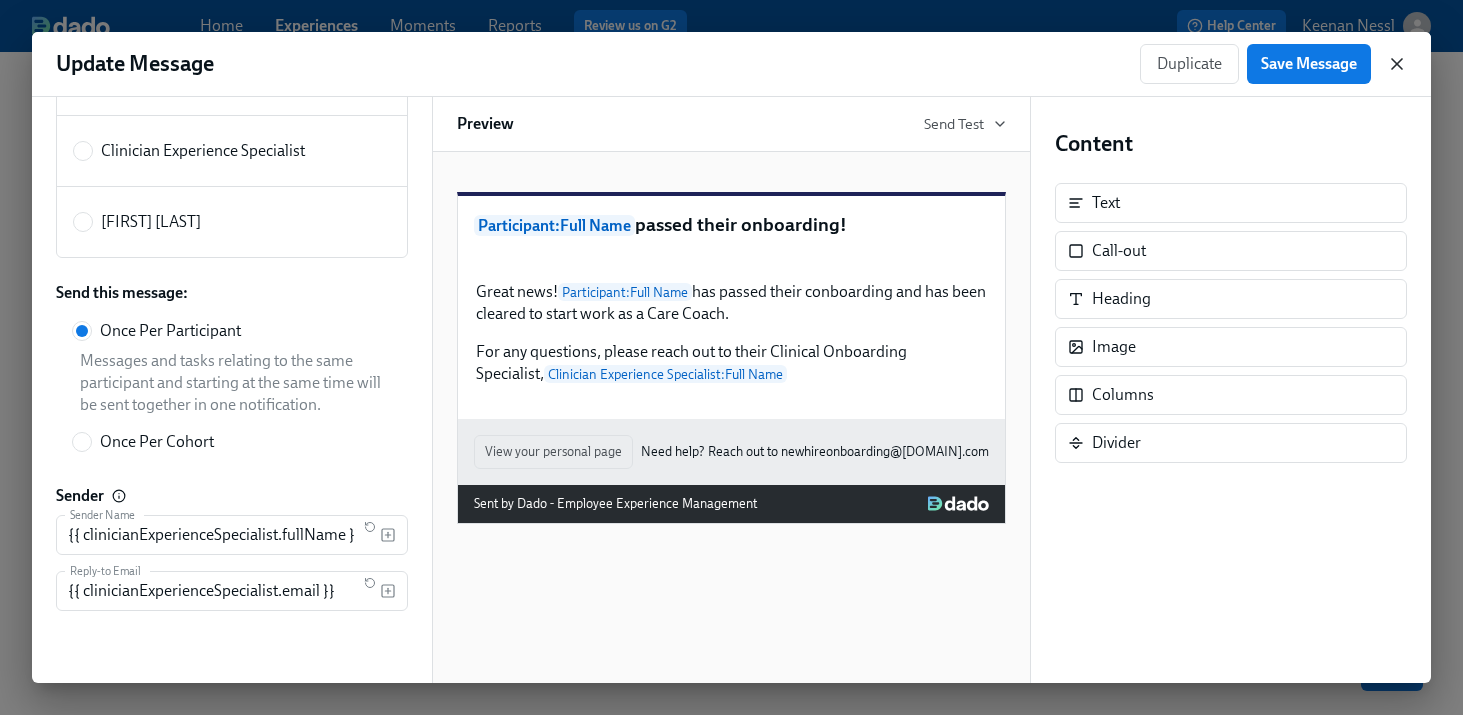 click 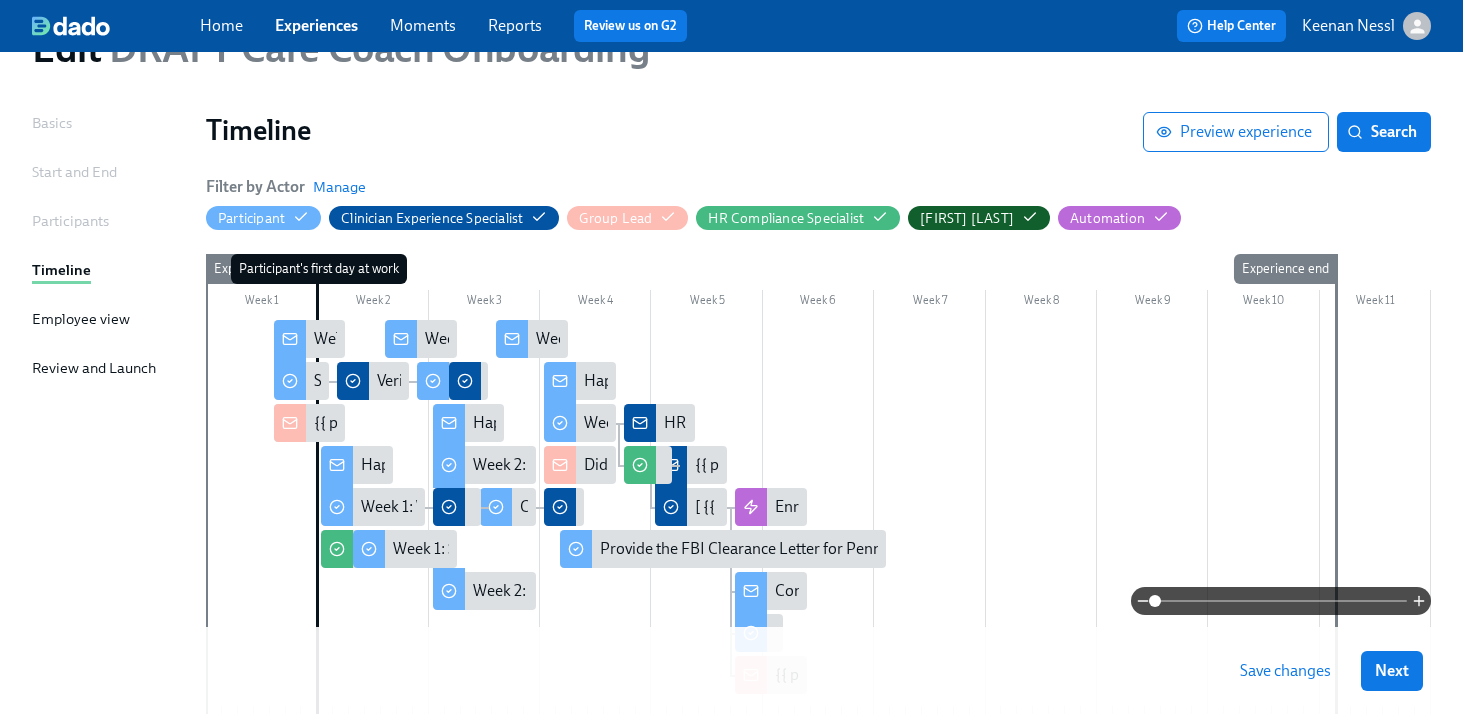scroll, scrollTop: 0, scrollLeft: 0, axis: both 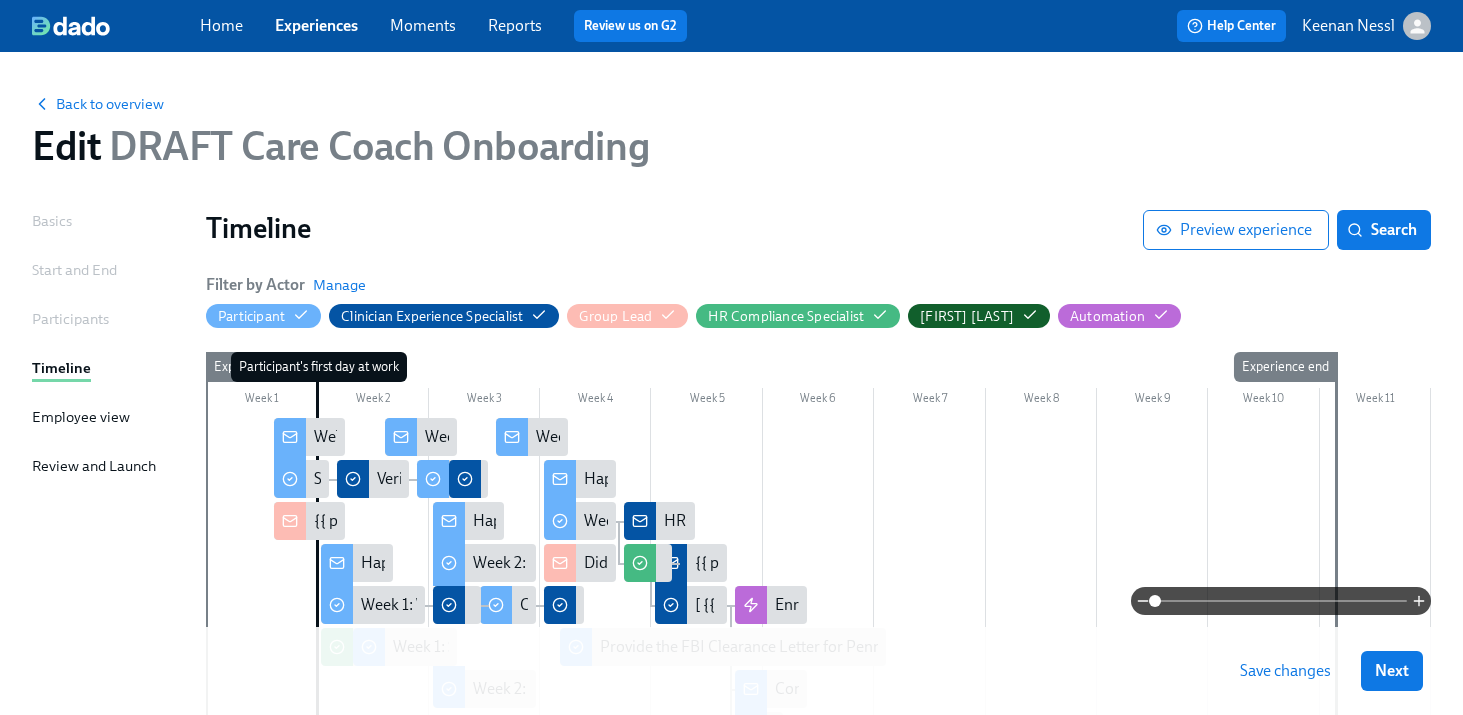 click on "Back to overview Edit   DRAFT Care Coach Onboarding" at bounding box center [731, 131] 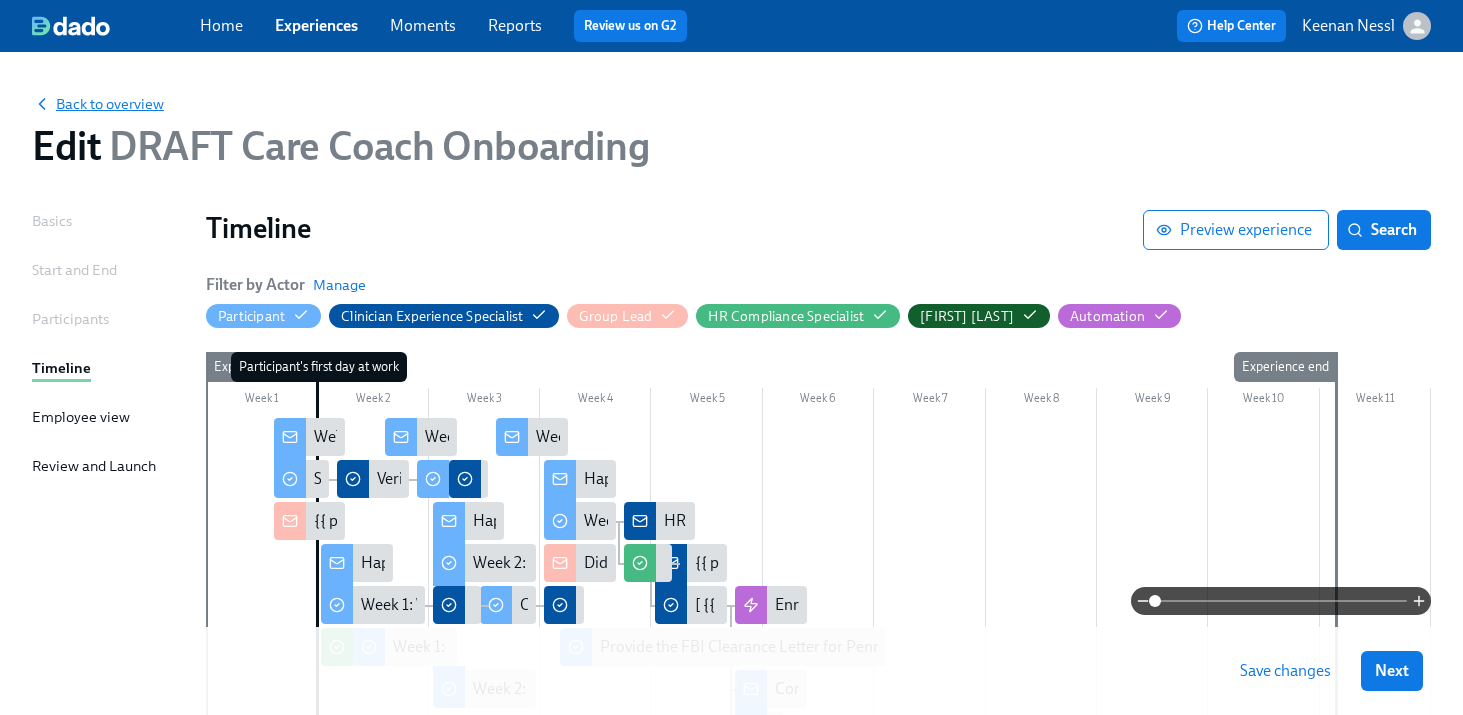 click on "Back to overview" at bounding box center [98, 104] 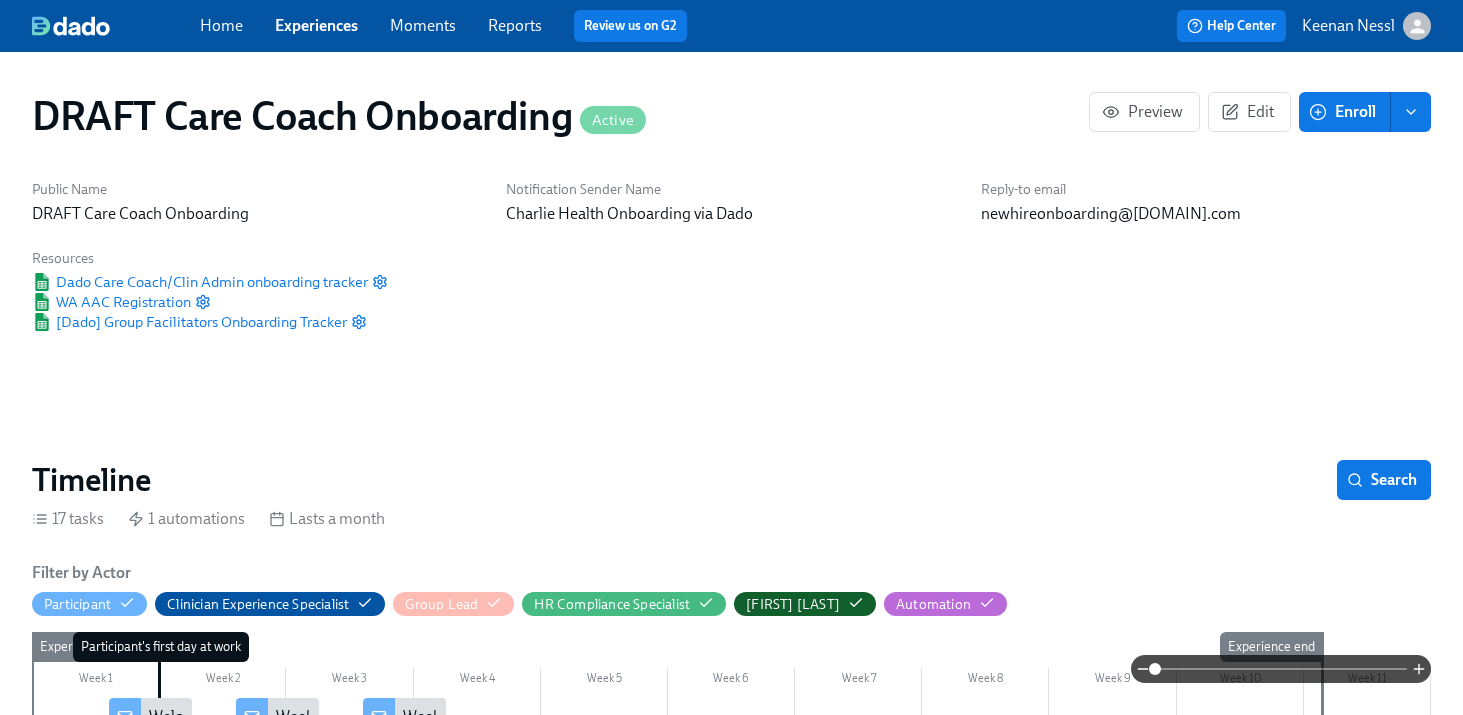 click on "Experiences" at bounding box center [316, 25] 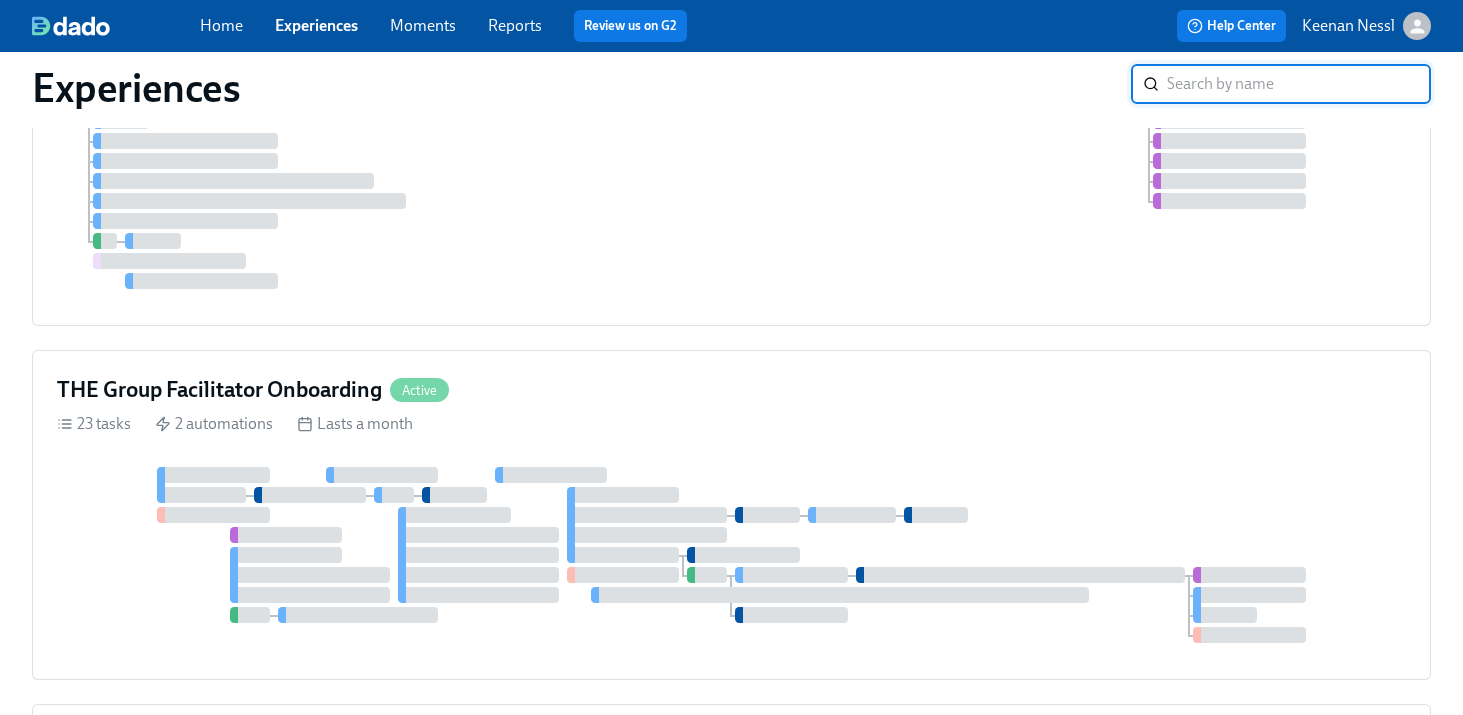 scroll, scrollTop: 815, scrollLeft: 0, axis: vertical 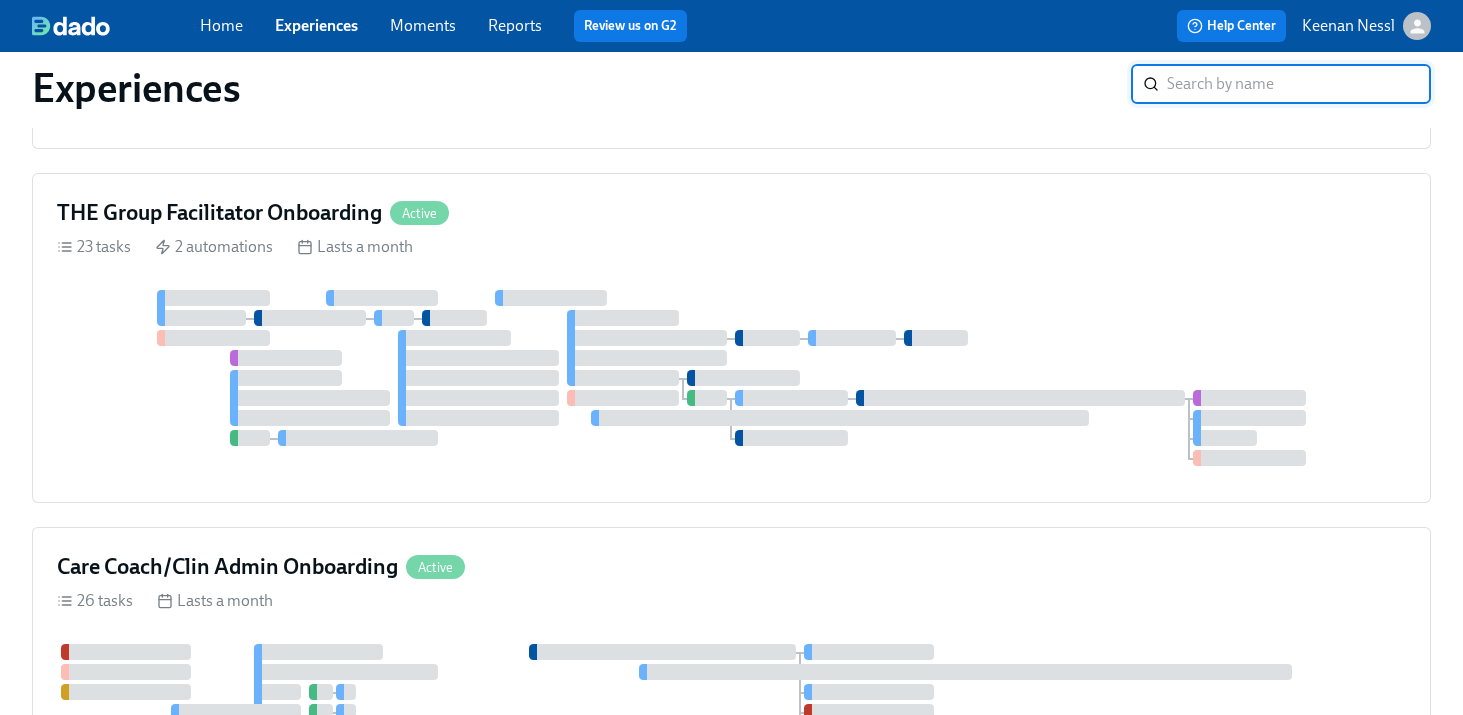 click at bounding box center (478, 378) 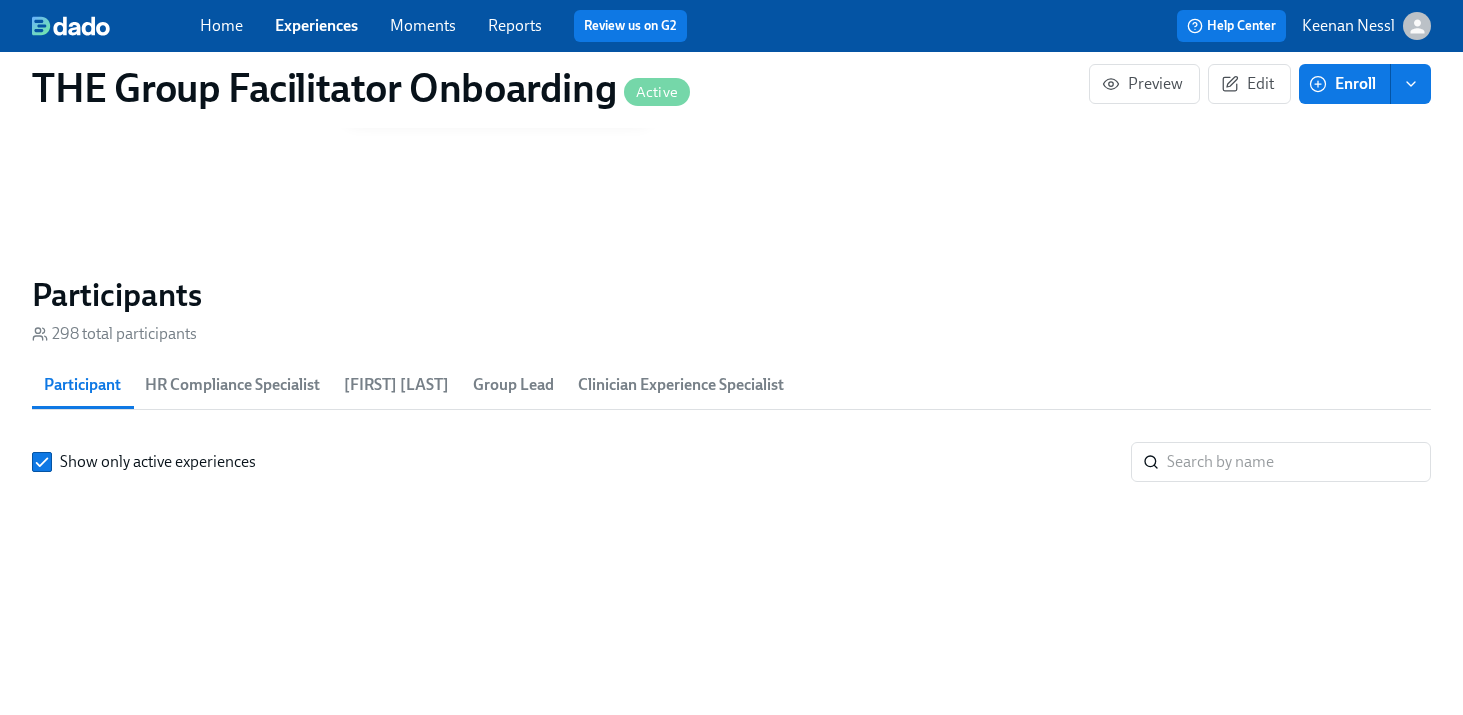 scroll, scrollTop: 1677, scrollLeft: 0, axis: vertical 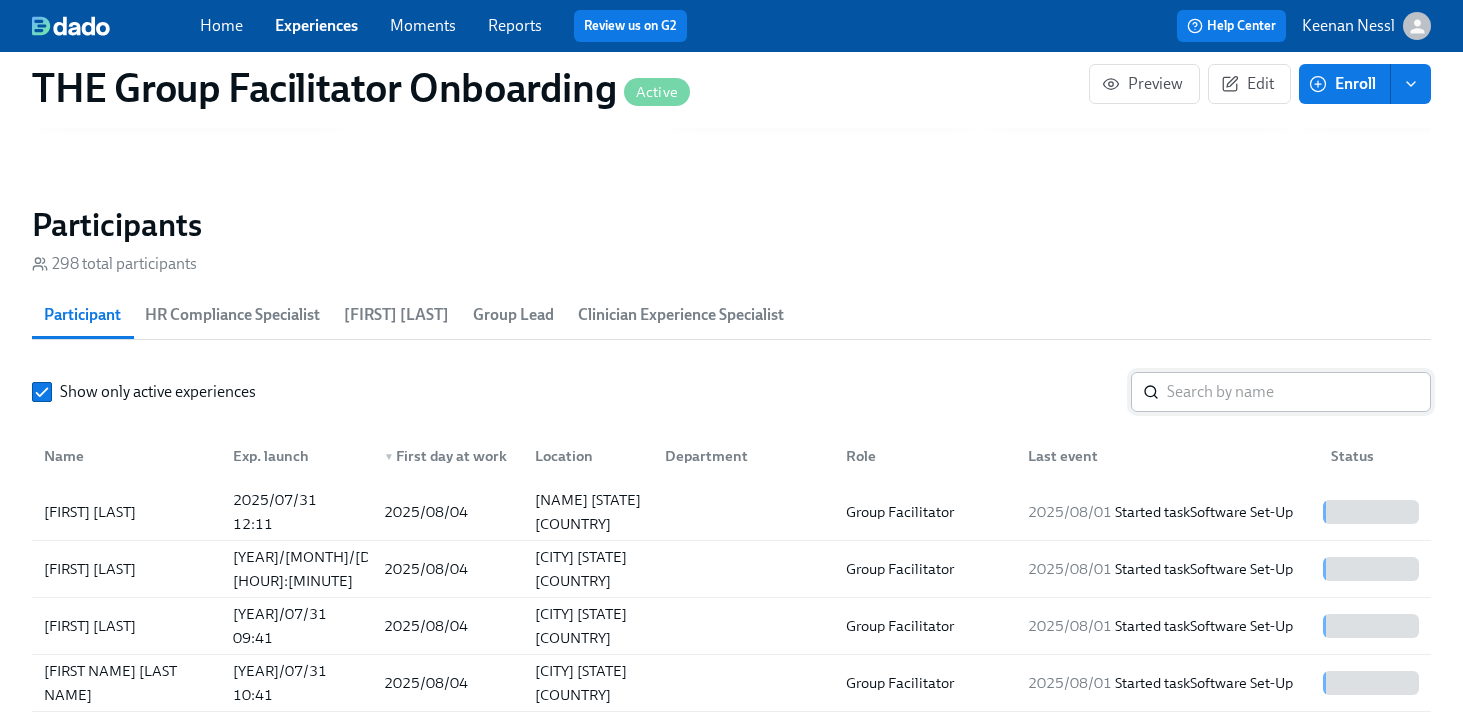 click at bounding box center (1299, 392) 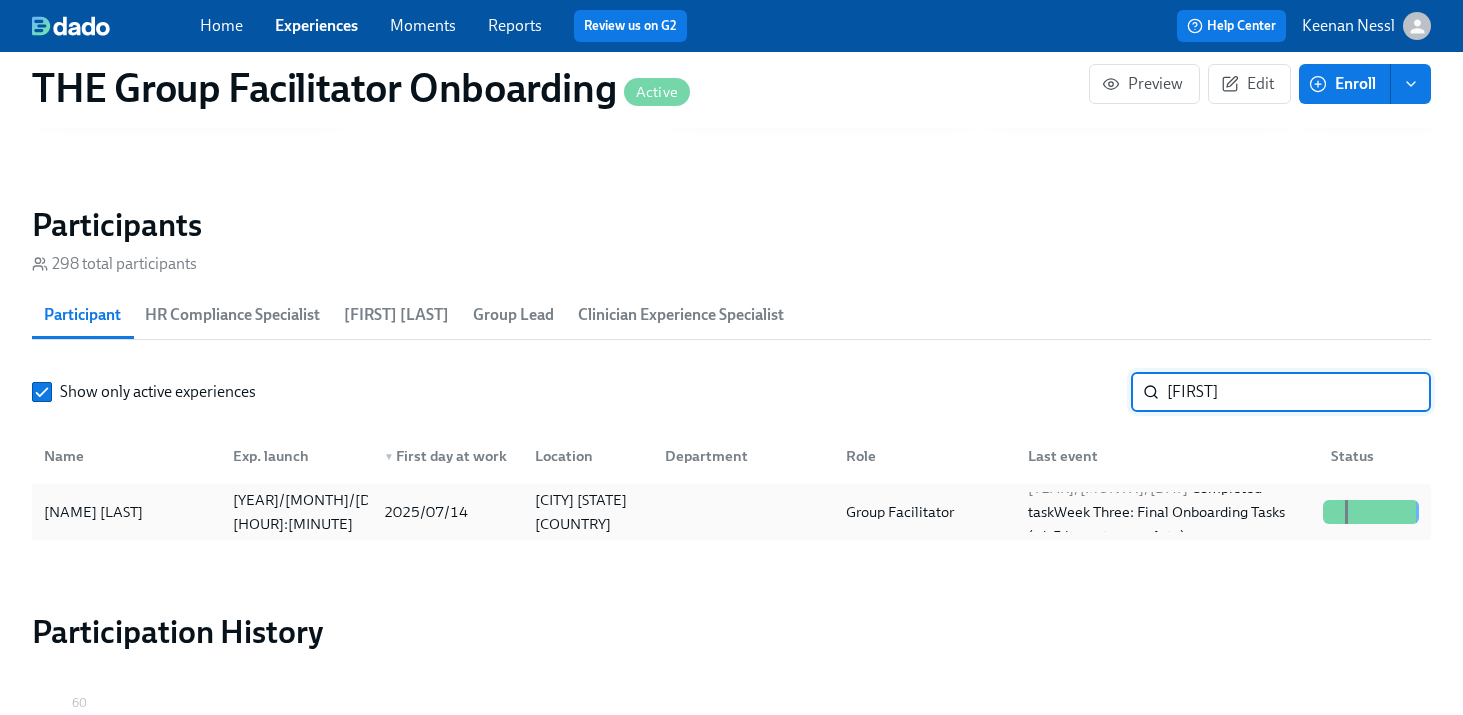 type on "dana williams" 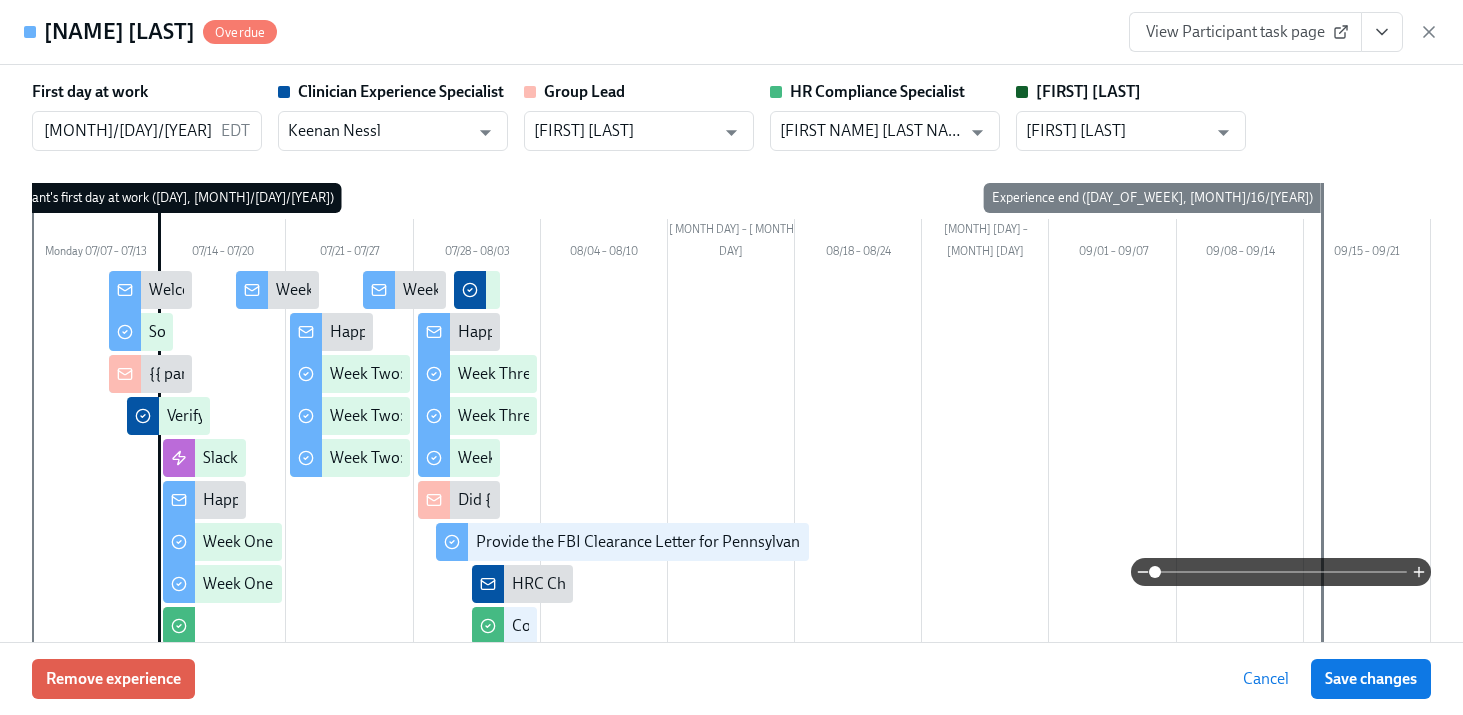 click 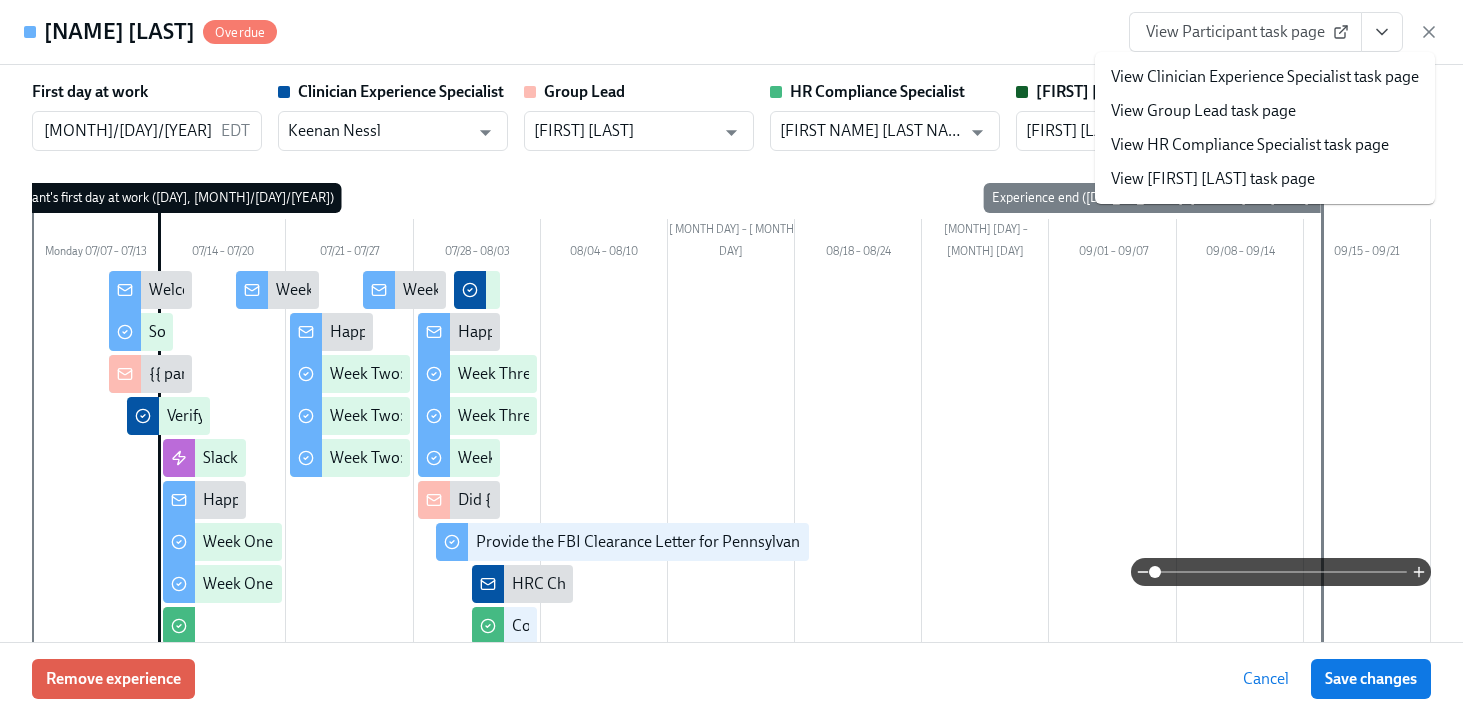 click on "View HR Compliance Specialist task page" at bounding box center (1250, 145) 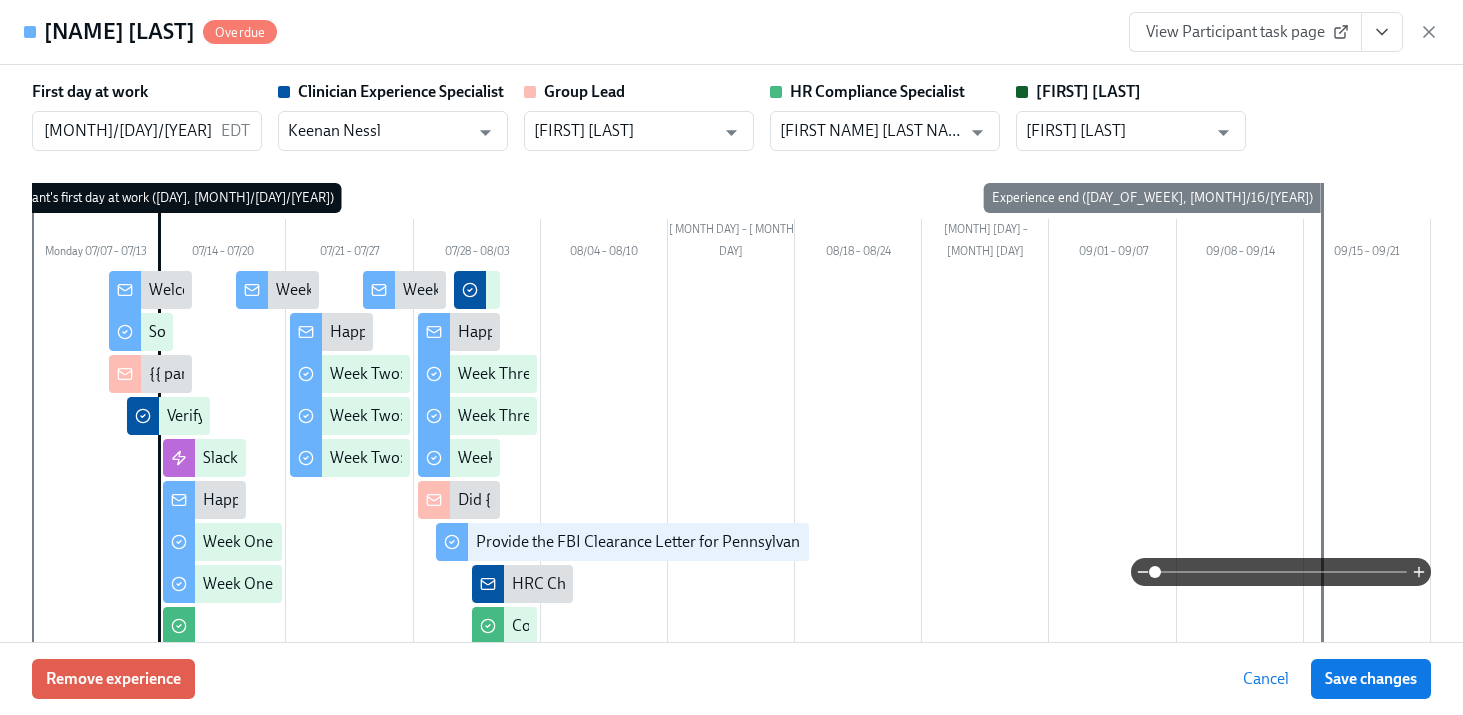 click on "View Participant task page" at bounding box center [1245, 32] 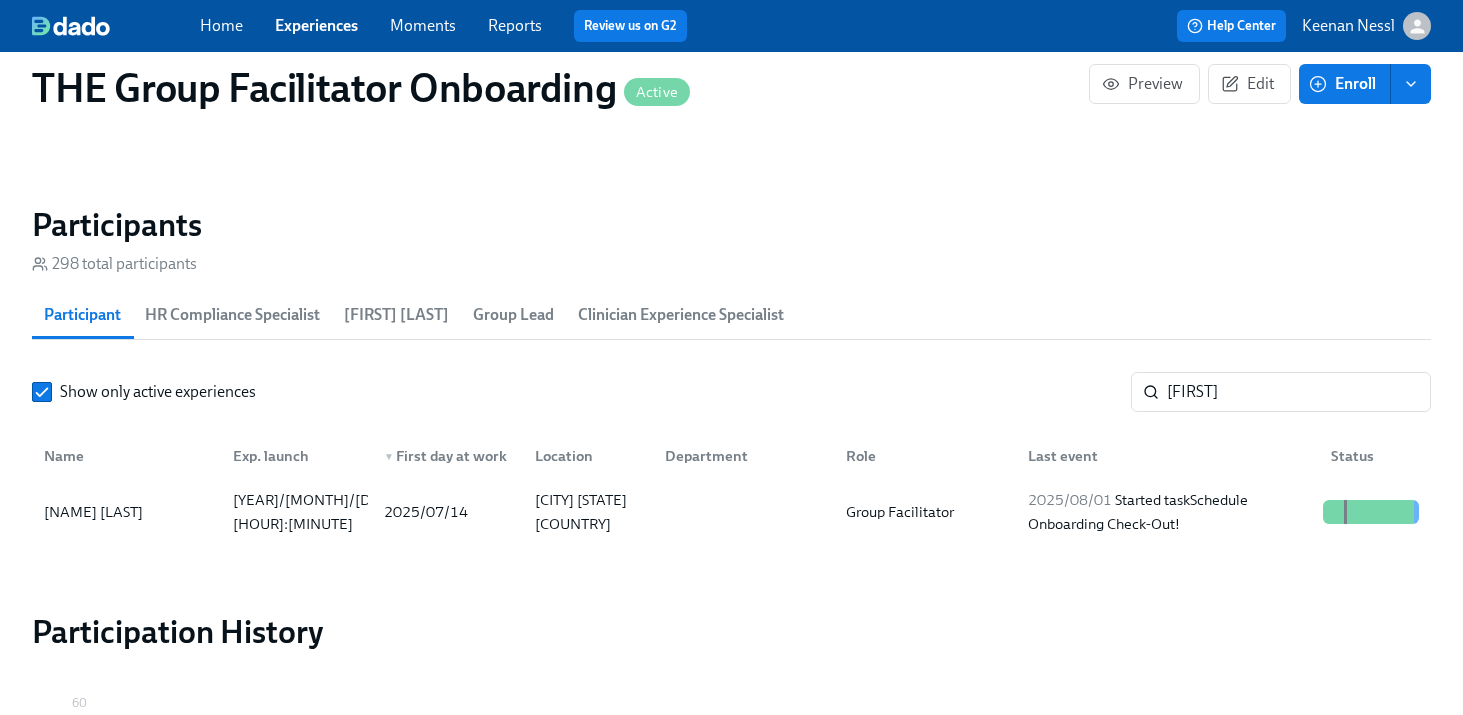 click on "Experiences" at bounding box center (316, 25) 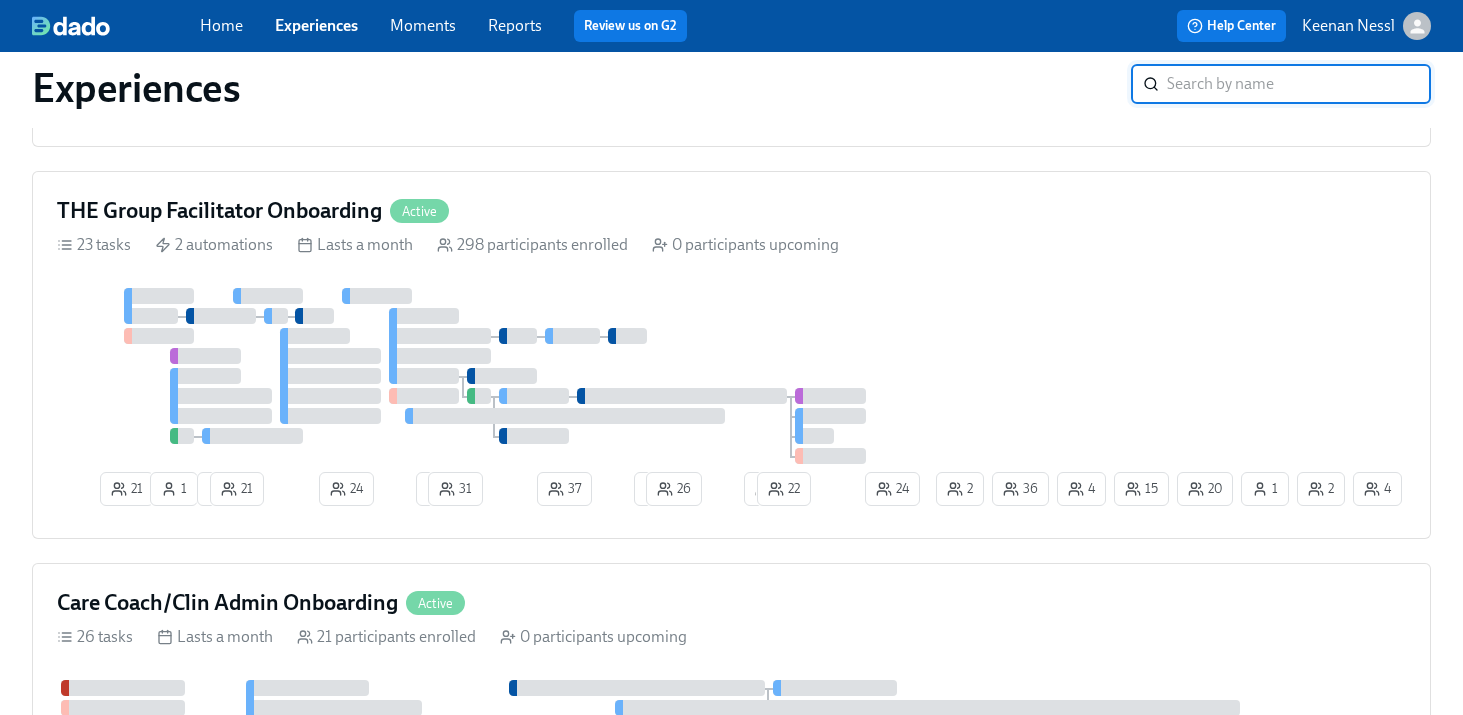 scroll, scrollTop: 869, scrollLeft: 0, axis: vertical 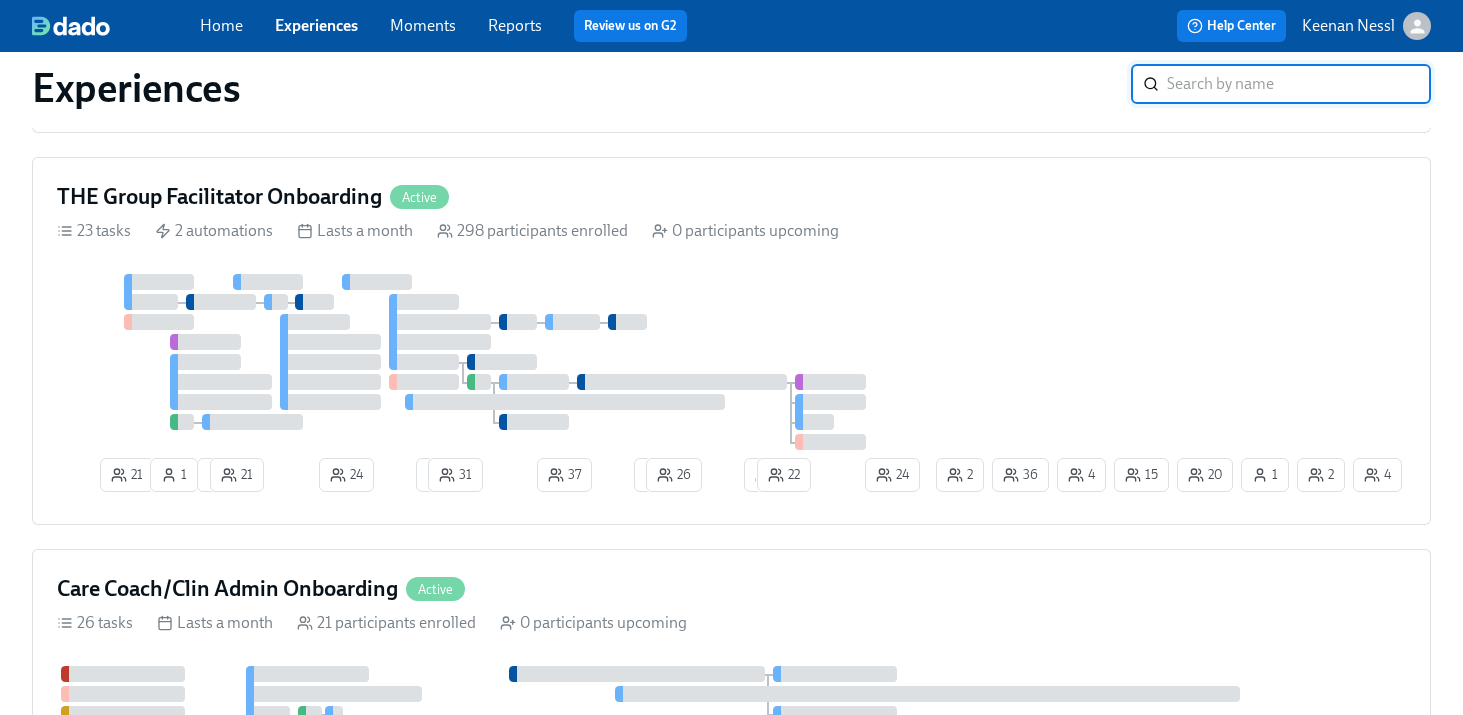 click on "21 1 1 21 24 1 31 37 3 26 2 22 20 4 4 36 15 2 2 24 1" at bounding box center [731, 387] 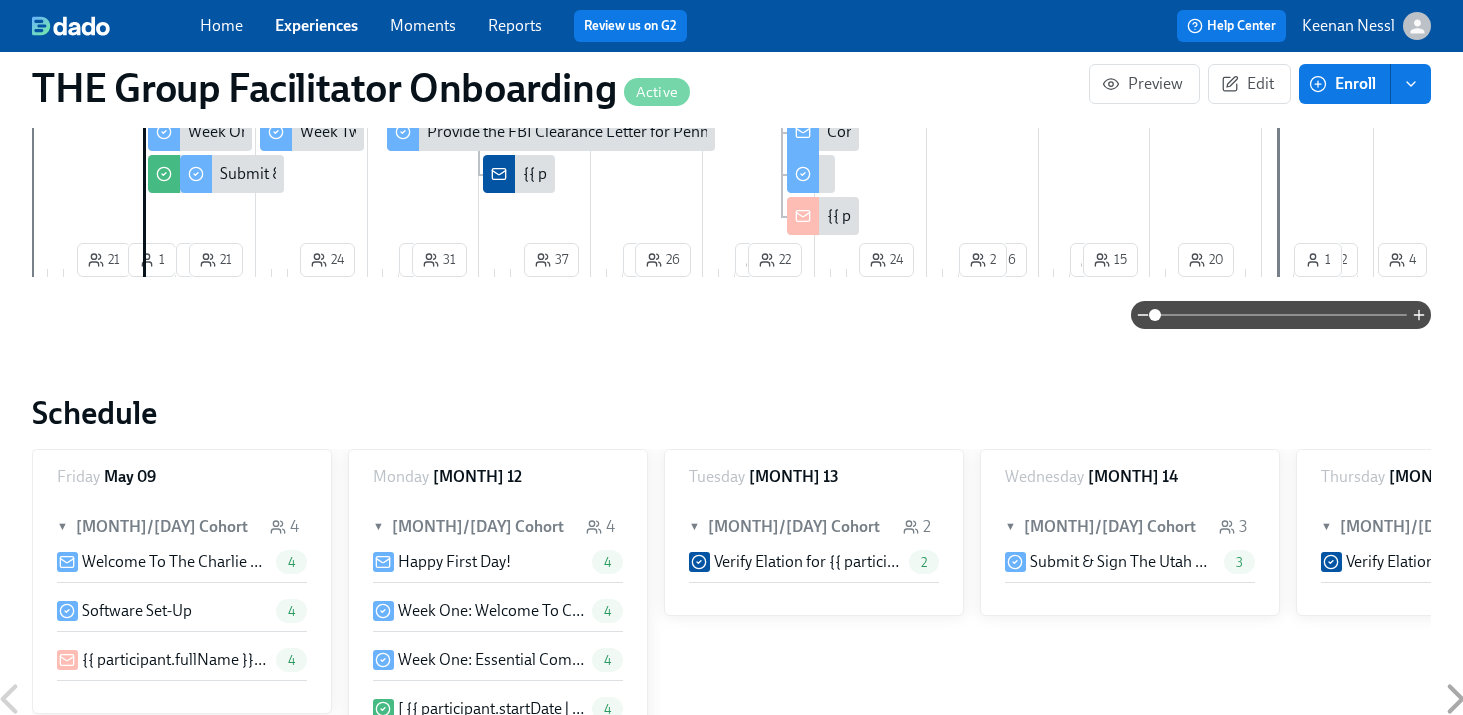scroll, scrollTop: 0, scrollLeft: 0, axis: both 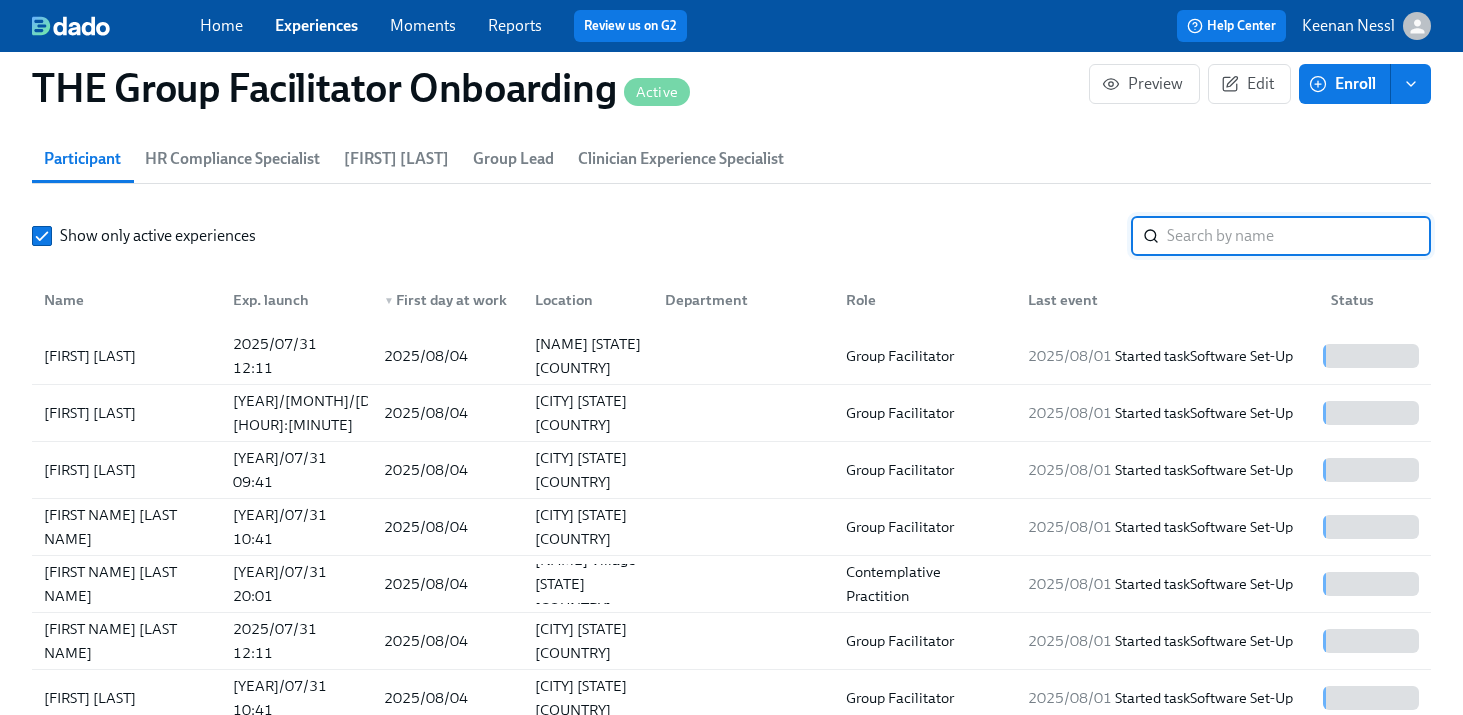 click at bounding box center [1299, 236] 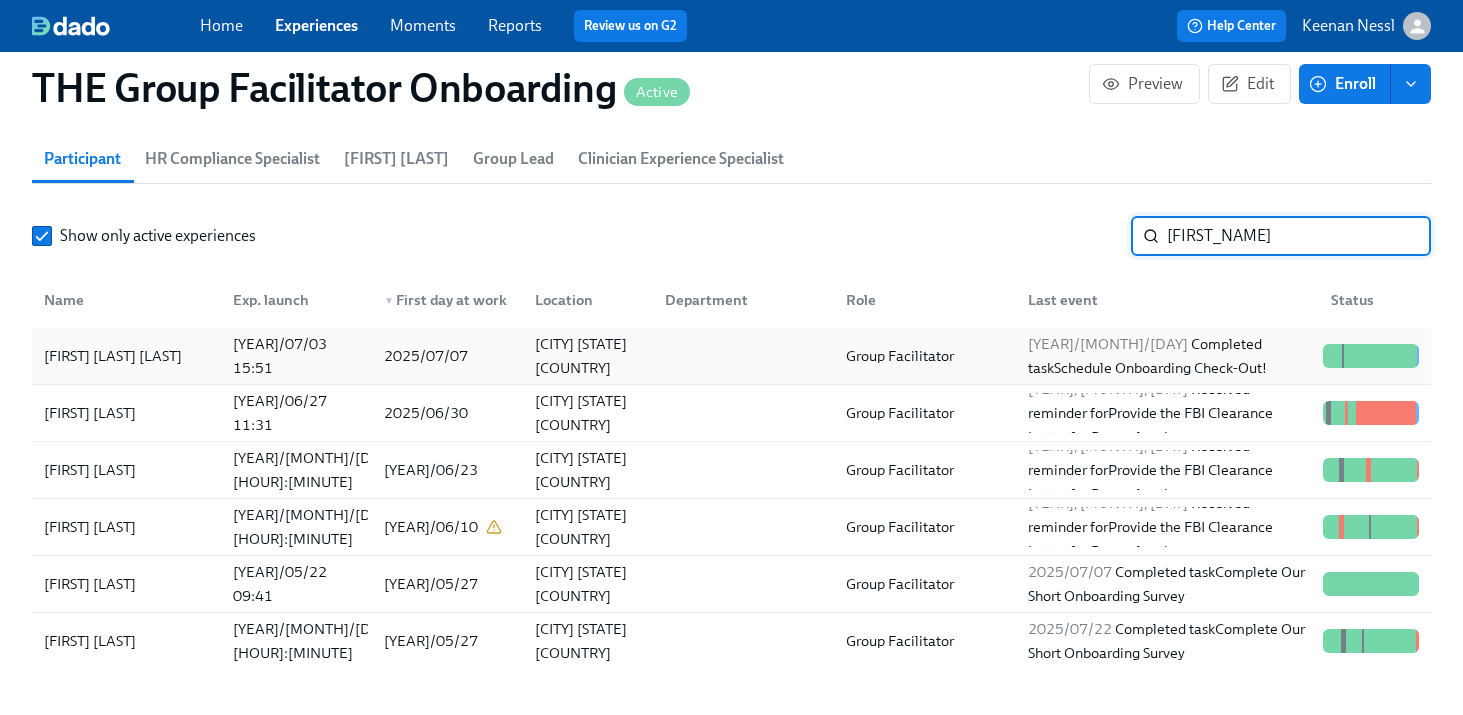 type on "jennifer" 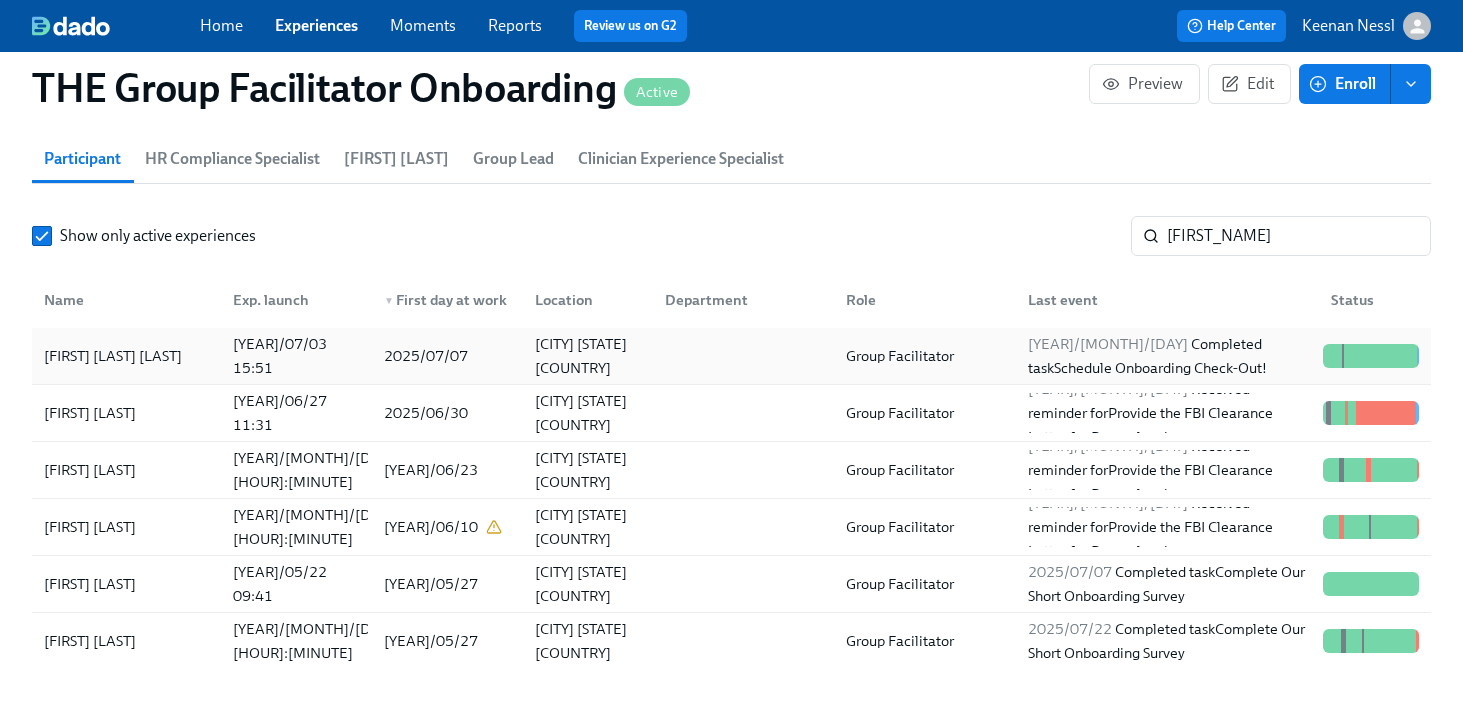 click on "Group Facilitator" at bounding box center (900, 356) 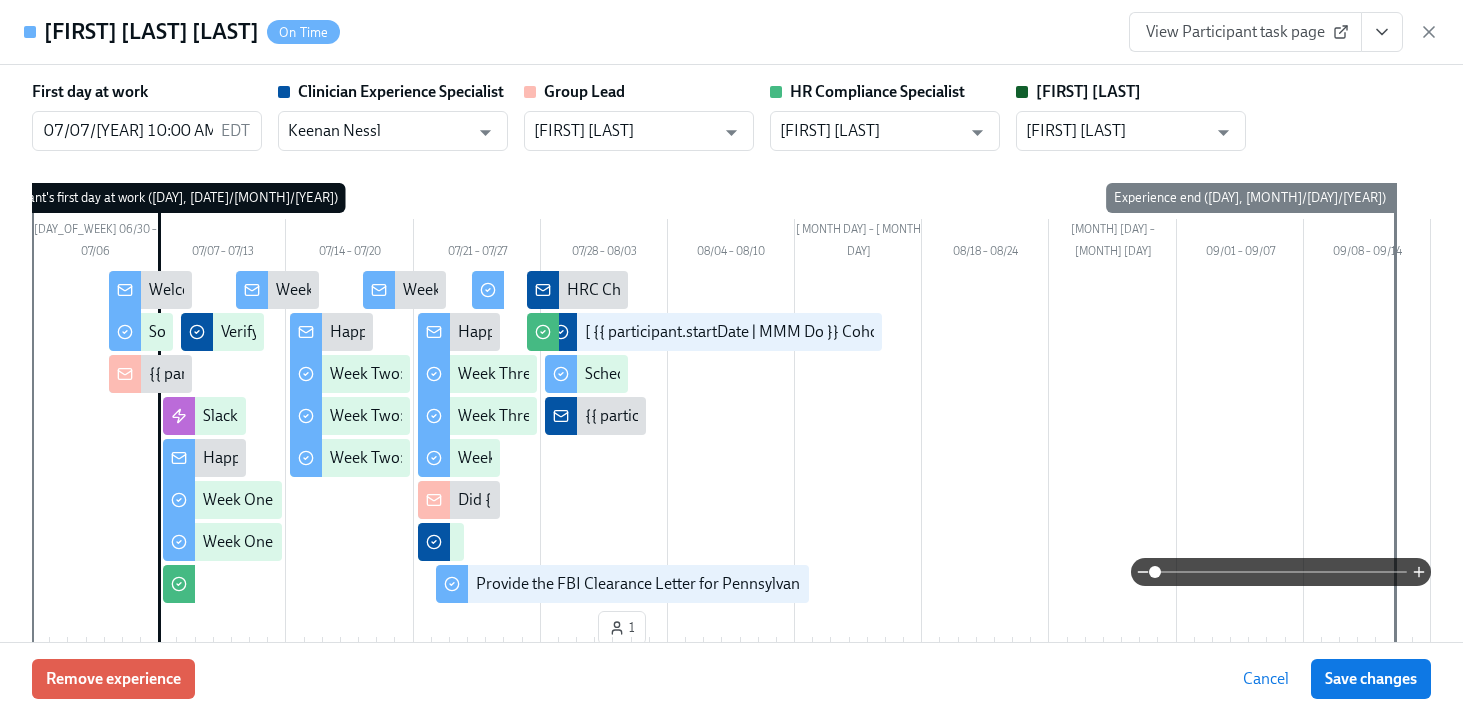 click at bounding box center (1382, 32) 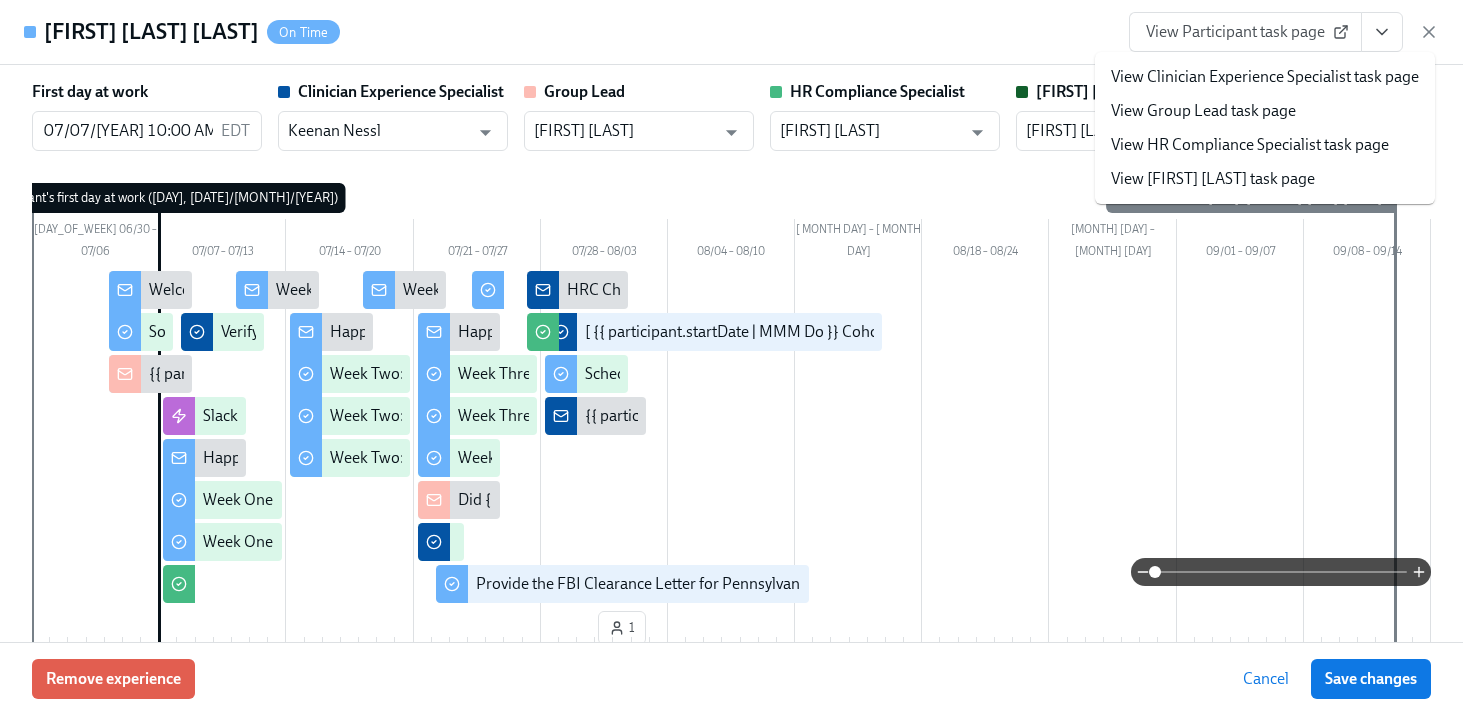 click on "View Clinician Experience Specialist task page" at bounding box center (1265, 77) 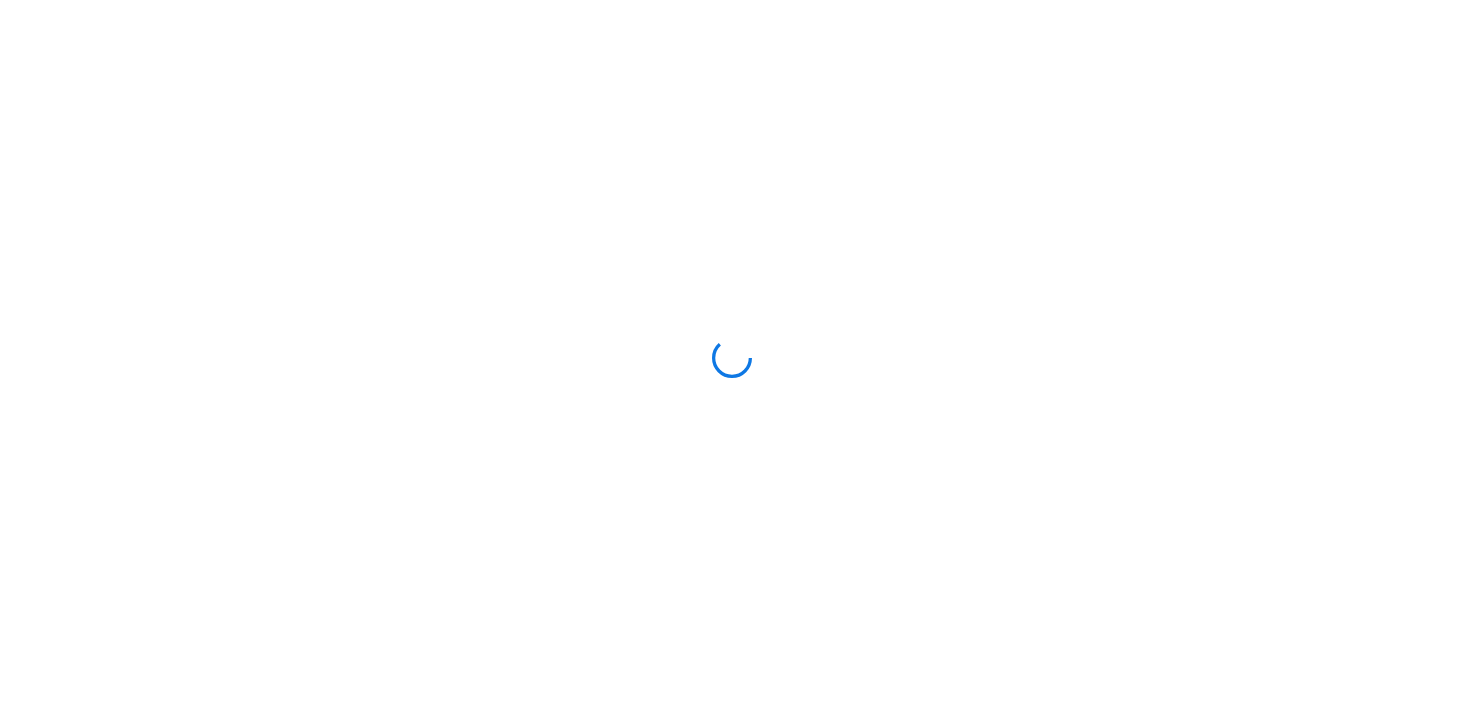 scroll, scrollTop: 0, scrollLeft: 0, axis: both 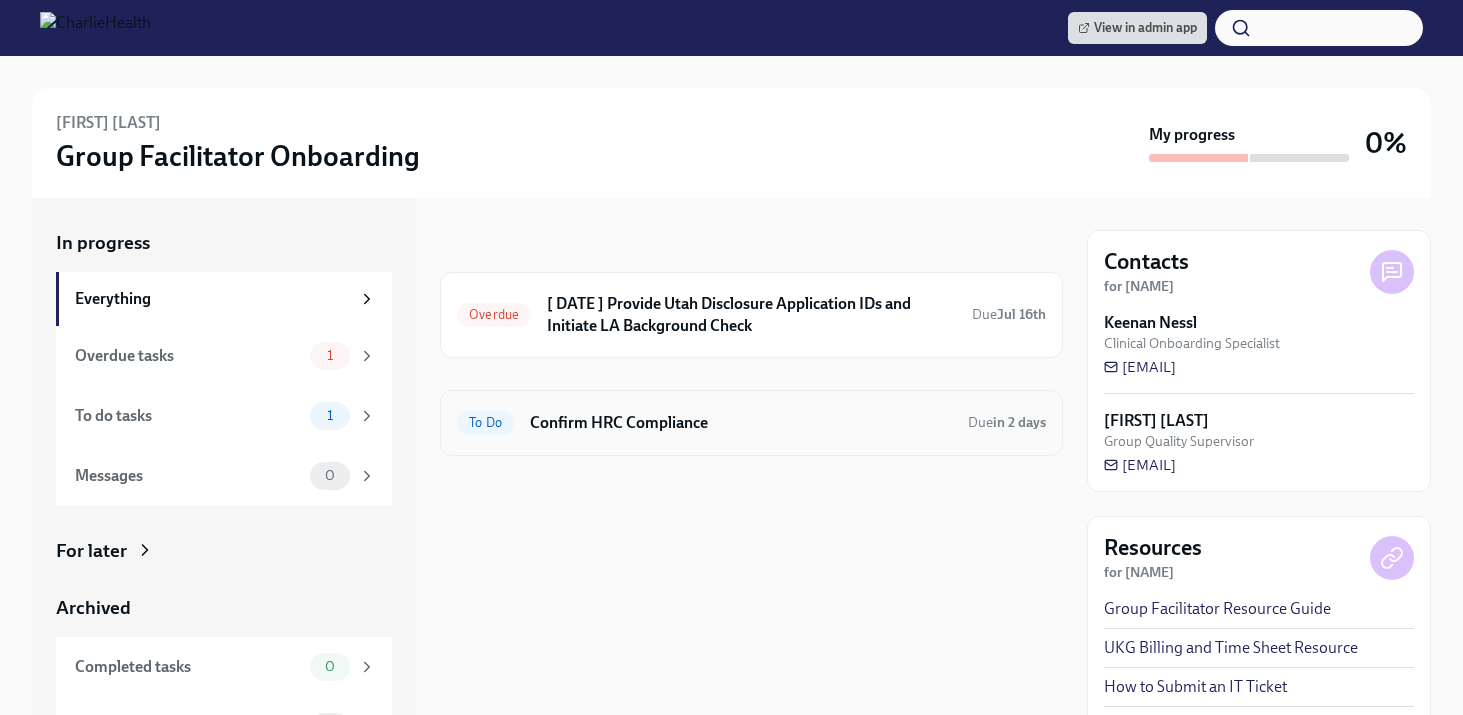 click on "Confirm HRC Compliance" at bounding box center (741, 423) 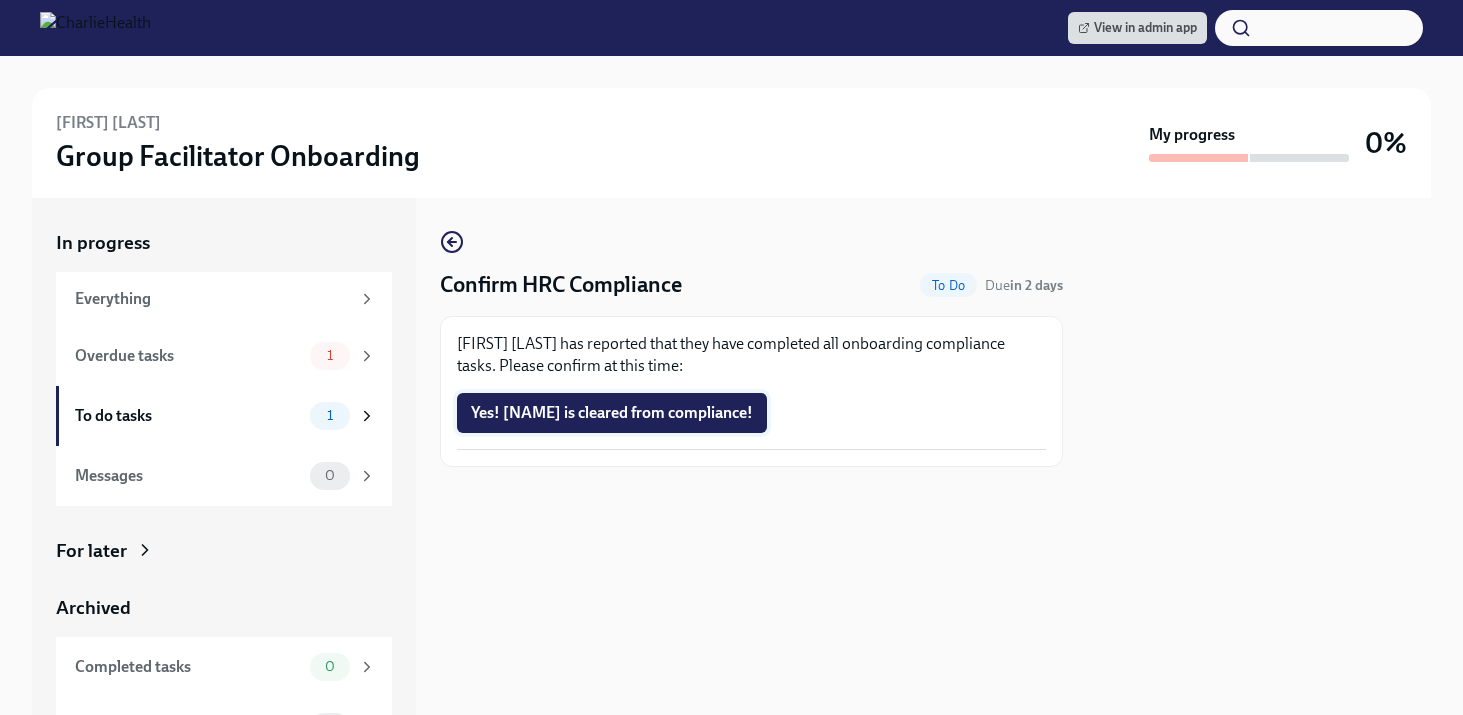 click on "Yes! [NAME] is cleared from compliance!" at bounding box center (612, 413) 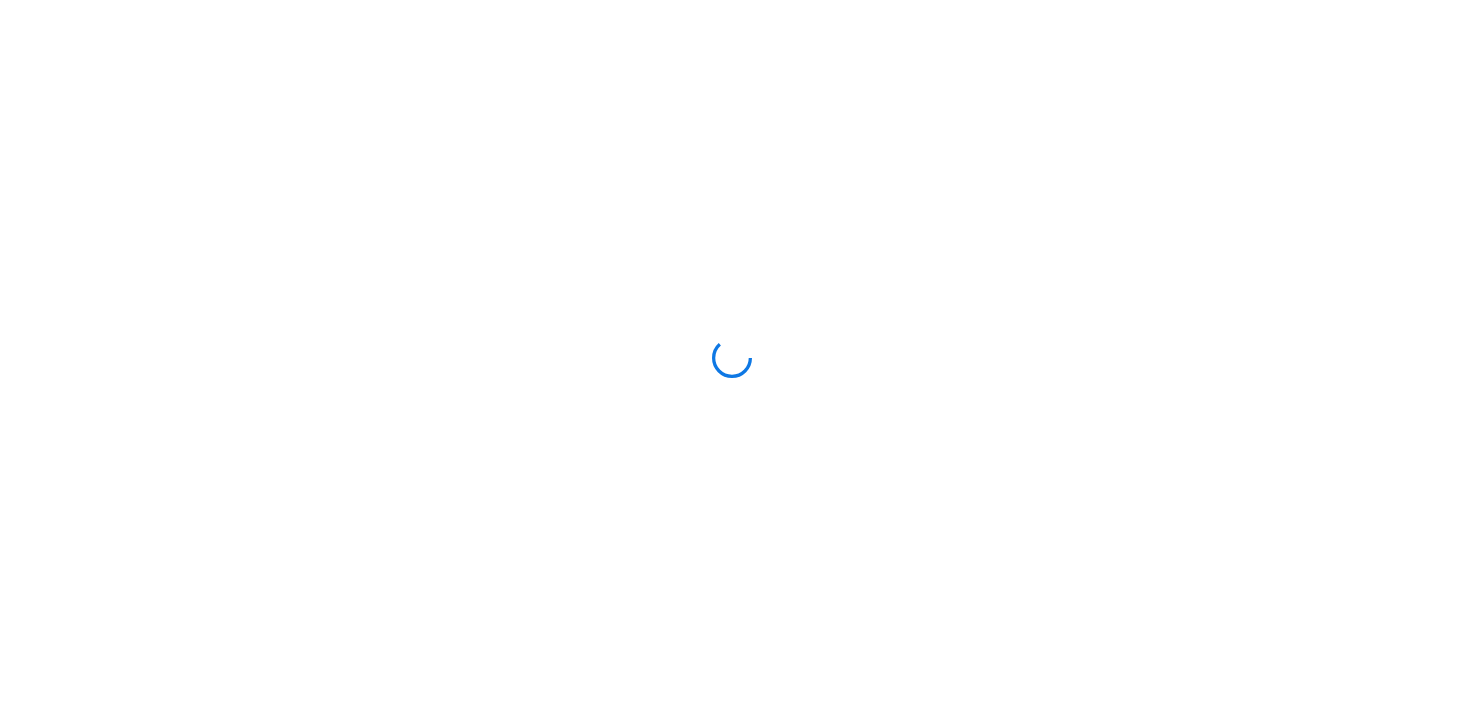 scroll, scrollTop: 0, scrollLeft: 0, axis: both 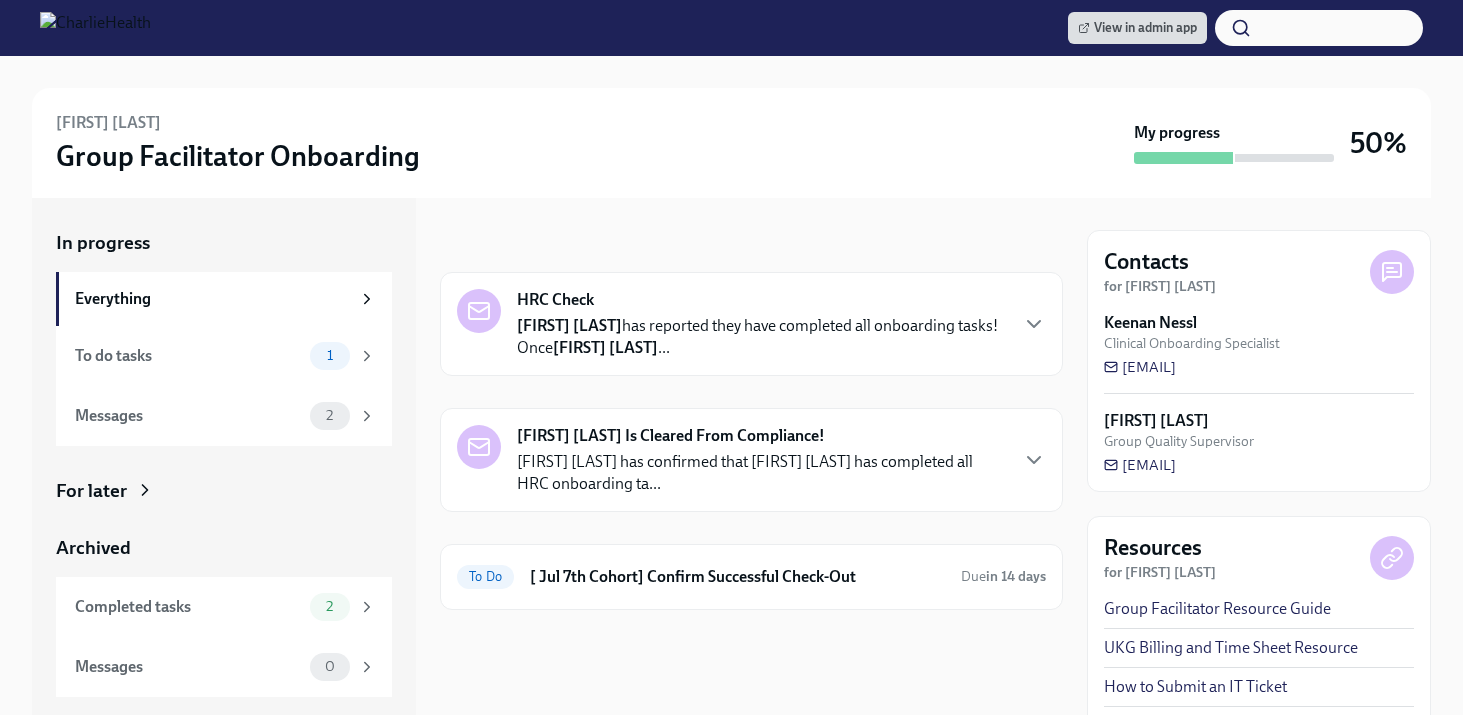 click on "[FIRST] [LAST]  has reported they have completed all onboarding tasks! Once  [FIRST] [LAST] ..." at bounding box center [761, 337] 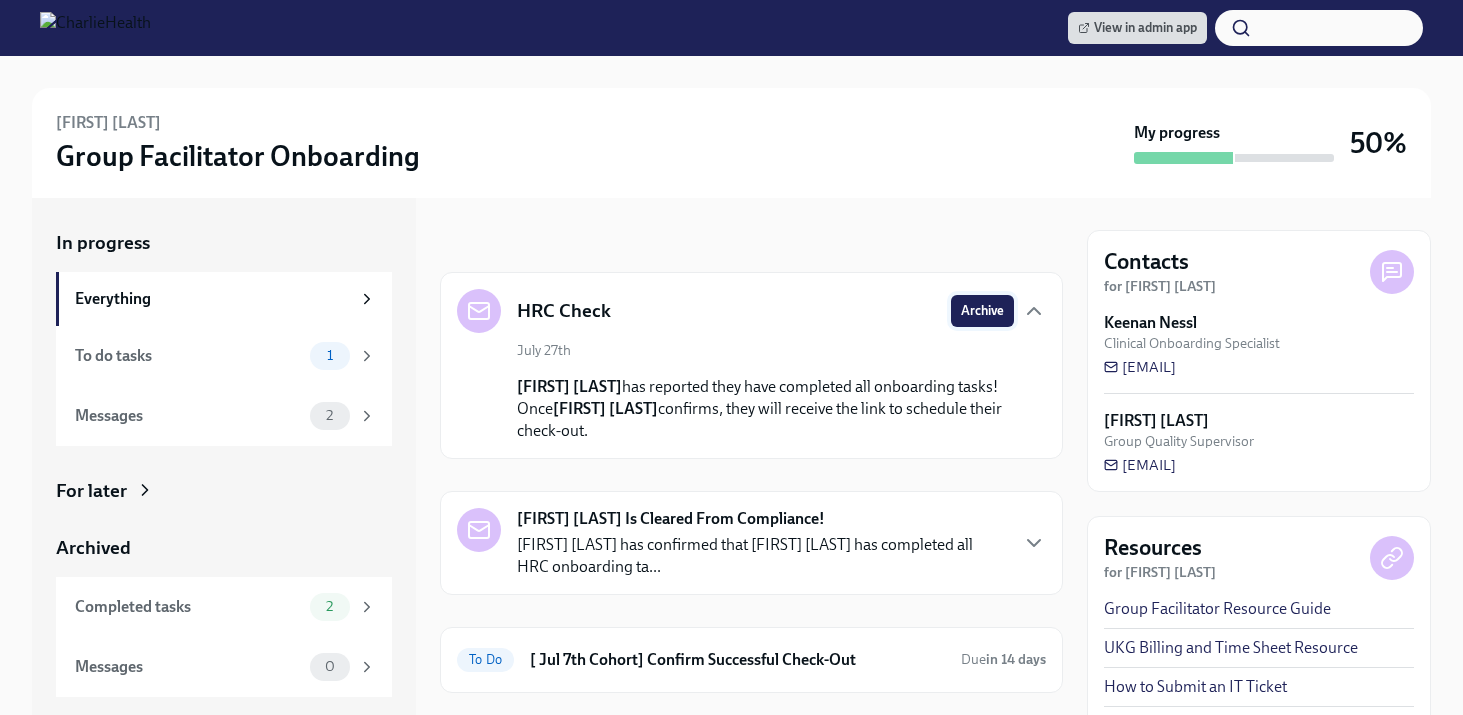 click on "Archive" at bounding box center [982, 311] 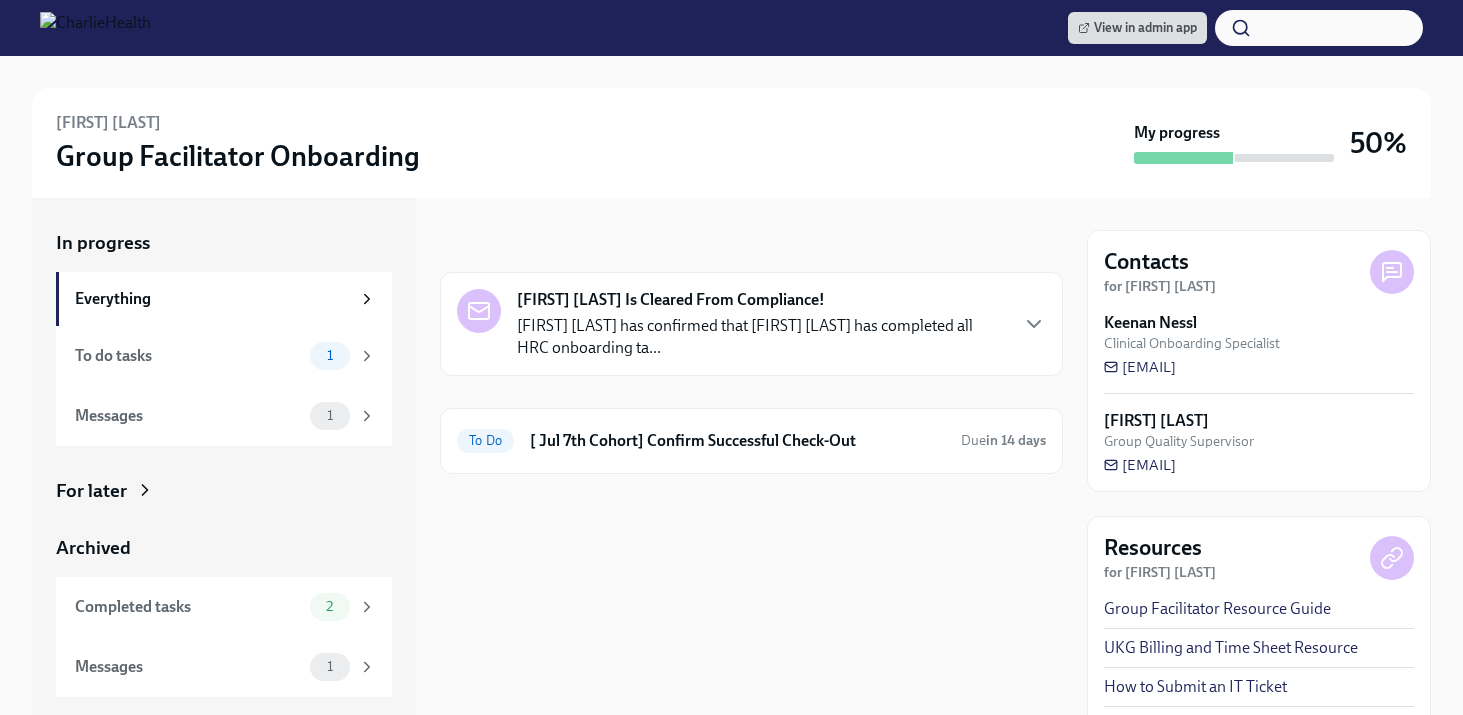 click on "[FIRST] [LAST] has confirmed that [FIRST] [LAST] has completed all HRC onboarding ta..." at bounding box center [761, 337] 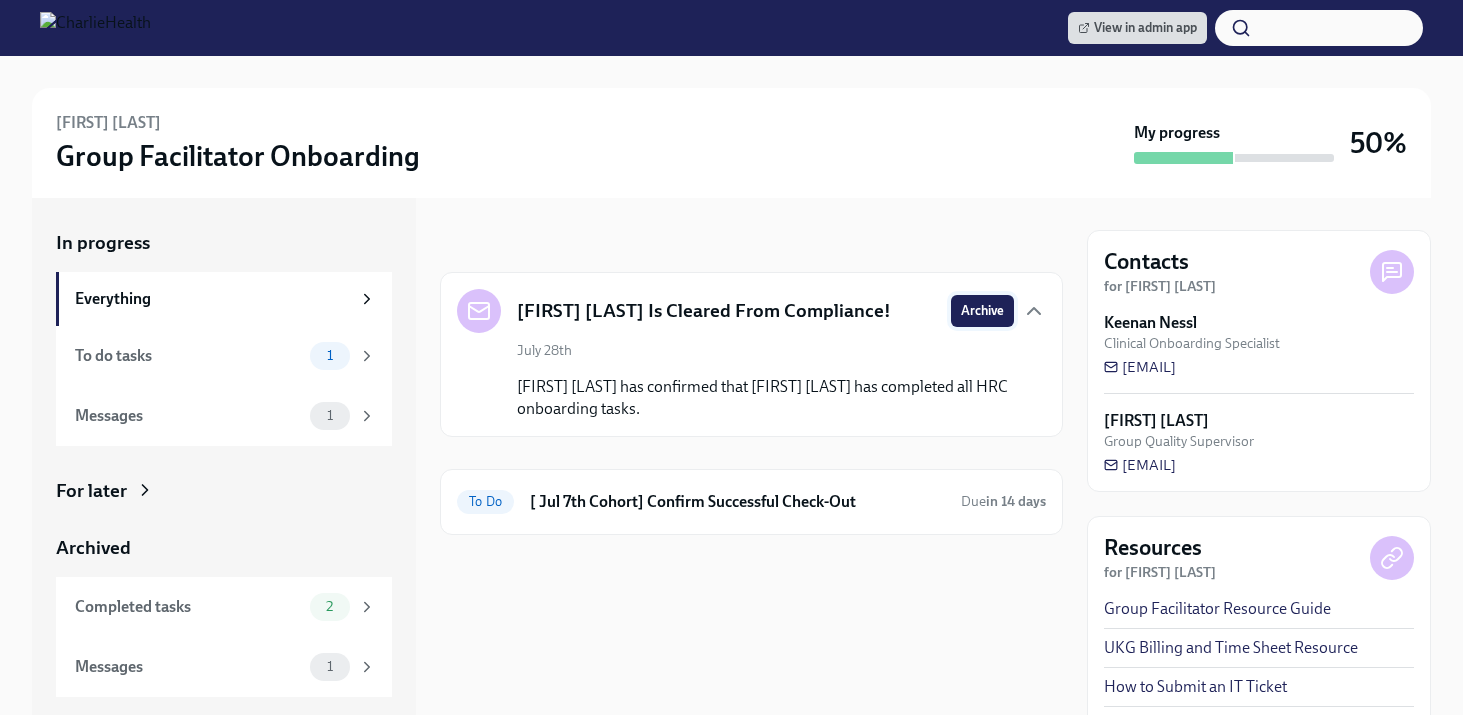 click on "Archive" at bounding box center [982, 311] 